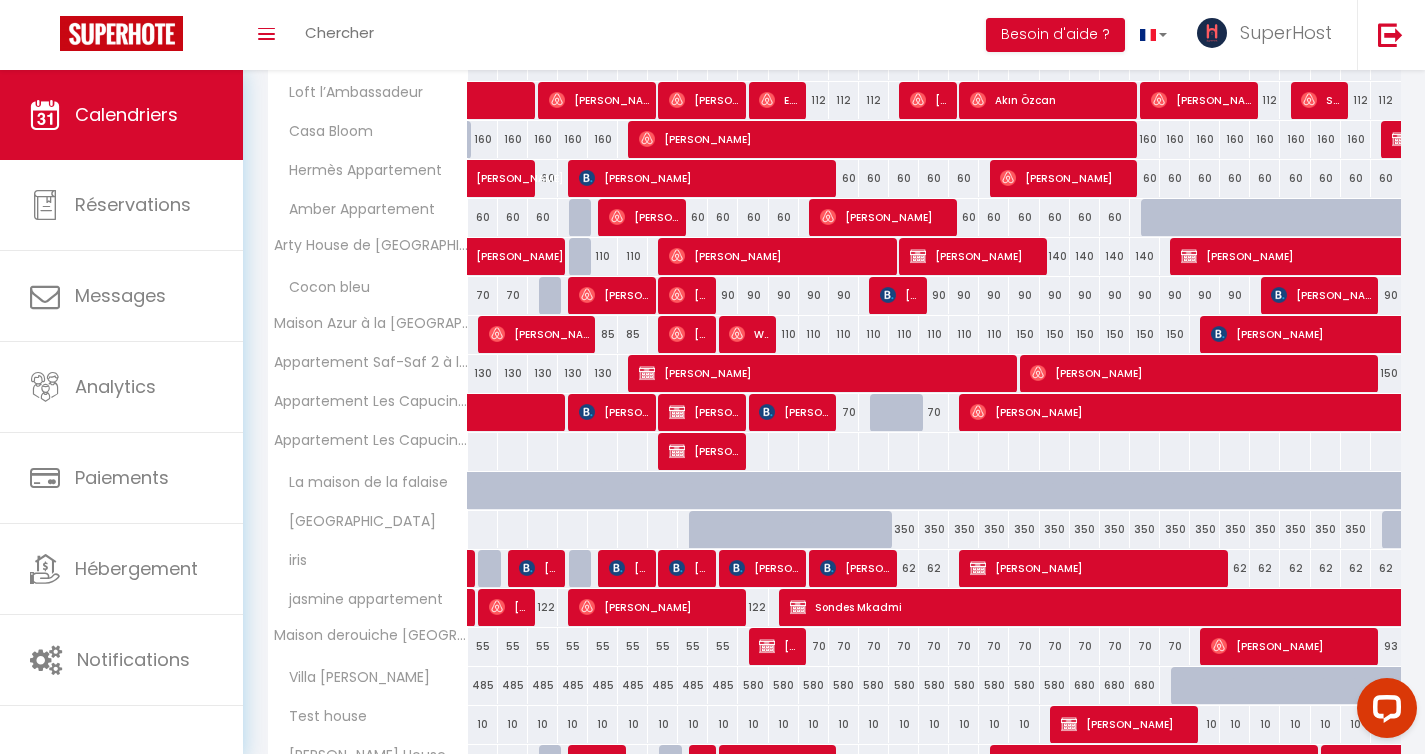 scroll, scrollTop: 803, scrollLeft: 0, axis: vertical 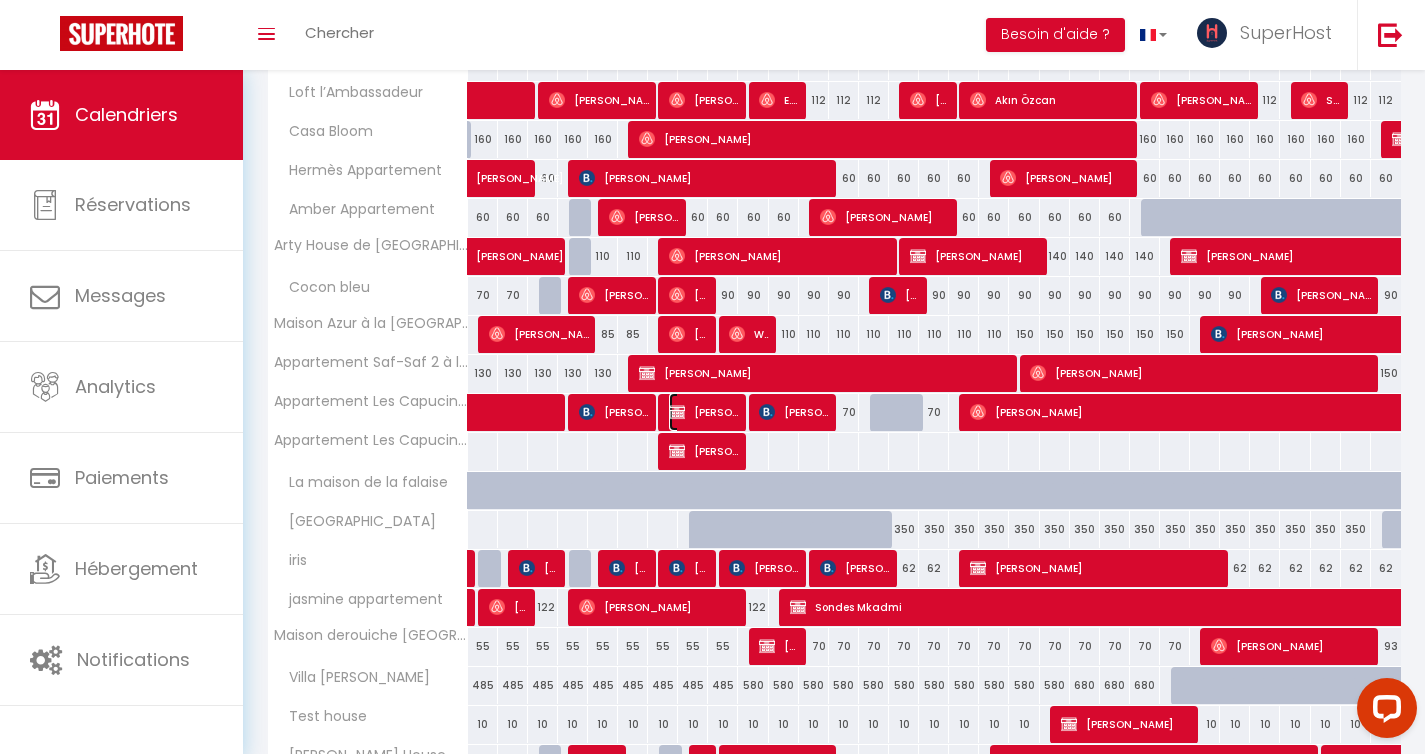 click on "[PERSON_NAME]" at bounding box center (704, 412) 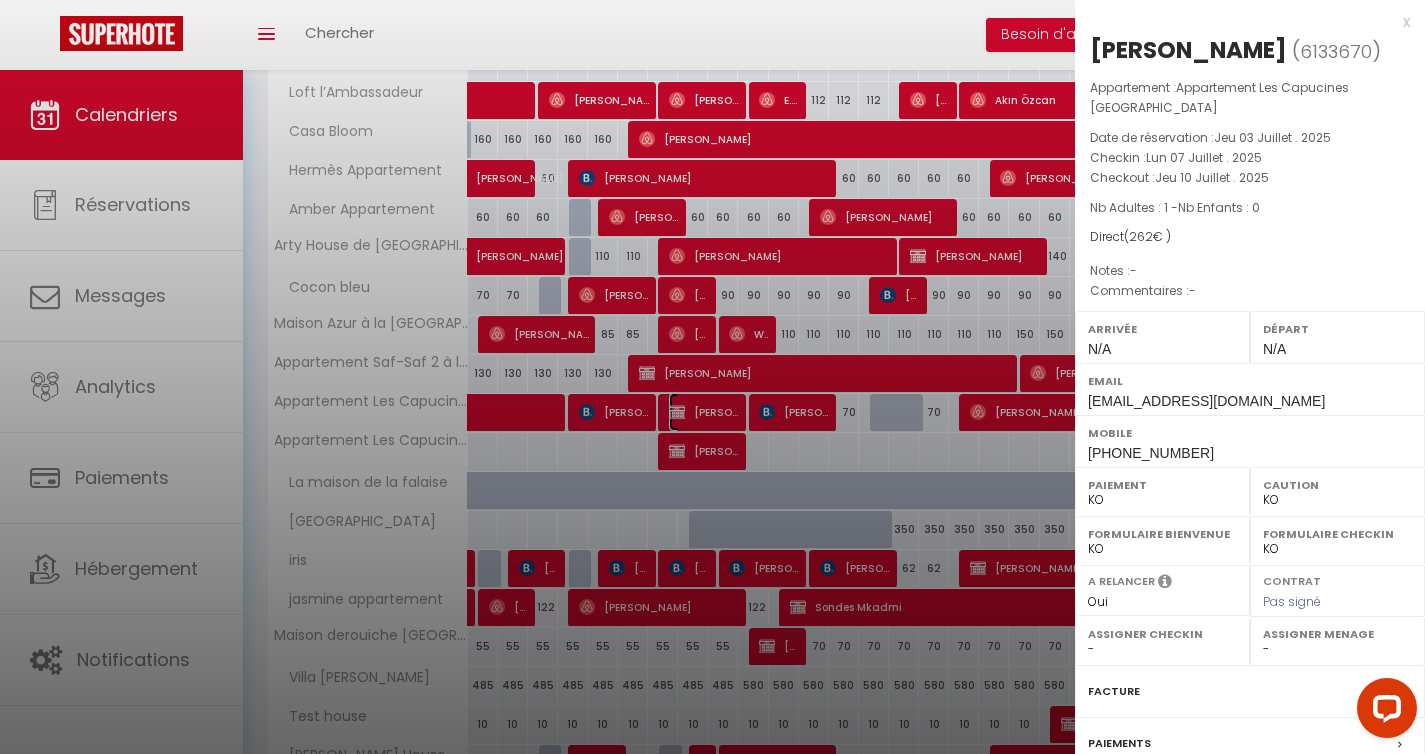 select on "35056" 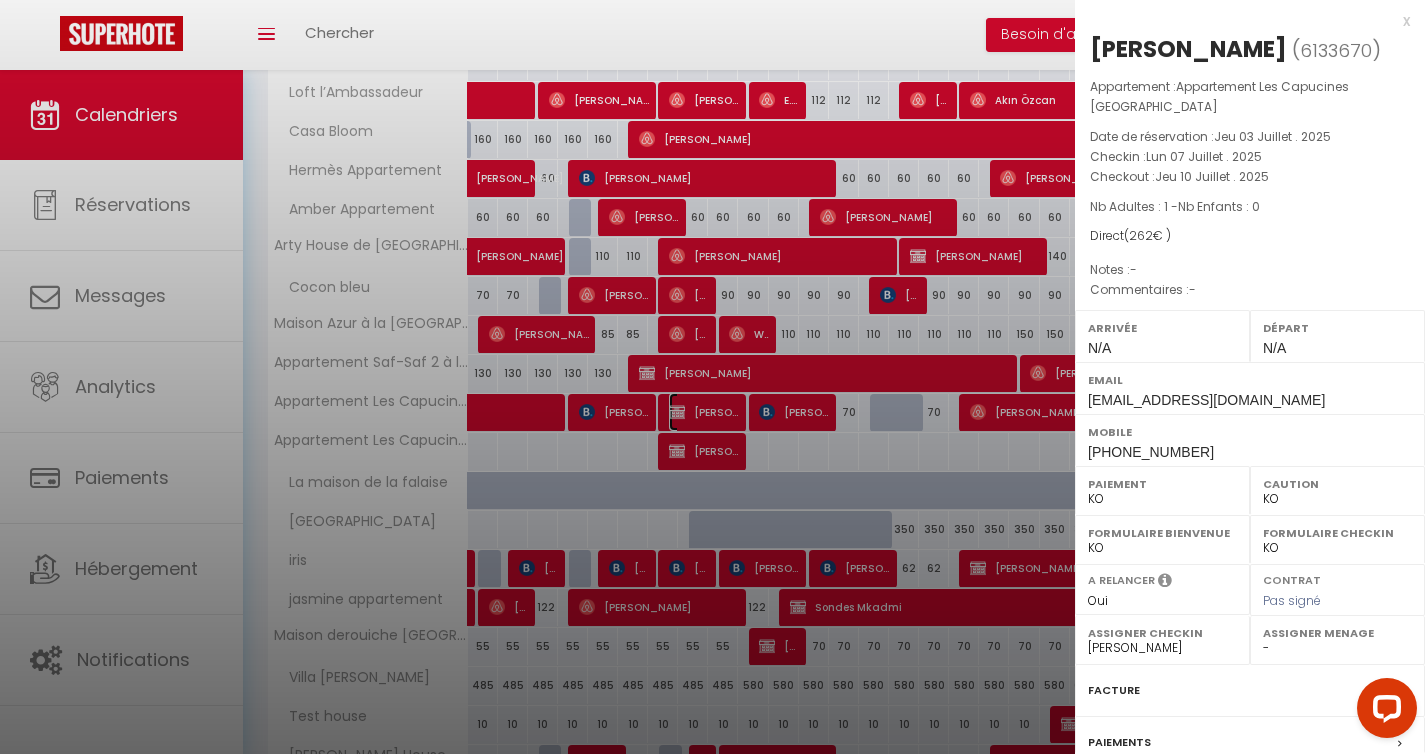 scroll, scrollTop: 198, scrollLeft: 0, axis: vertical 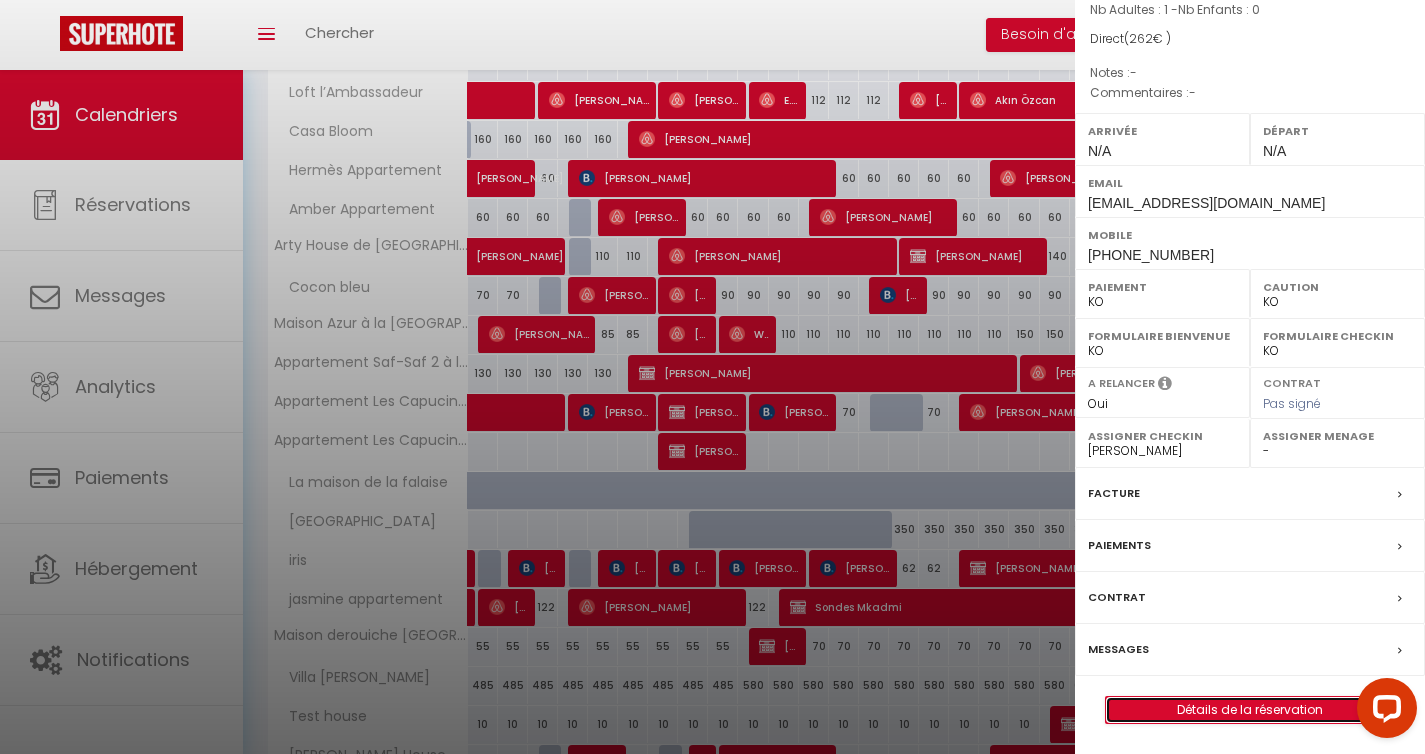 click on "Détails de la réservation" at bounding box center (1250, 710) 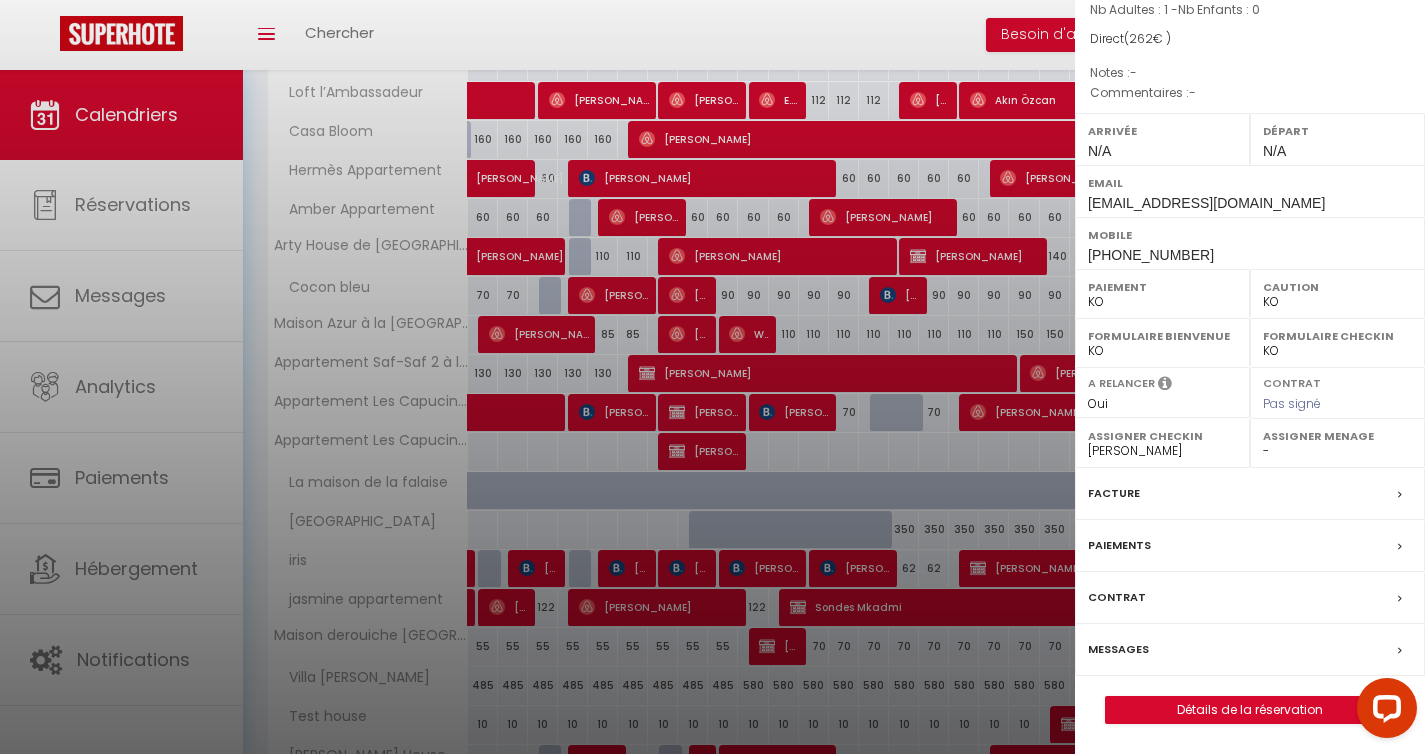 select 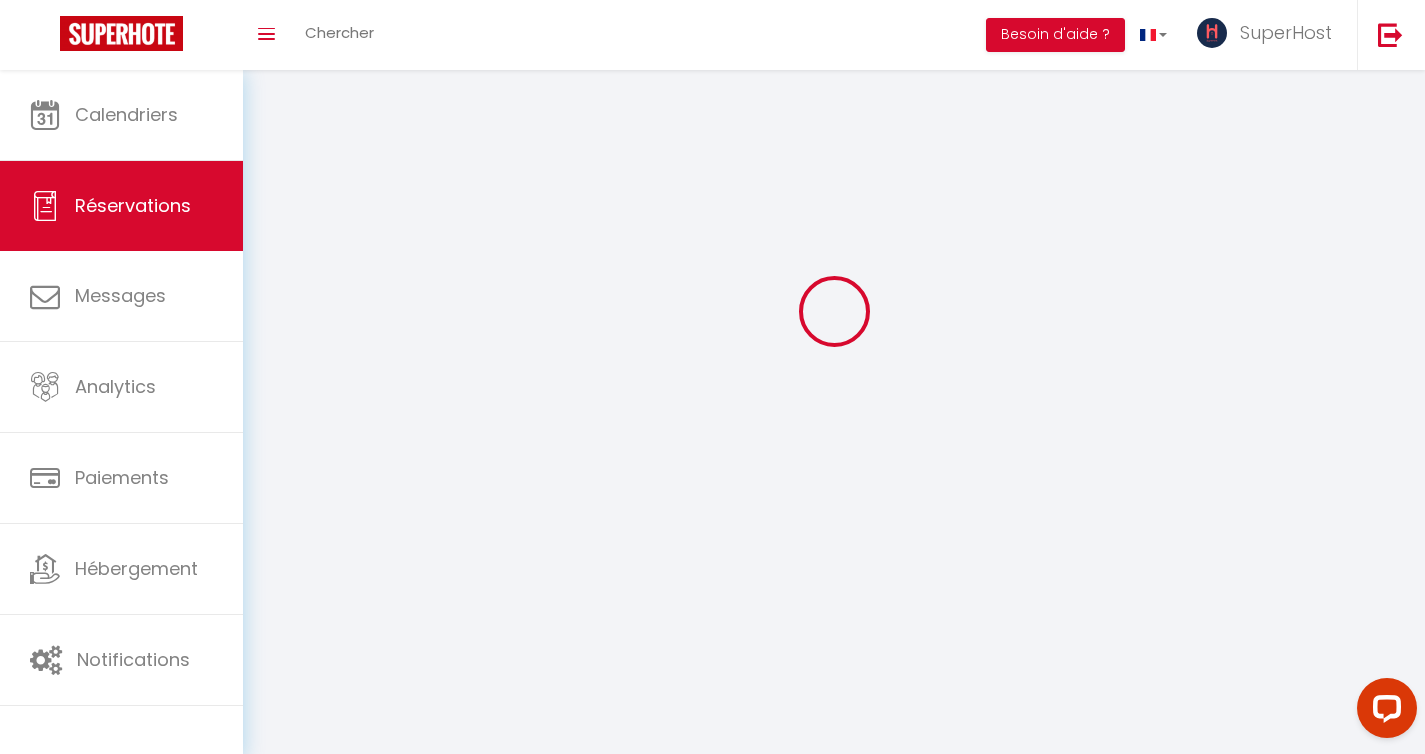 scroll, scrollTop: 0, scrollLeft: 0, axis: both 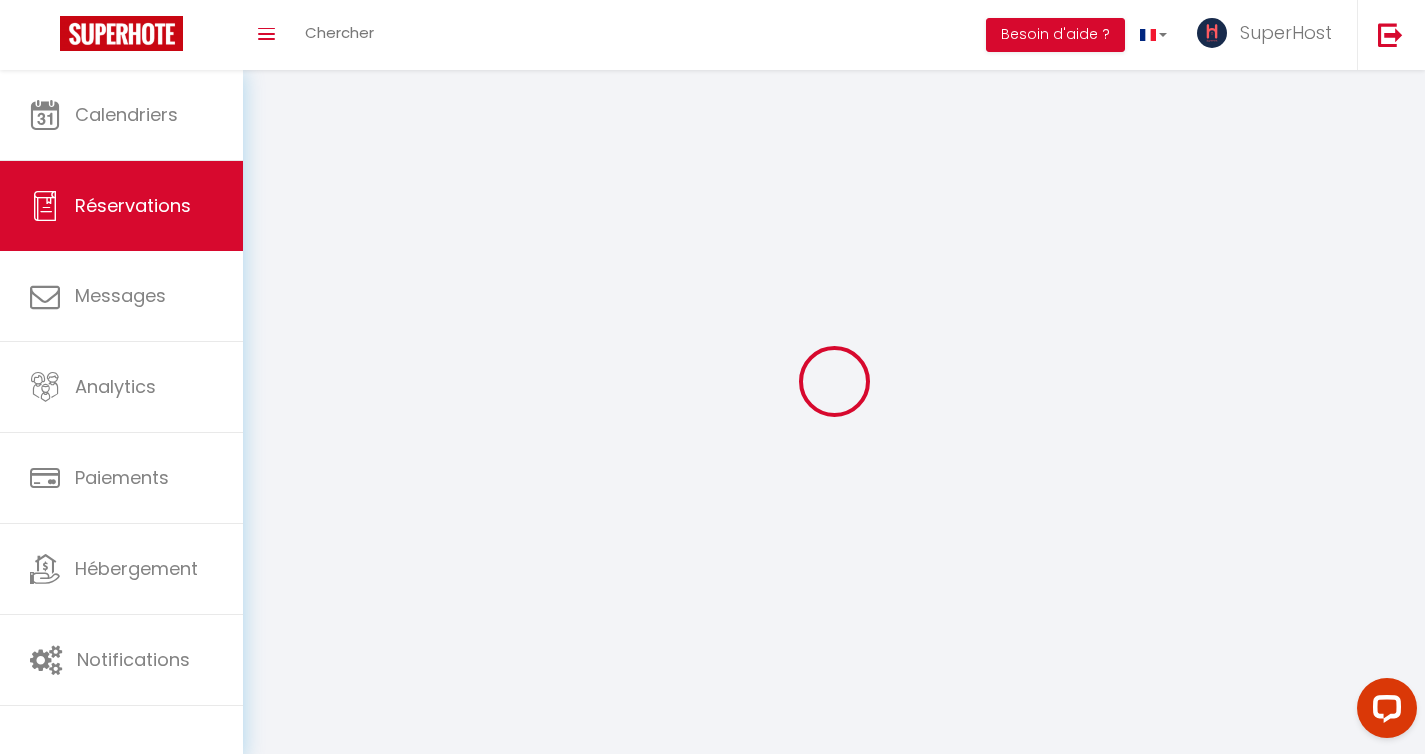 select 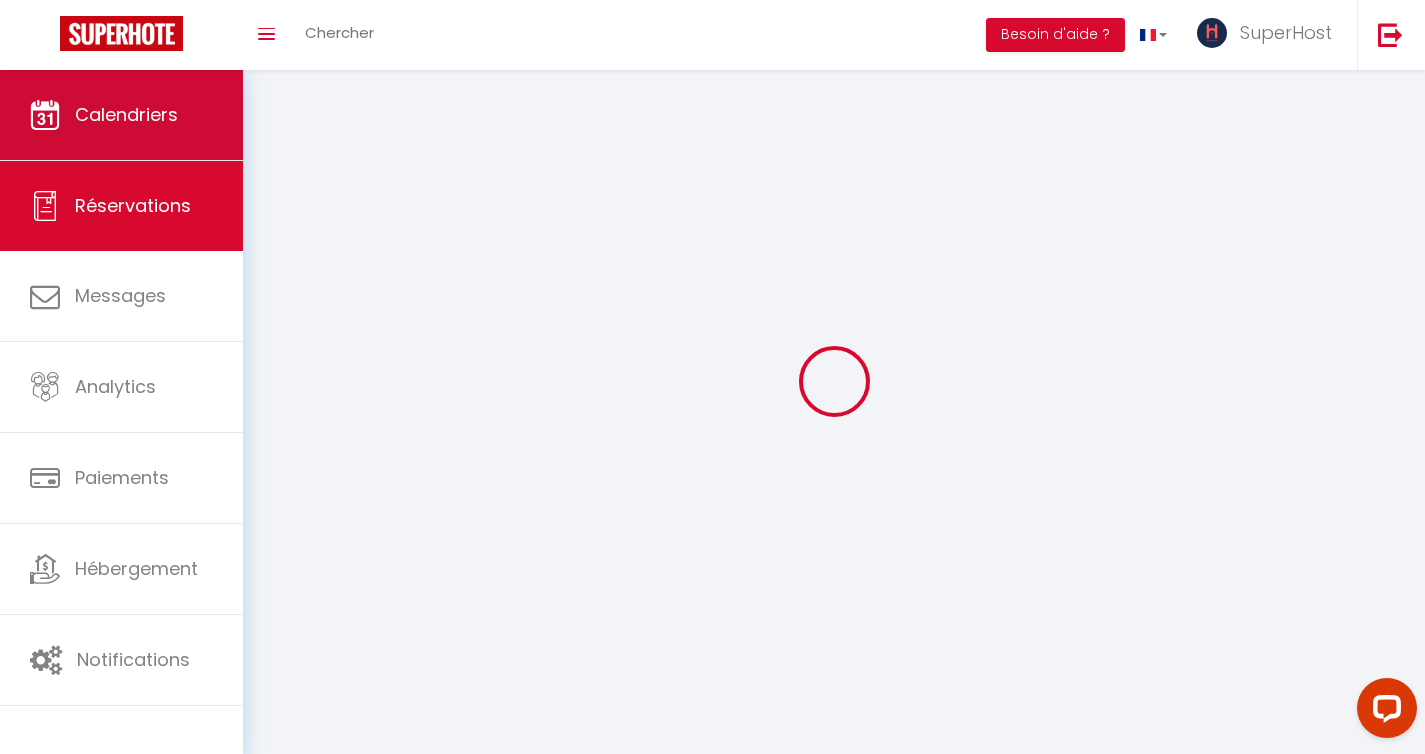 type on "Belghith" 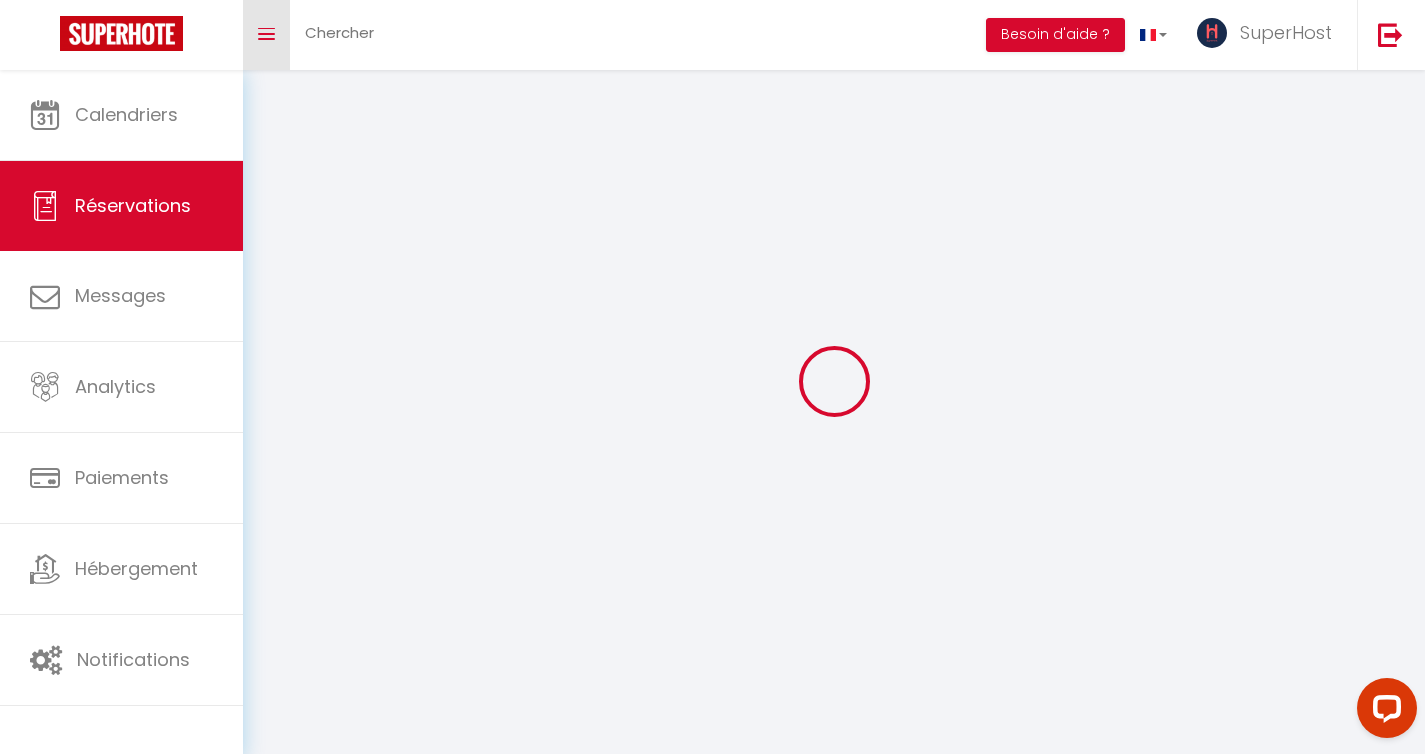 select 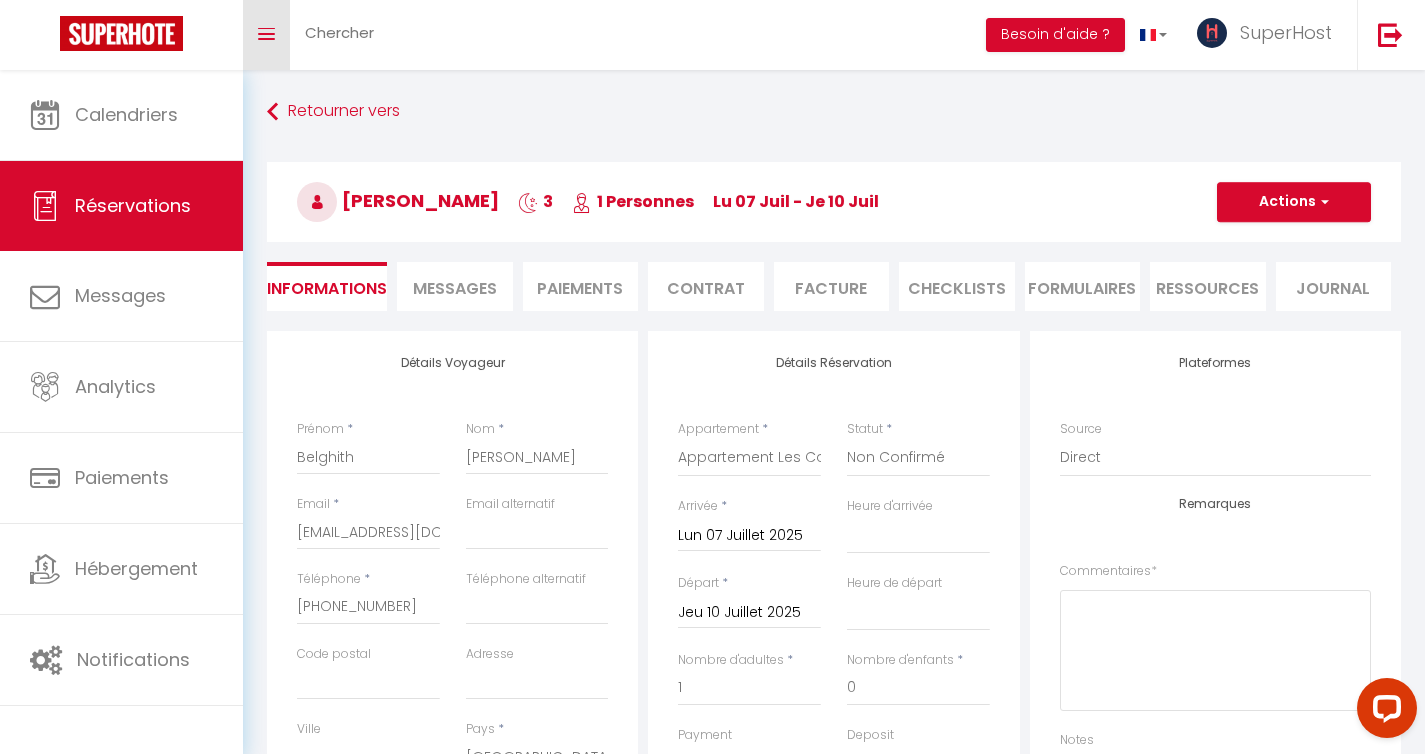 type on "20" 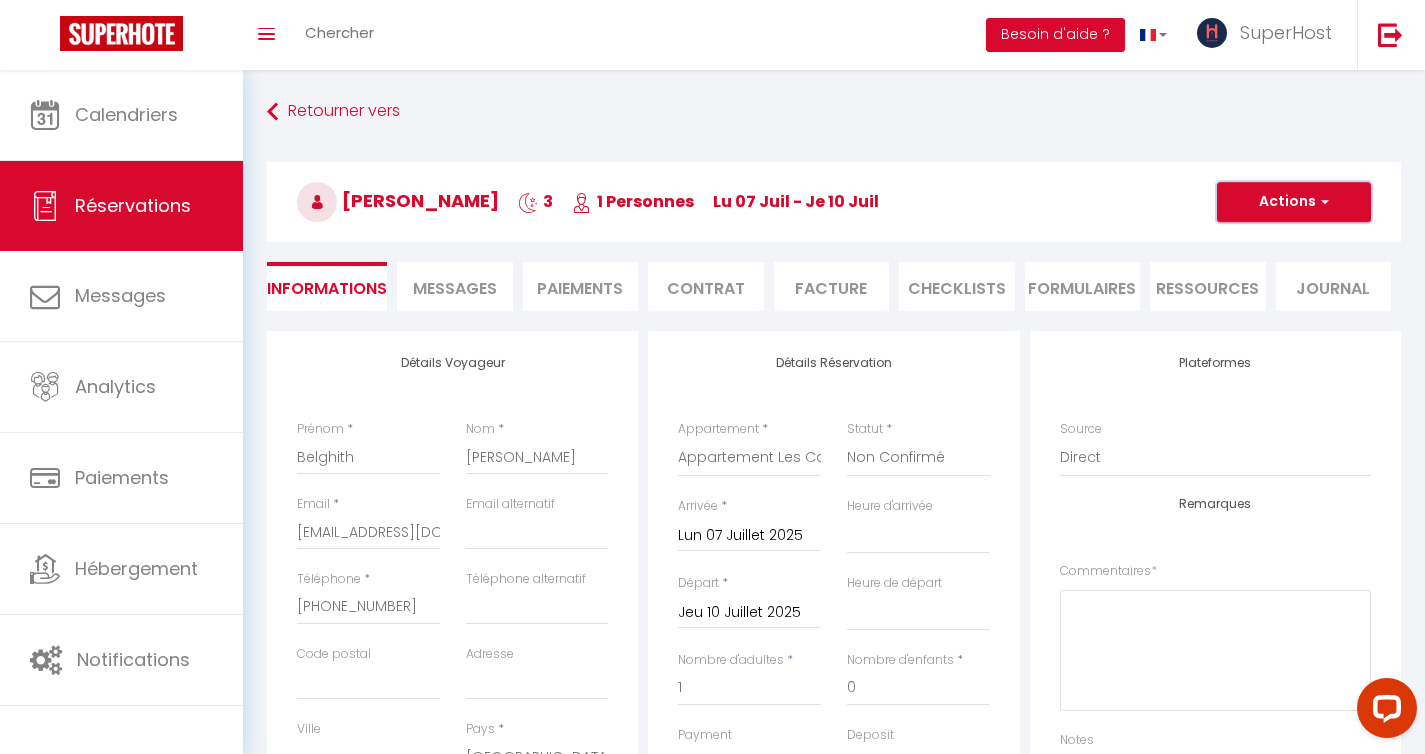 click on "Actions" at bounding box center (1294, 202) 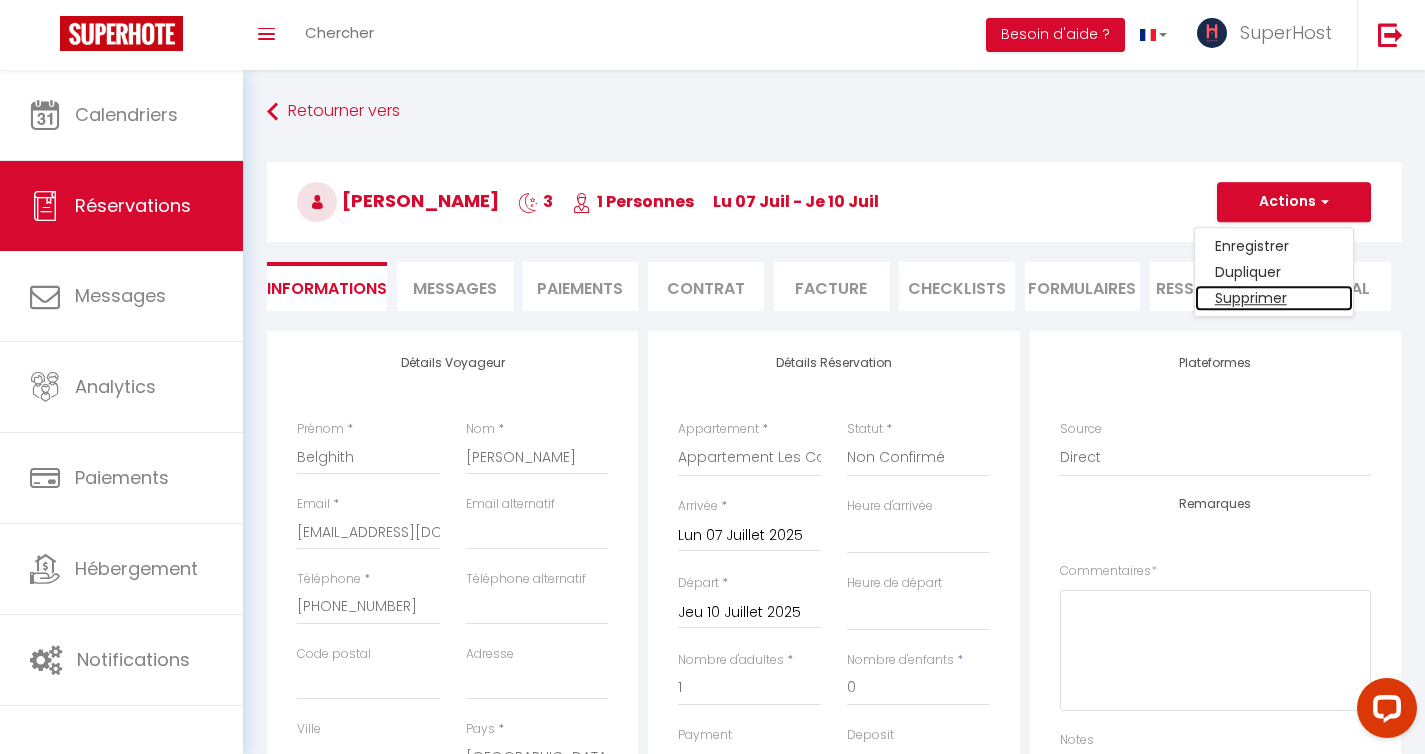 click on "Supprimer" at bounding box center (1274, 298) 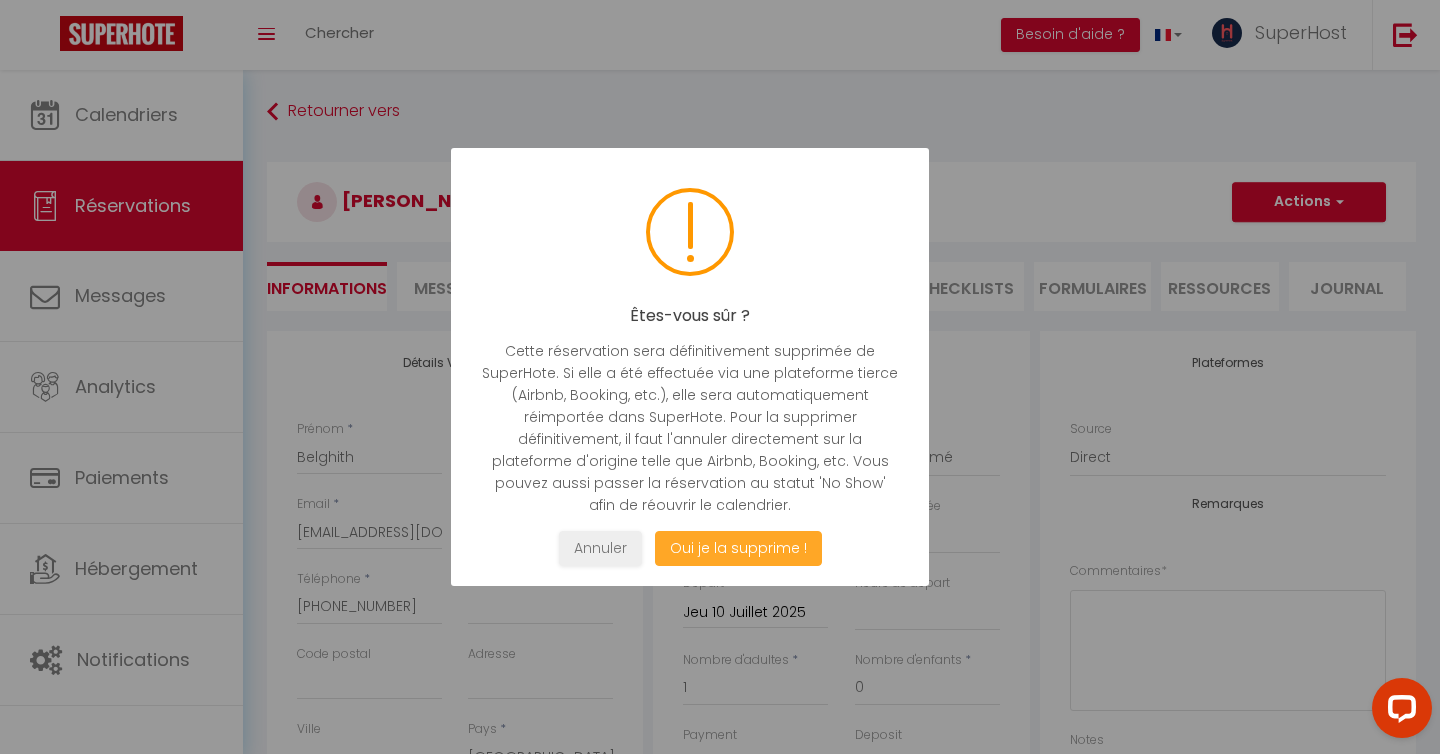 click on "Oui je la supprime !" at bounding box center (738, 548) 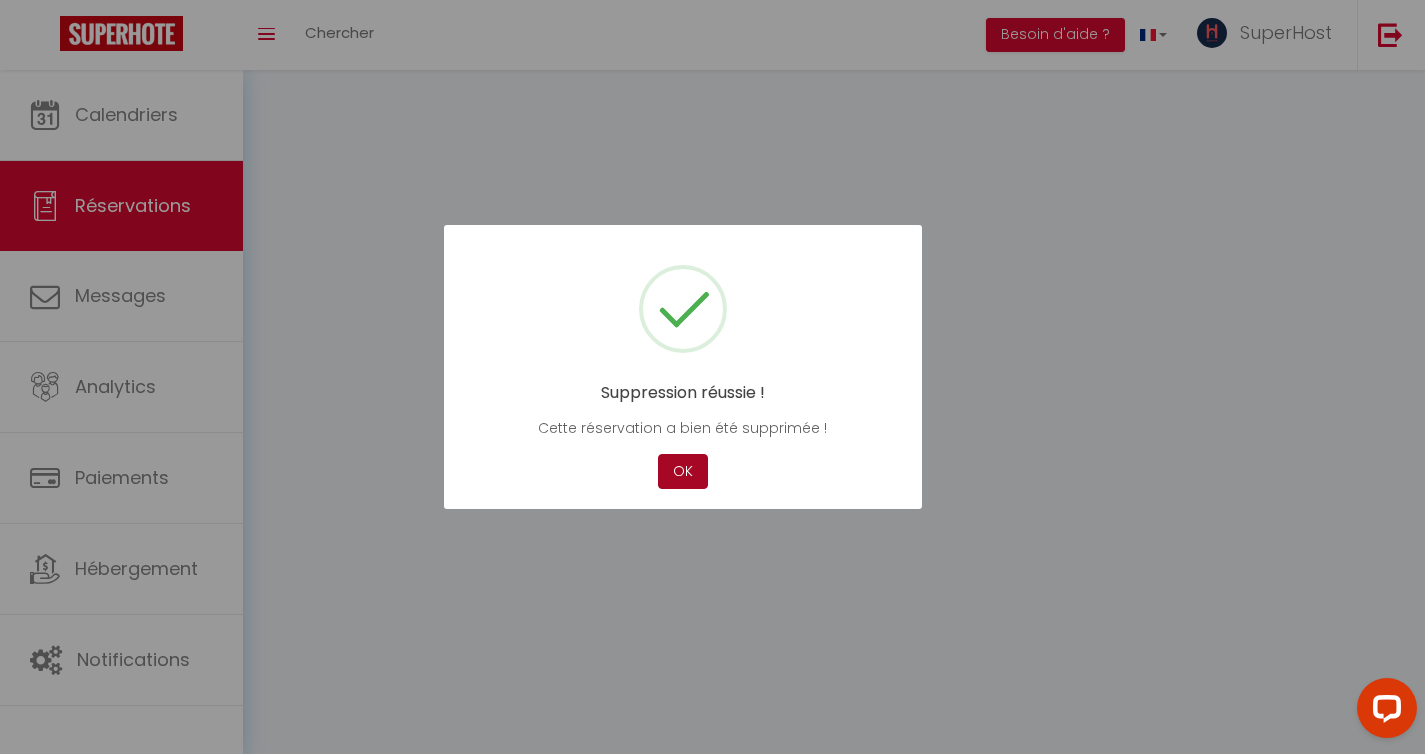 click on "OK" at bounding box center (683, 471) 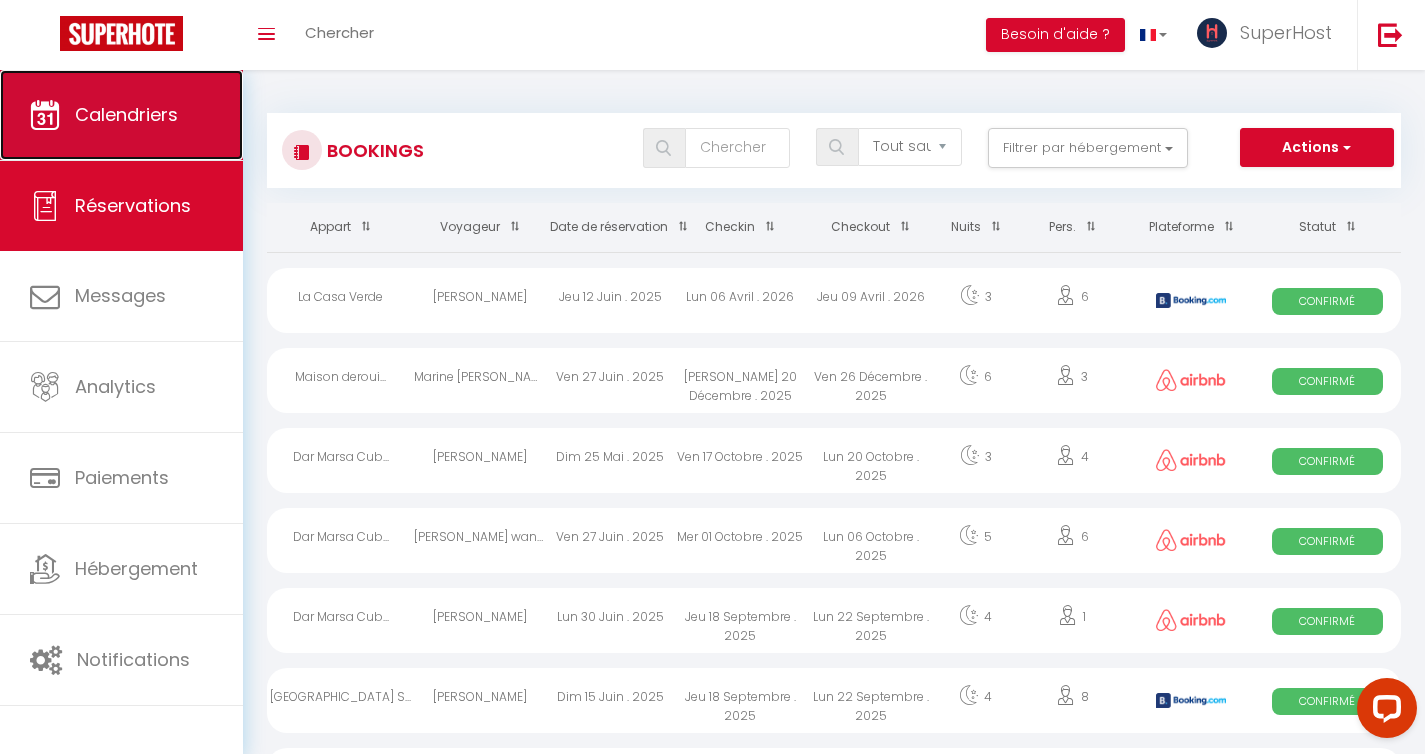 click on "Calendriers" at bounding box center (126, 114) 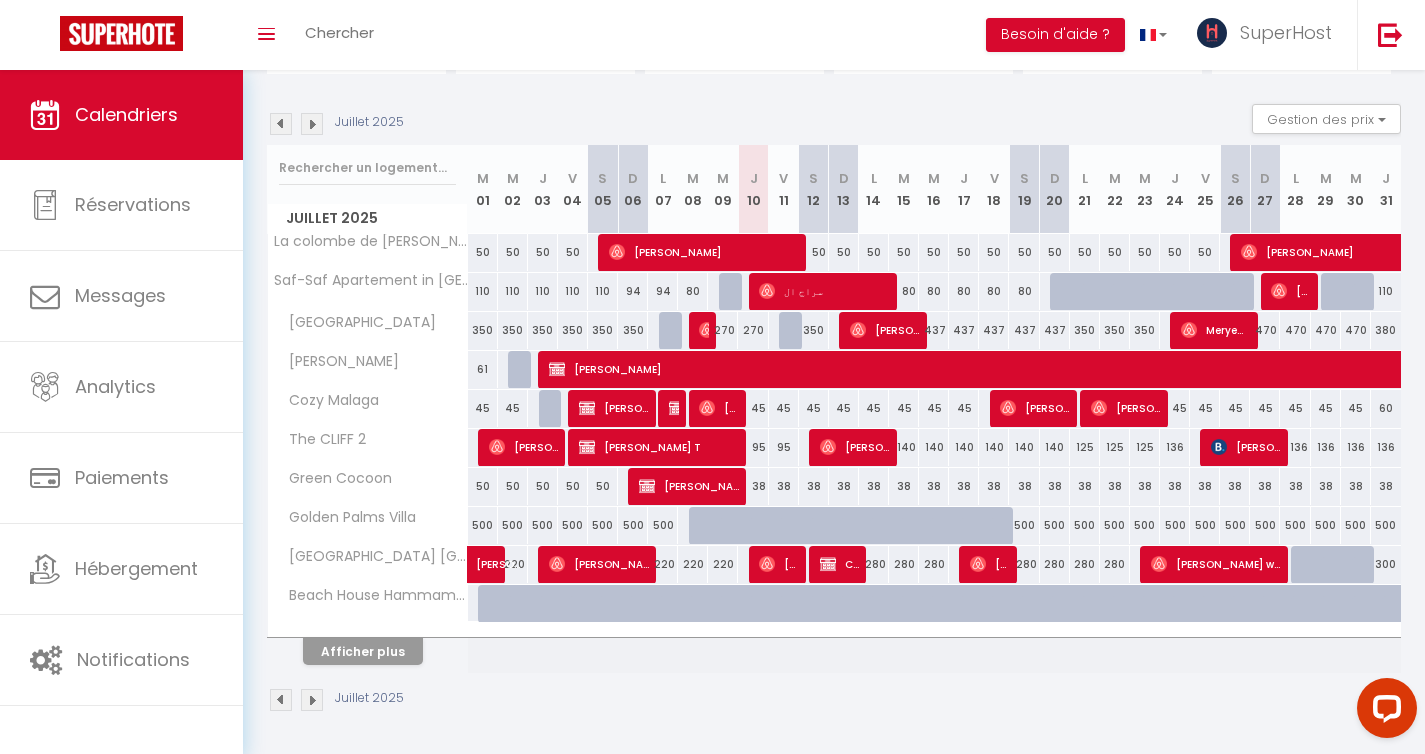scroll, scrollTop: 184, scrollLeft: 0, axis: vertical 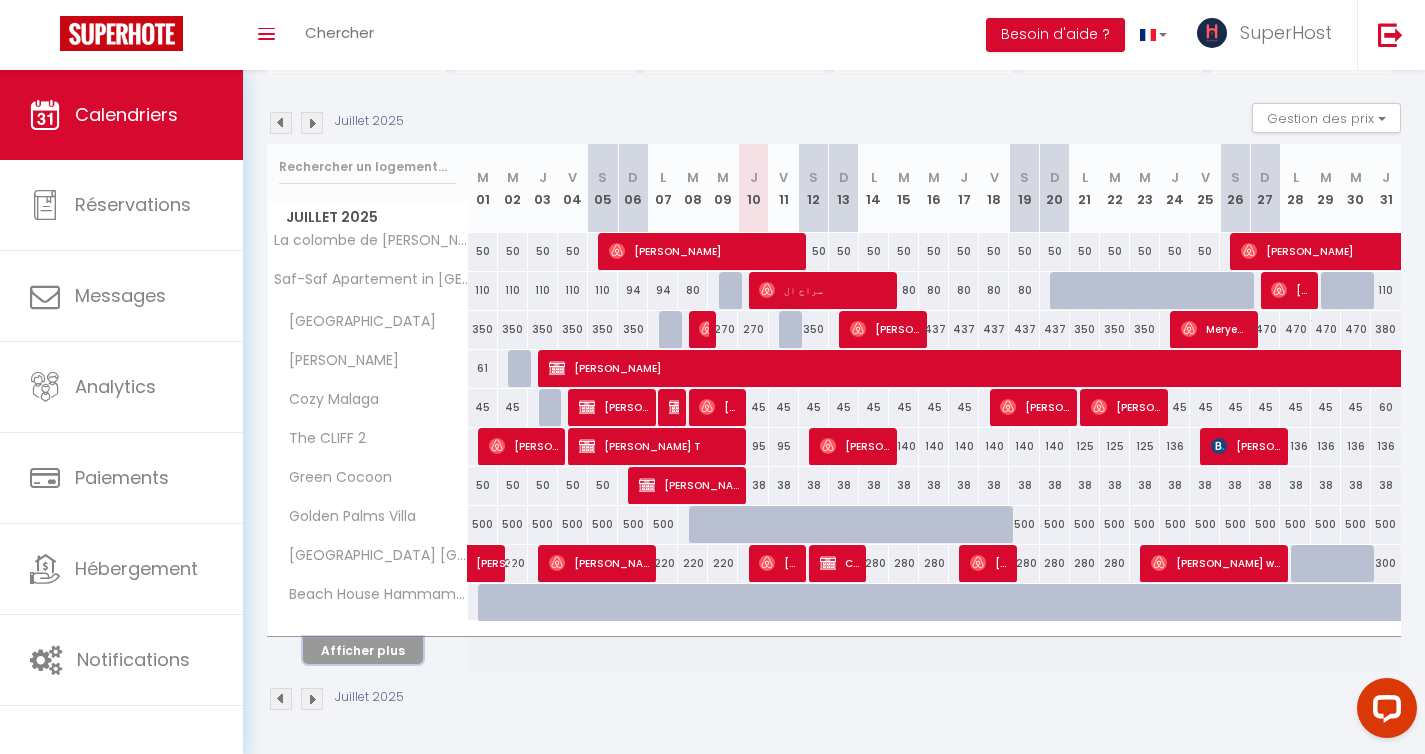 click on "Afficher plus" at bounding box center (363, 650) 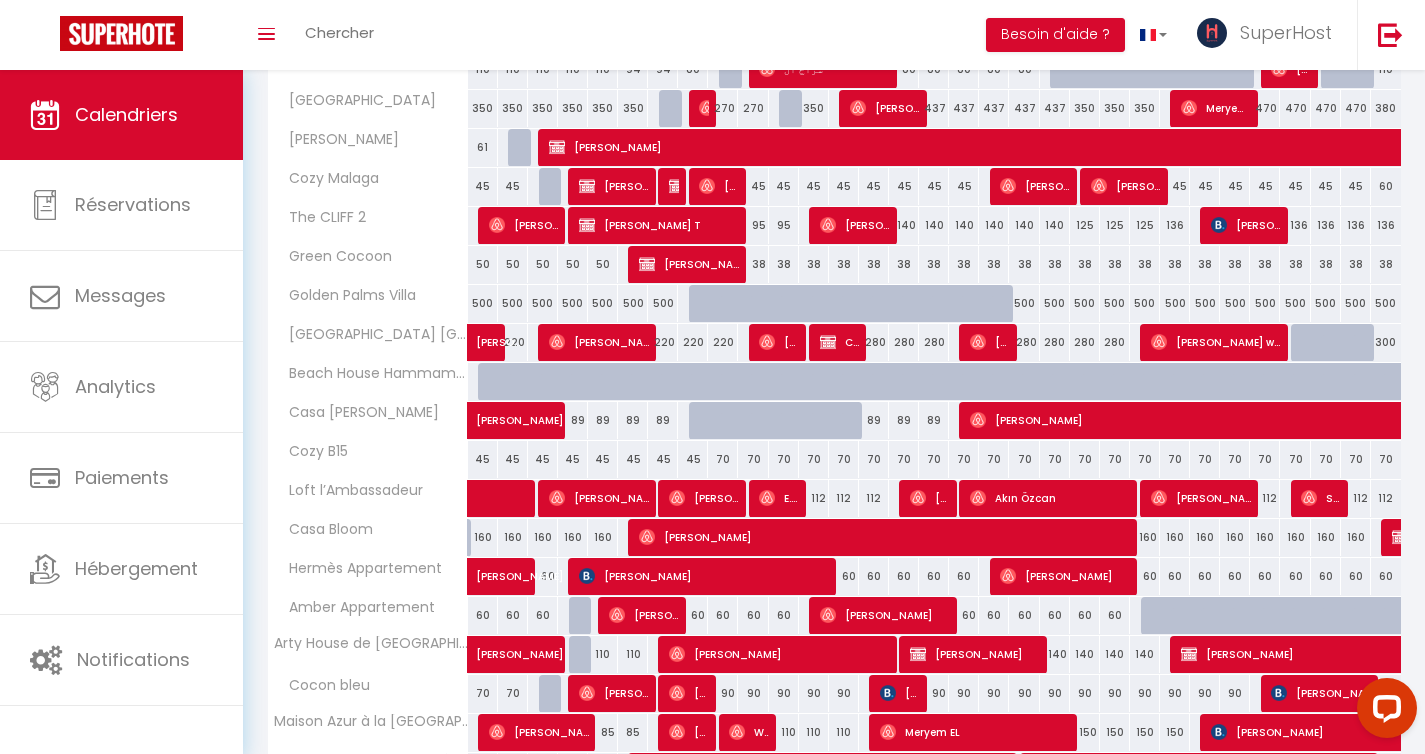 scroll, scrollTop: 574, scrollLeft: 0, axis: vertical 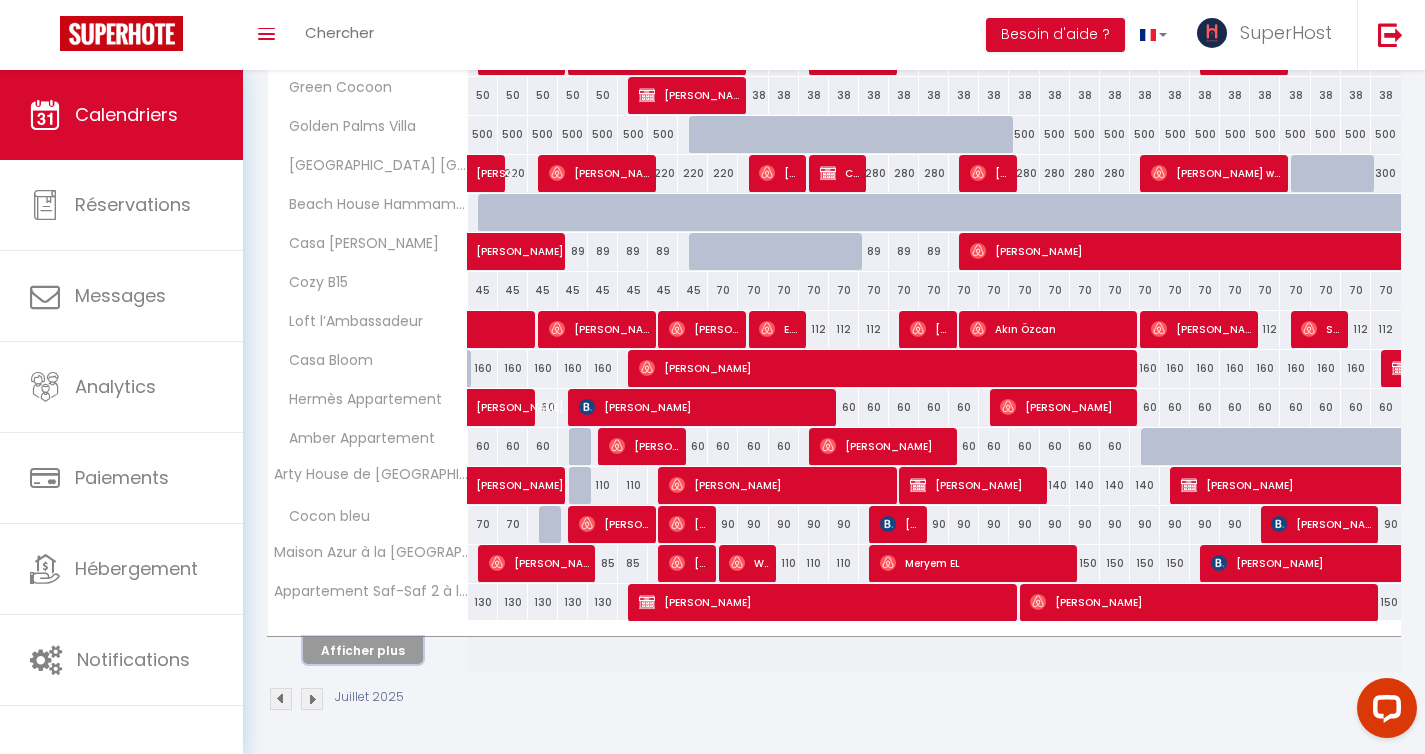 click on "Afficher plus" at bounding box center [363, 650] 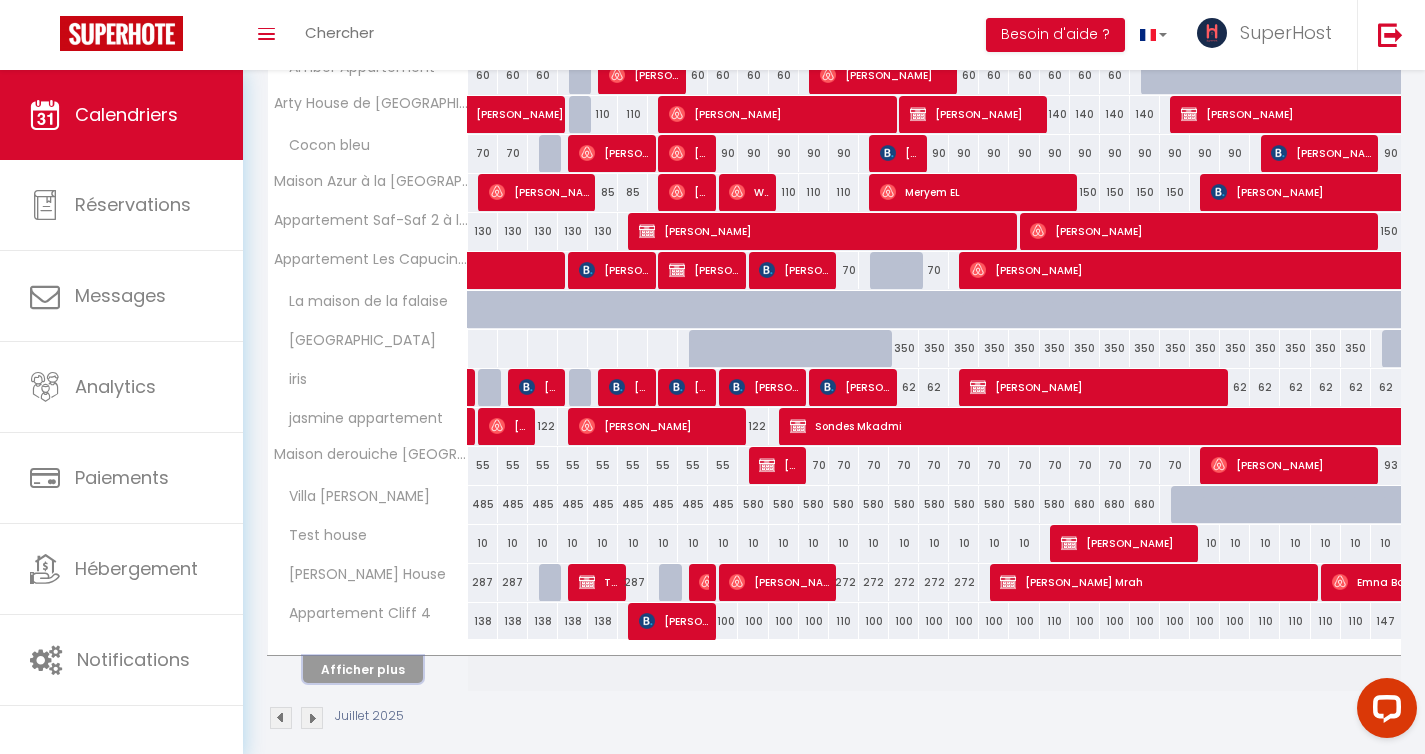 scroll, scrollTop: 955, scrollLeft: 0, axis: vertical 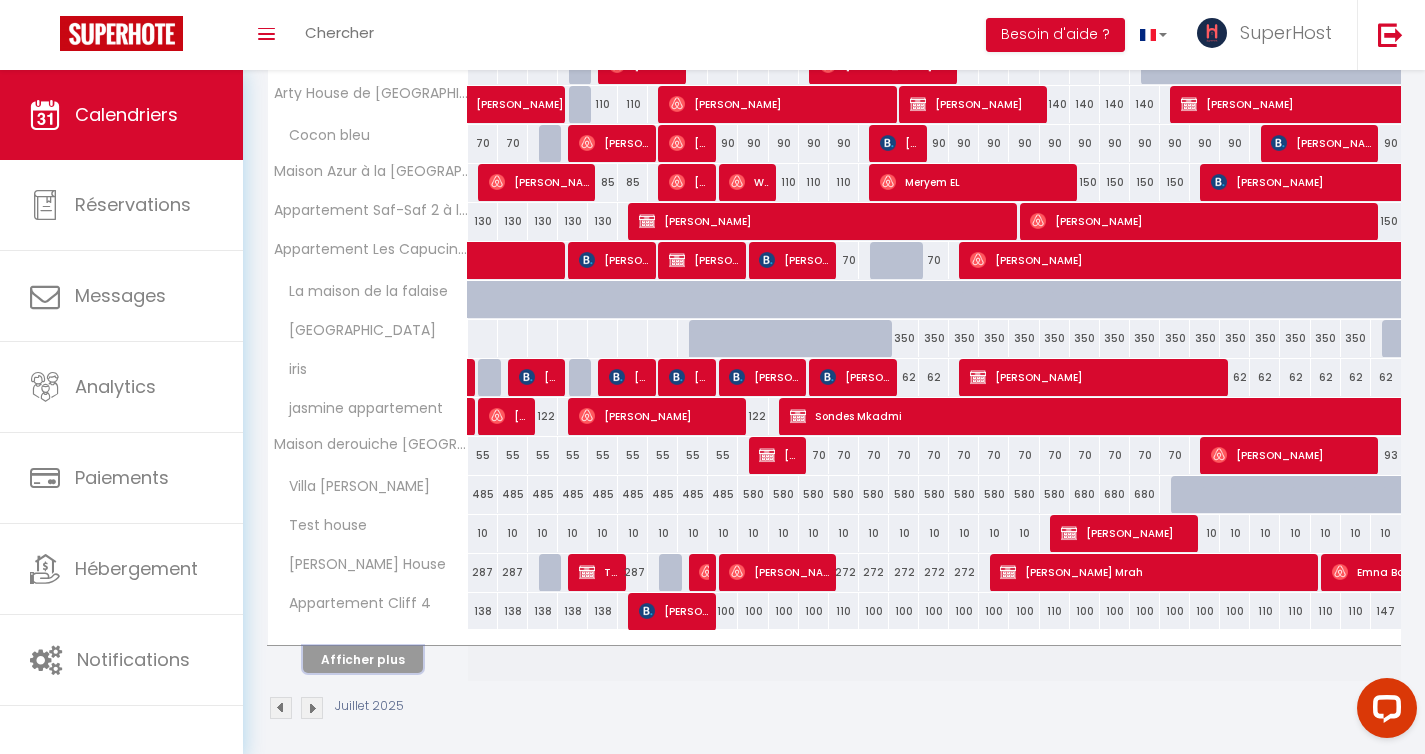 click on "Afficher plus" at bounding box center [363, 659] 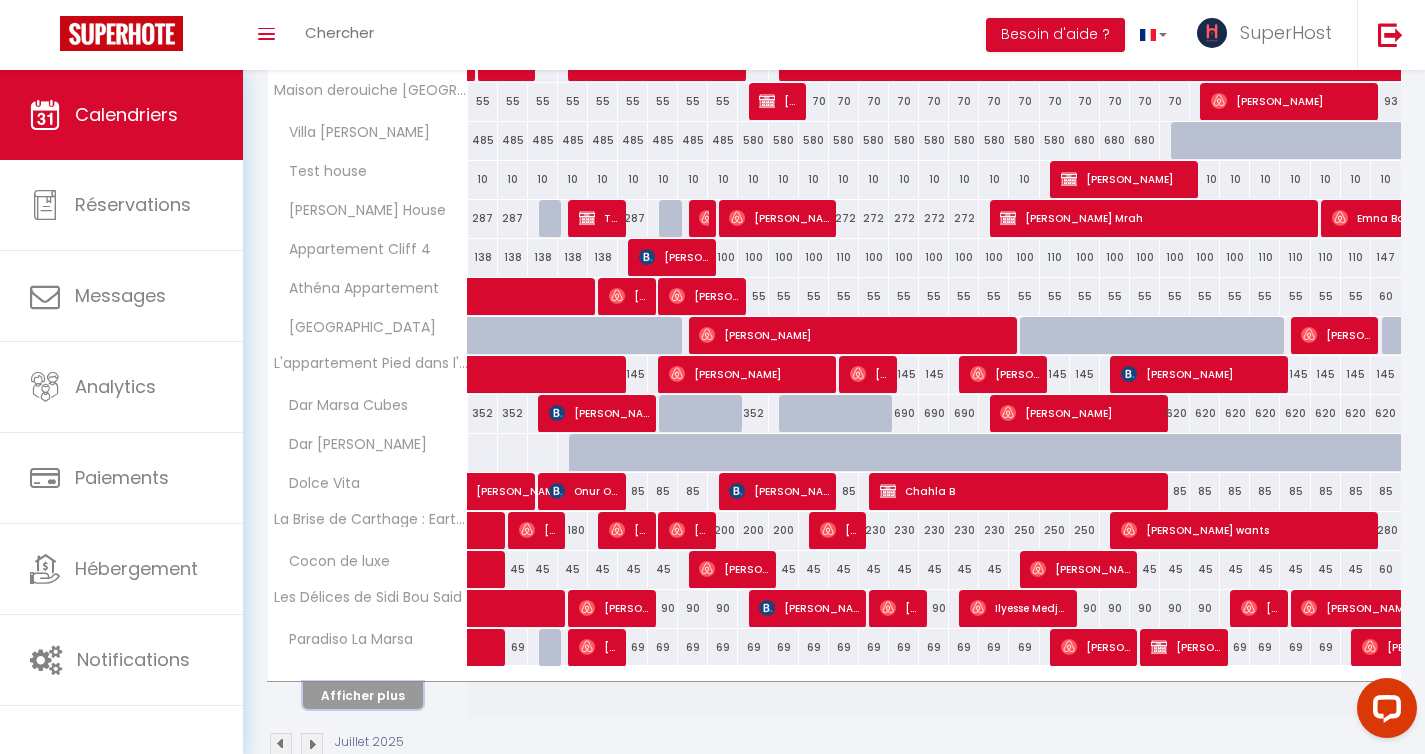 scroll, scrollTop: 1319, scrollLeft: 0, axis: vertical 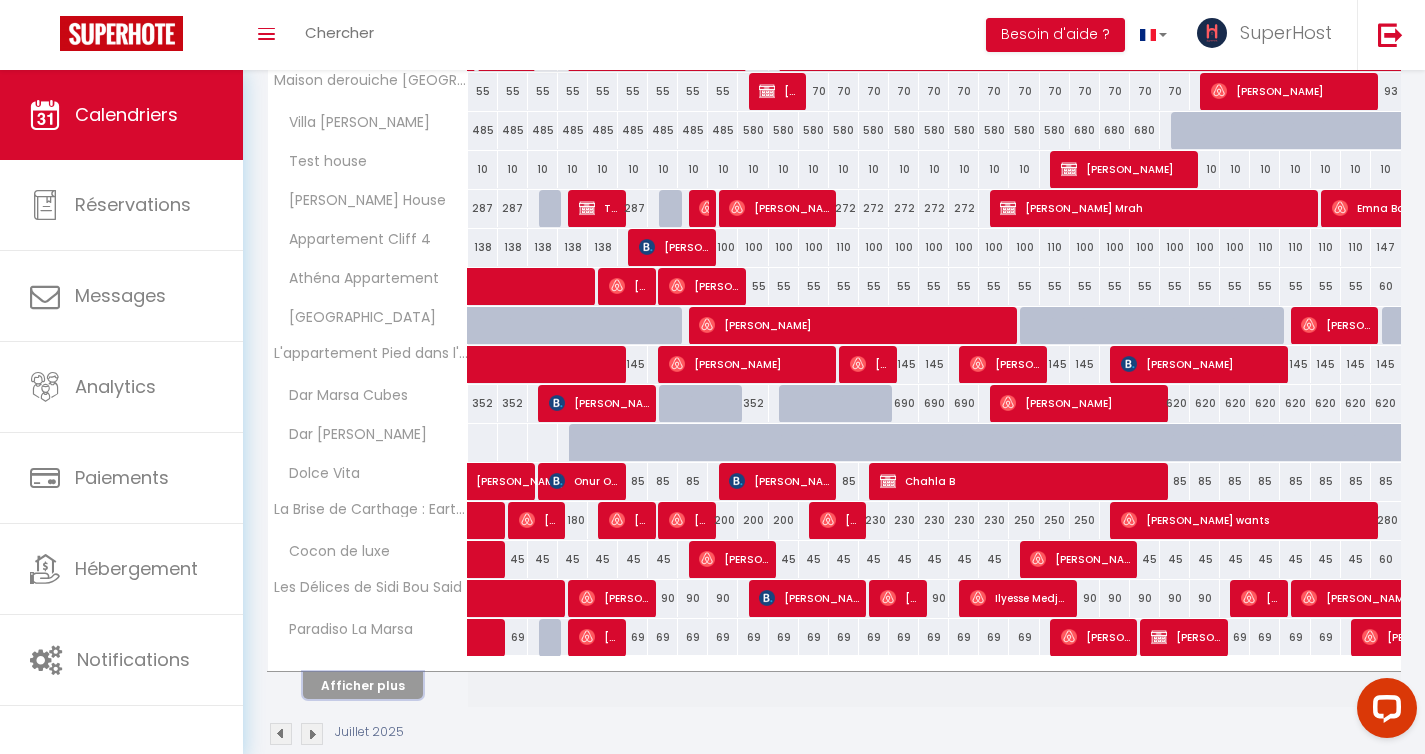 click on "Afficher plus" at bounding box center [363, 685] 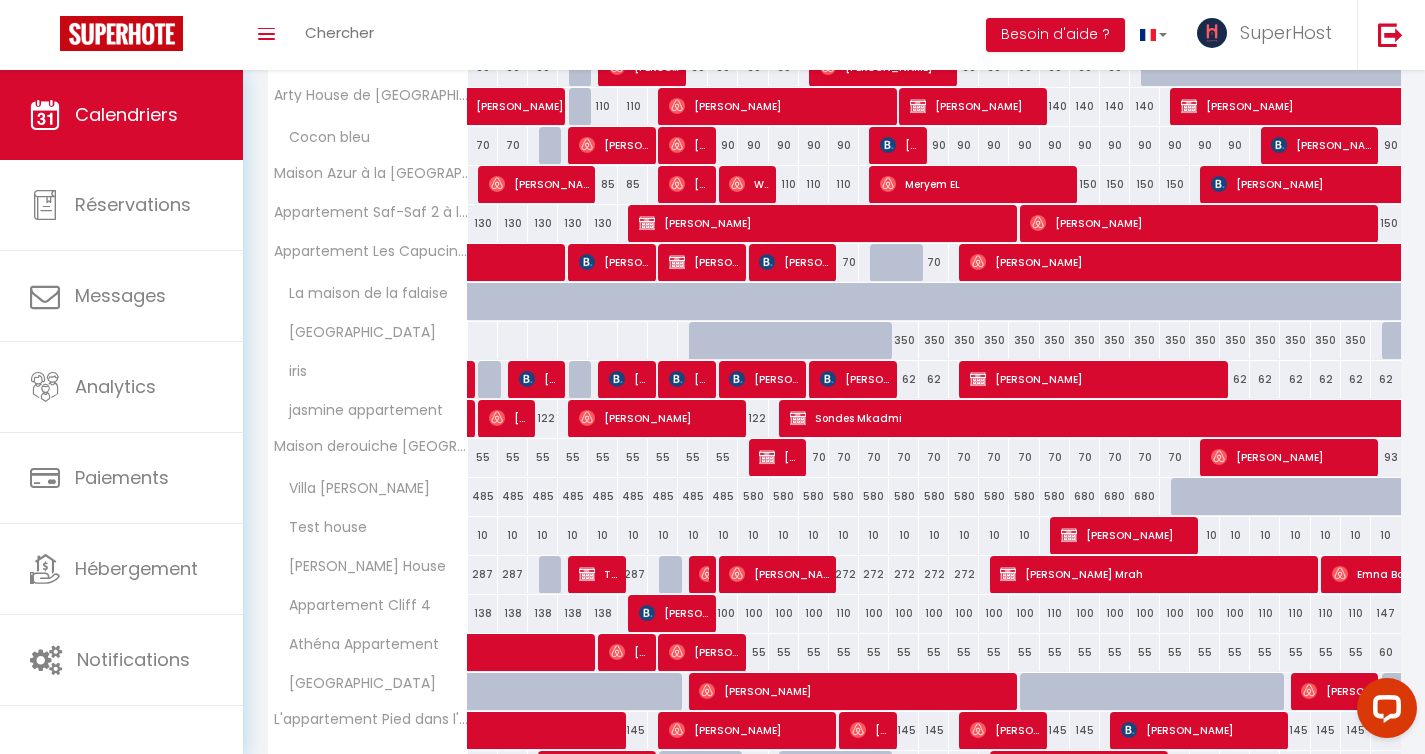 scroll, scrollTop: 853, scrollLeft: 0, axis: vertical 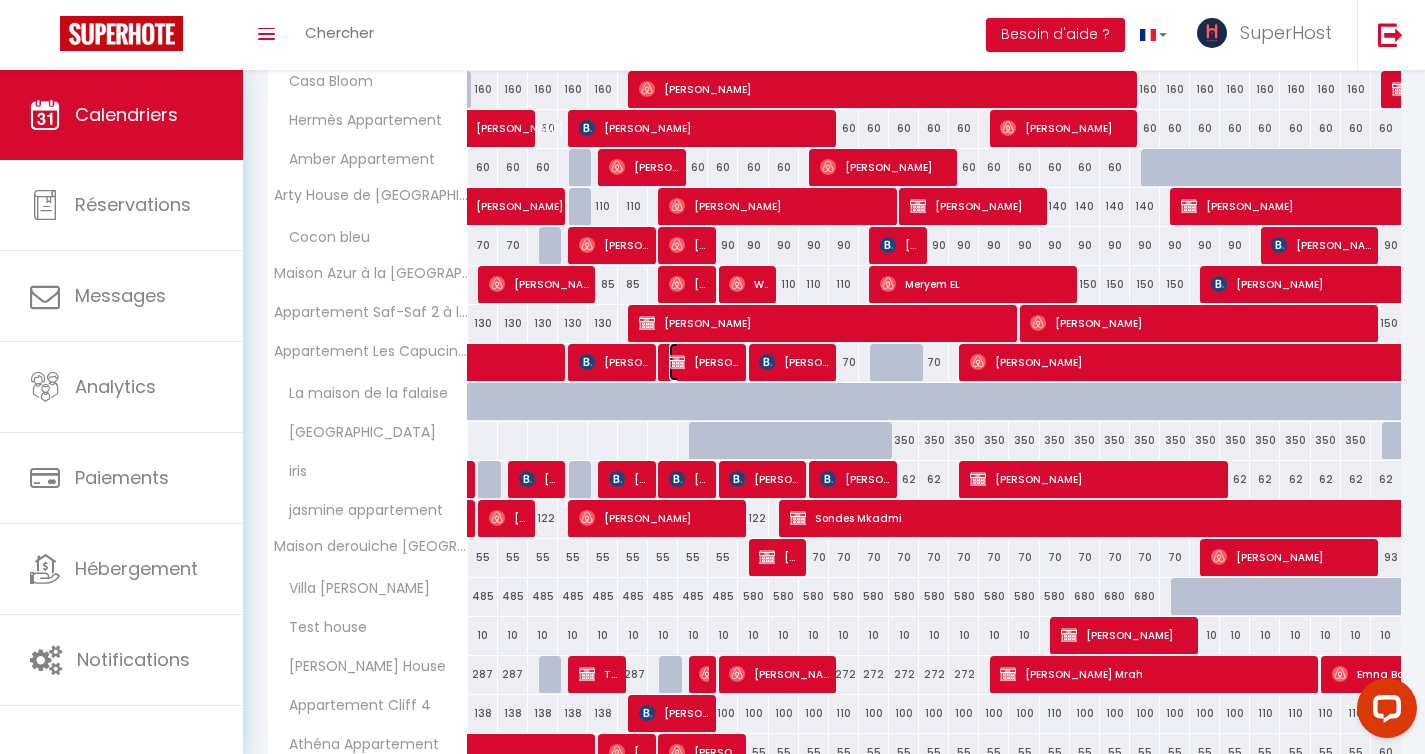 click on "[PERSON_NAME]" at bounding box center (704, 362) 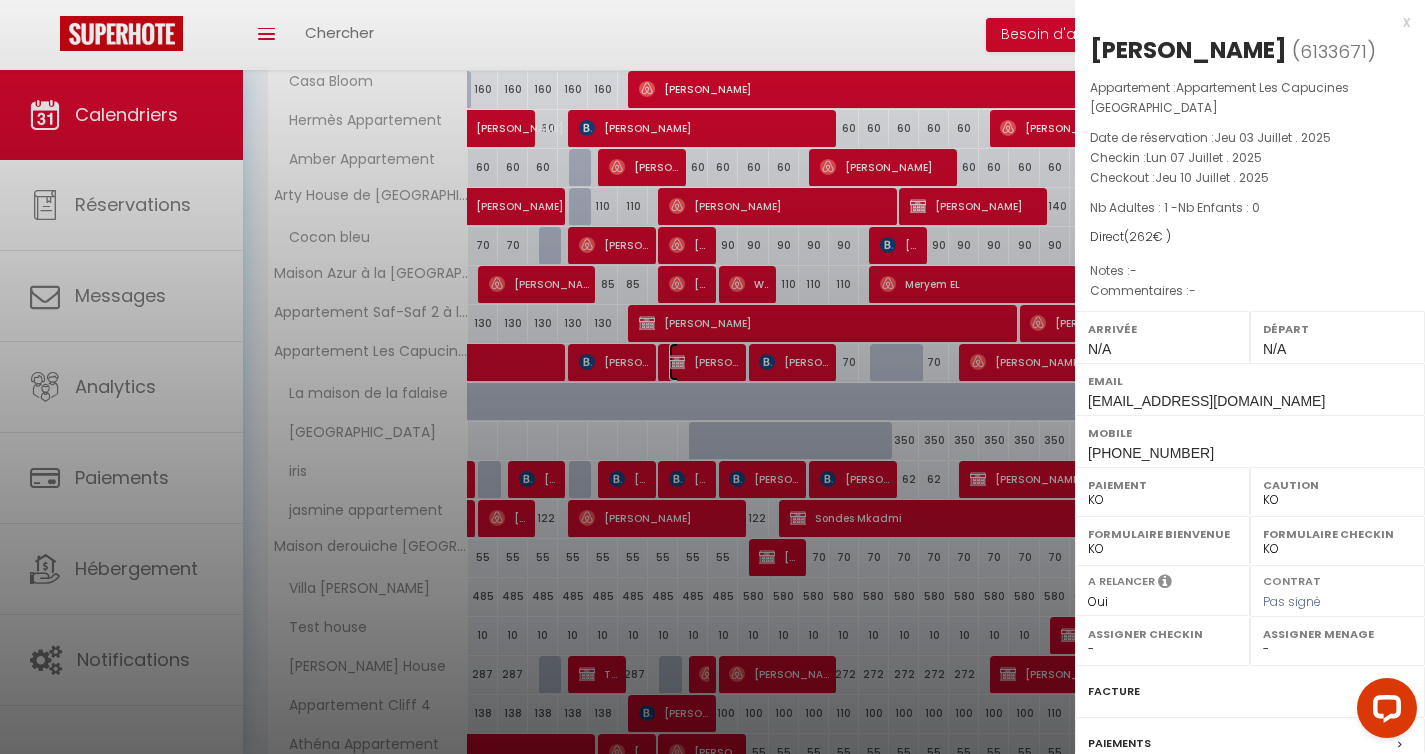 scroll, scrollTop: 198, scrollLeft: 0, axis: vertical 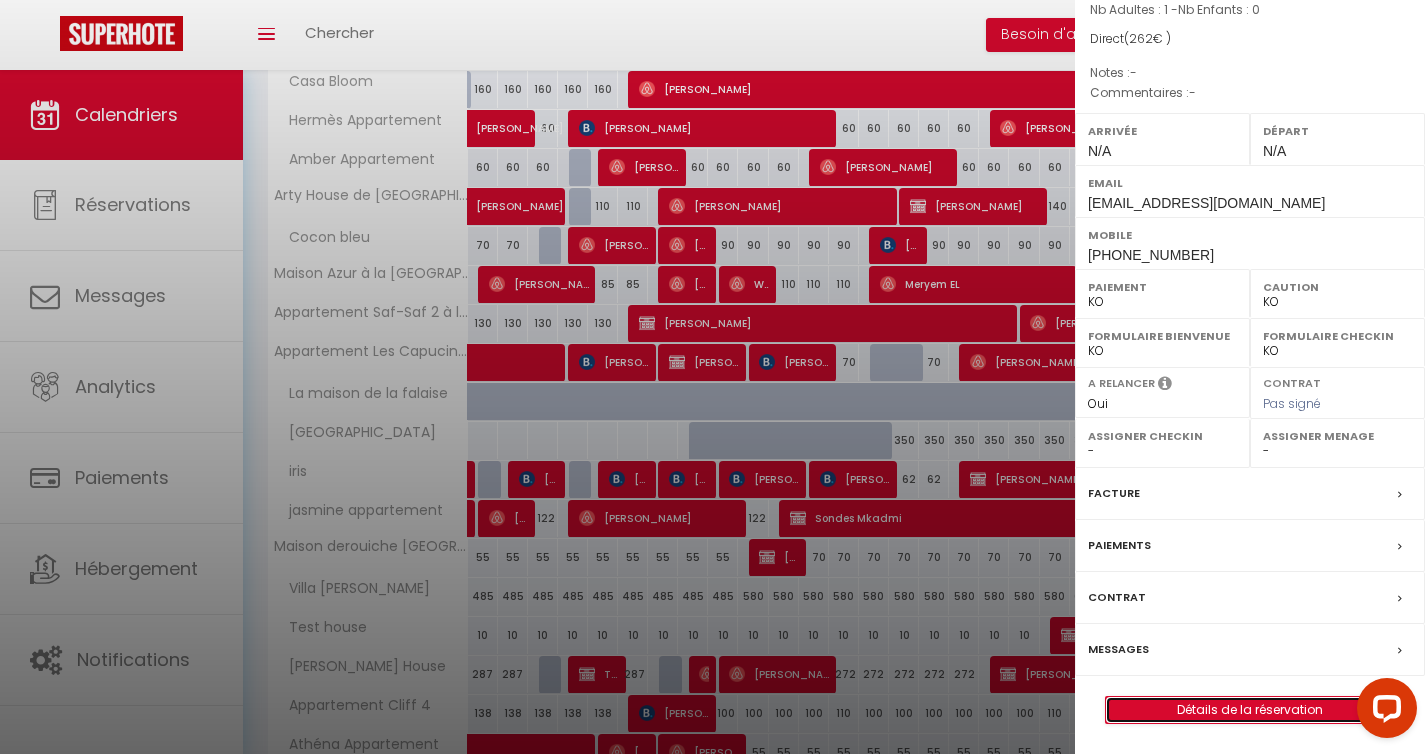 click on "Détails de la réservation" at bounding box center (1250, 710) 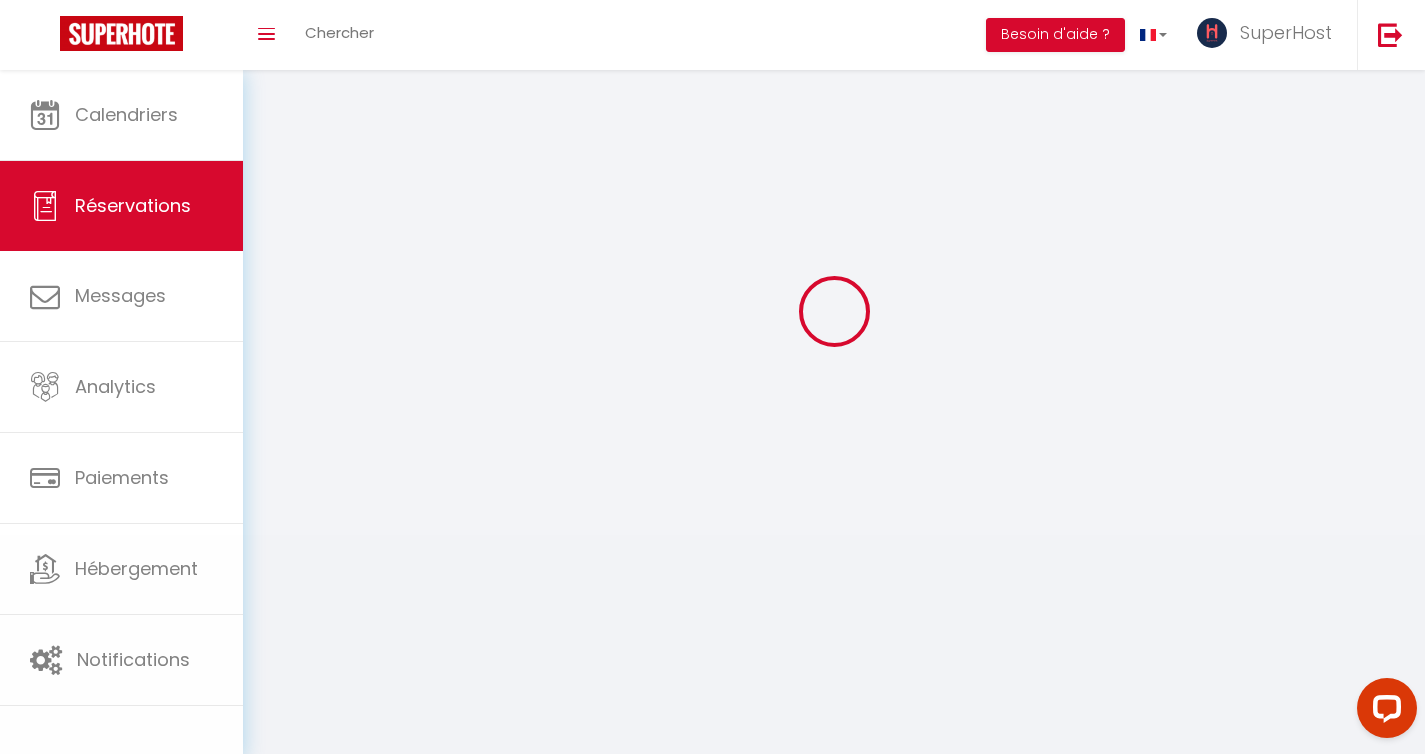 scroll, scrollTop: 0, scrollLeft: 0, axis: both 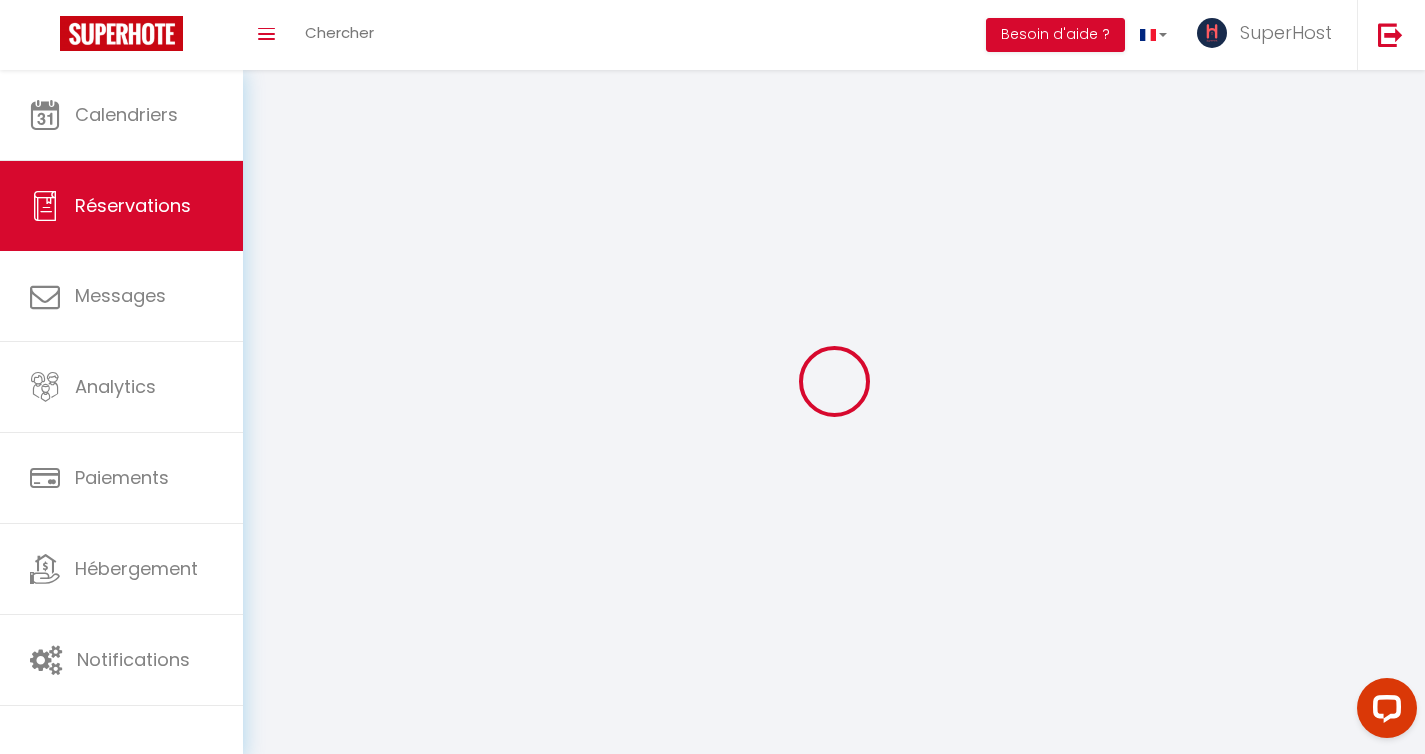 type on "Belghith" 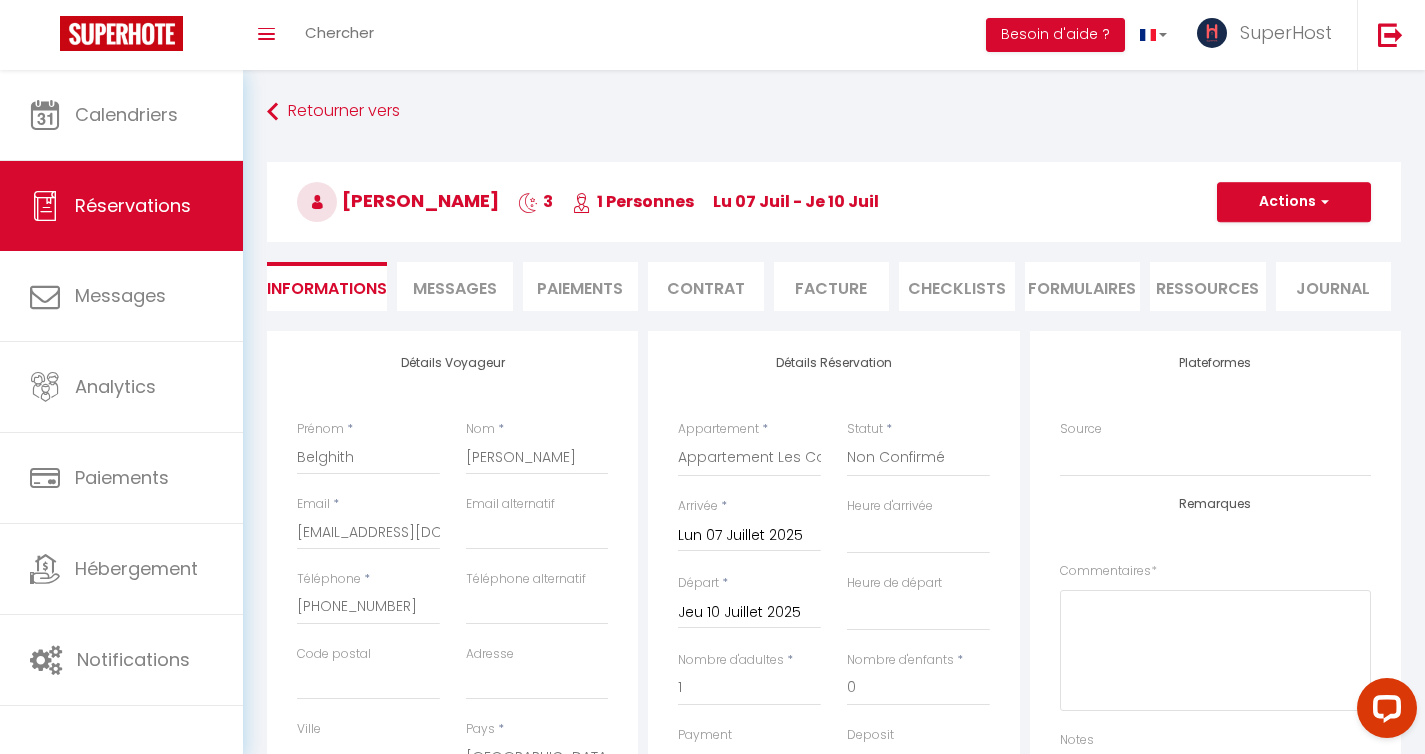 type on "20" 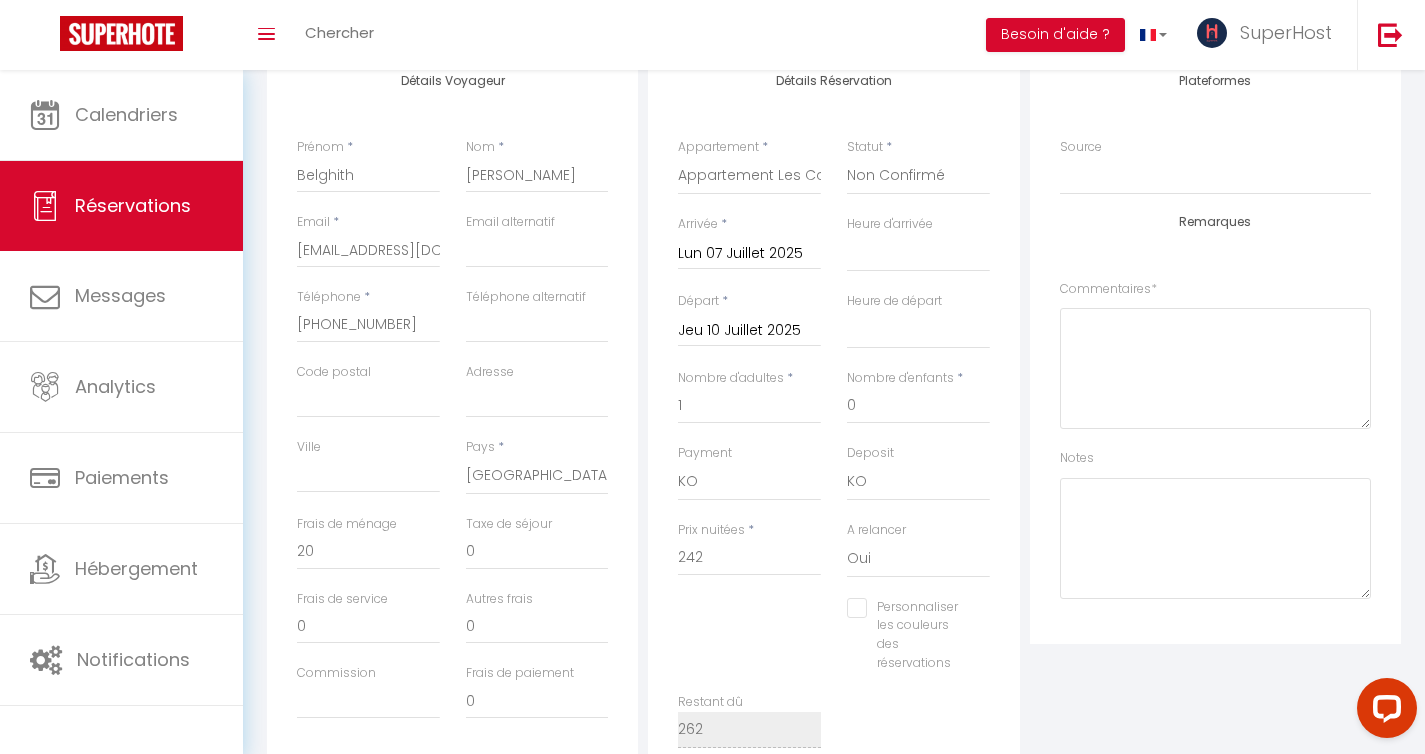 scroll, scrollTop: 0, scrollLeft: 0, axis: both 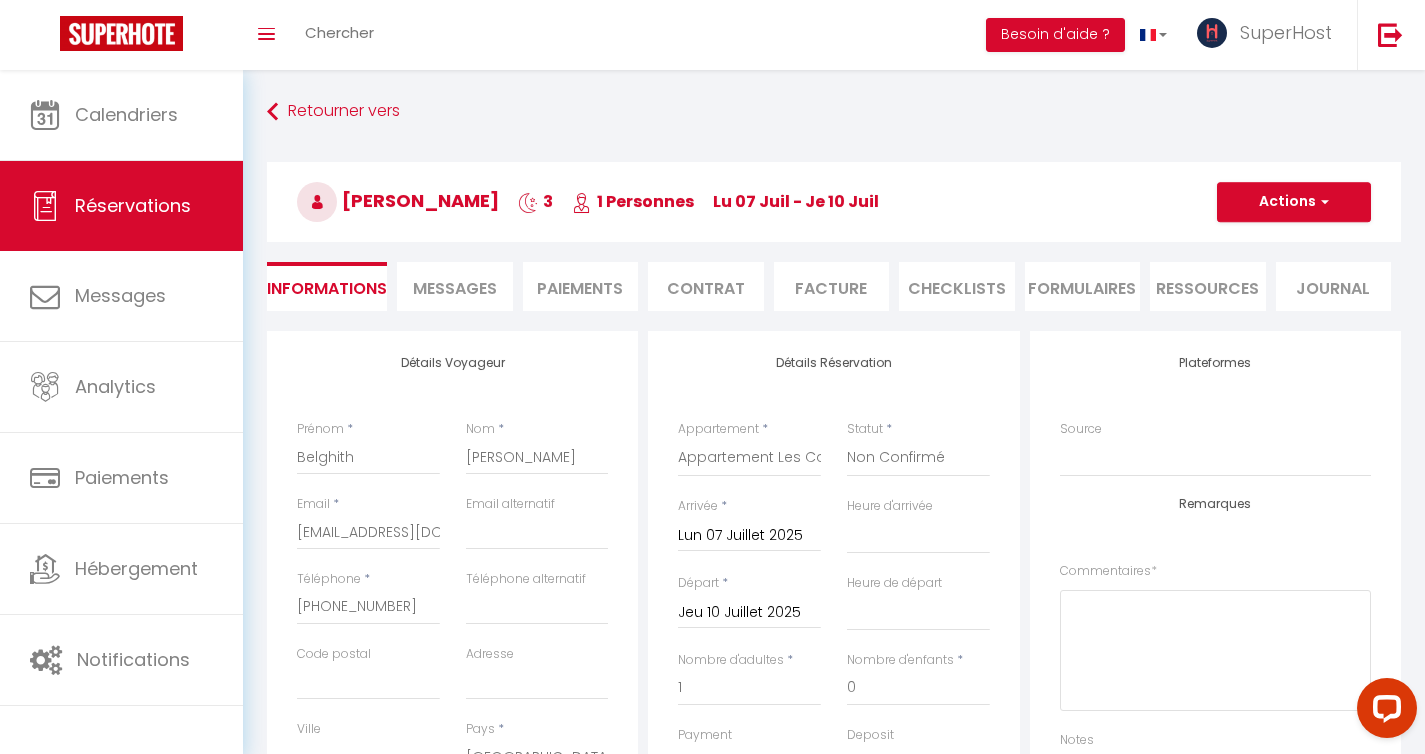click on "Retourner vers    Belghith   Omar   3    1 Personnes
lu 07 Juil - je 10 Juil
Actions
Enregistrer   Dupliquer   Supprimer
Actions
Enregistrer   Aperçu et éditer   Envoyer la facture   Copier le lien
Actions
Voir le contrat   Envoyer le contrat   Copier le lien
Actions
Encaisser un paiement     Encaisser une caution     Créer nouveau lien paiement     Créer nouveau lien caution     Envoyer un paiement global
Actions
Informations   Messages     Paiements   Contrat   Facture   CHECKLISTS   FORMULAIRES   Ressources   Journal   Détails Voyageur   Prénom   *   Belghith   Nom   *   Omar   Email   *   omar.belghith96+traveler@gmail.com   Email alternatif         *" at bounding box center [834, 777] 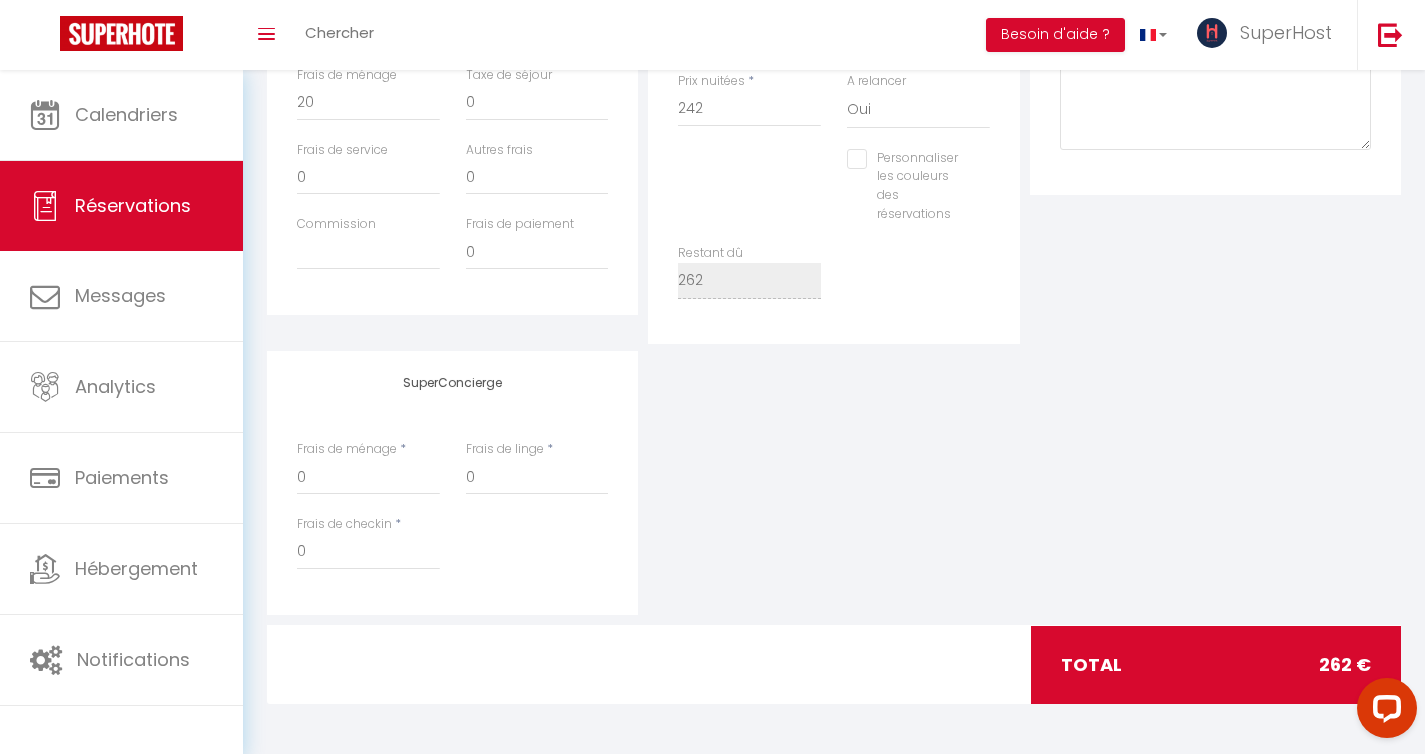 scroll, scrollTop: 597, scrollLeft: 0, axis: vertical 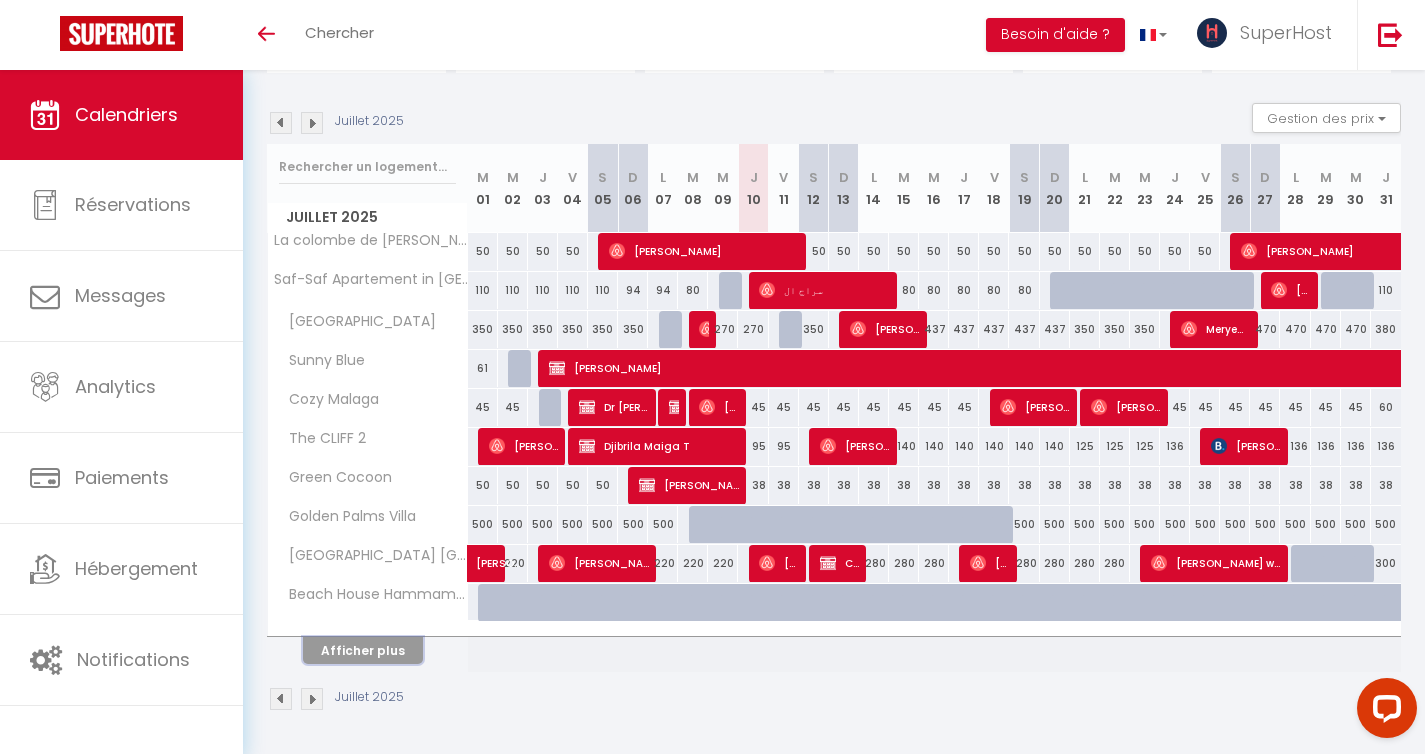 click on "Afficher plus" at bounding box center [363, 650] 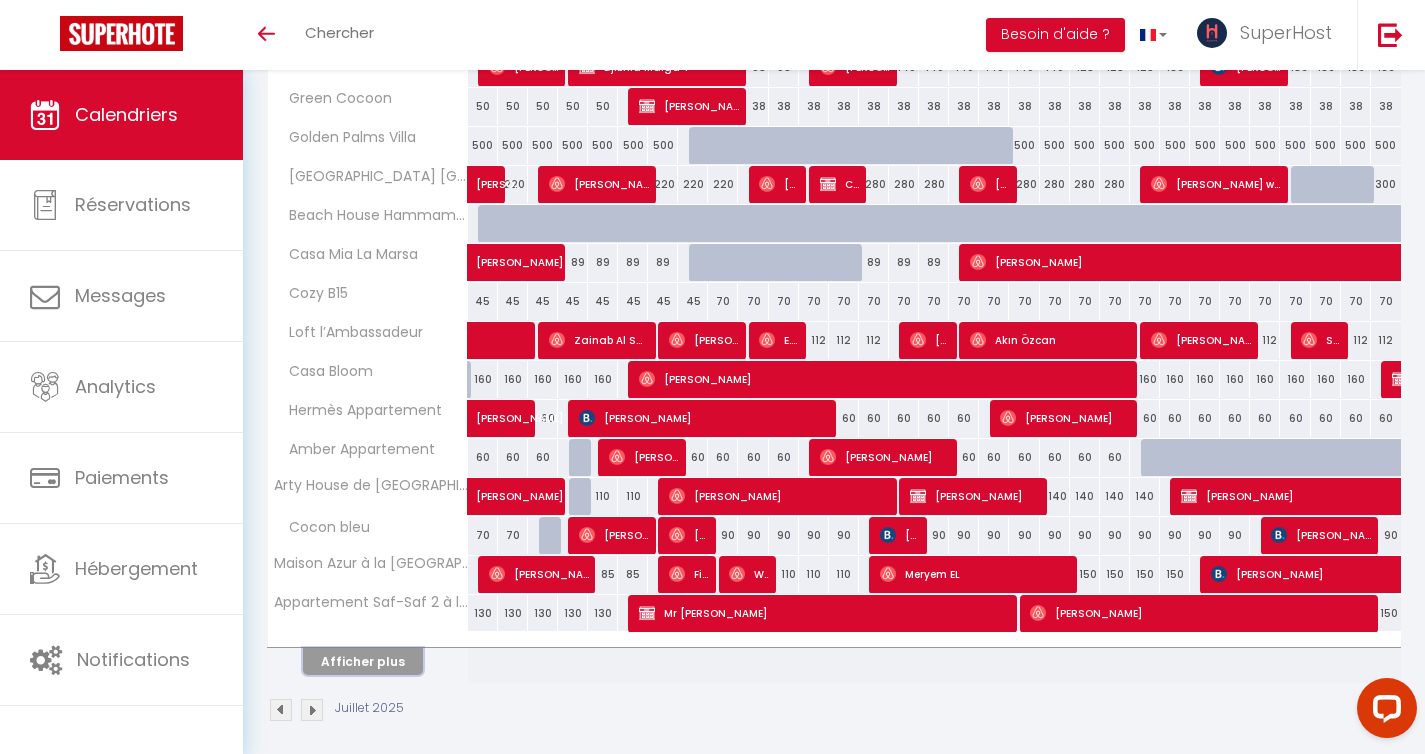 scroll, scrollTop: 574, scrollLeft: 0, axis: vertical 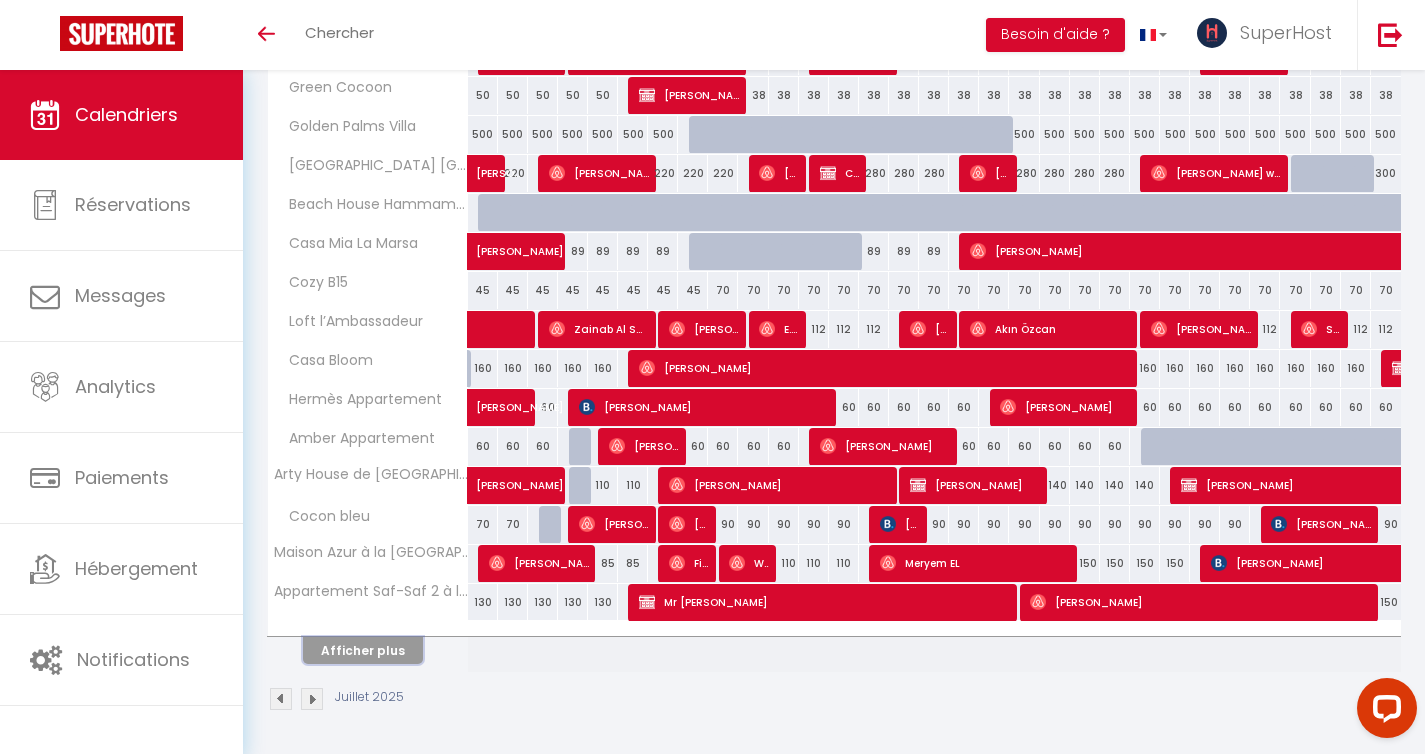 click on "Afficher plus" at bounding box center (363, 650) 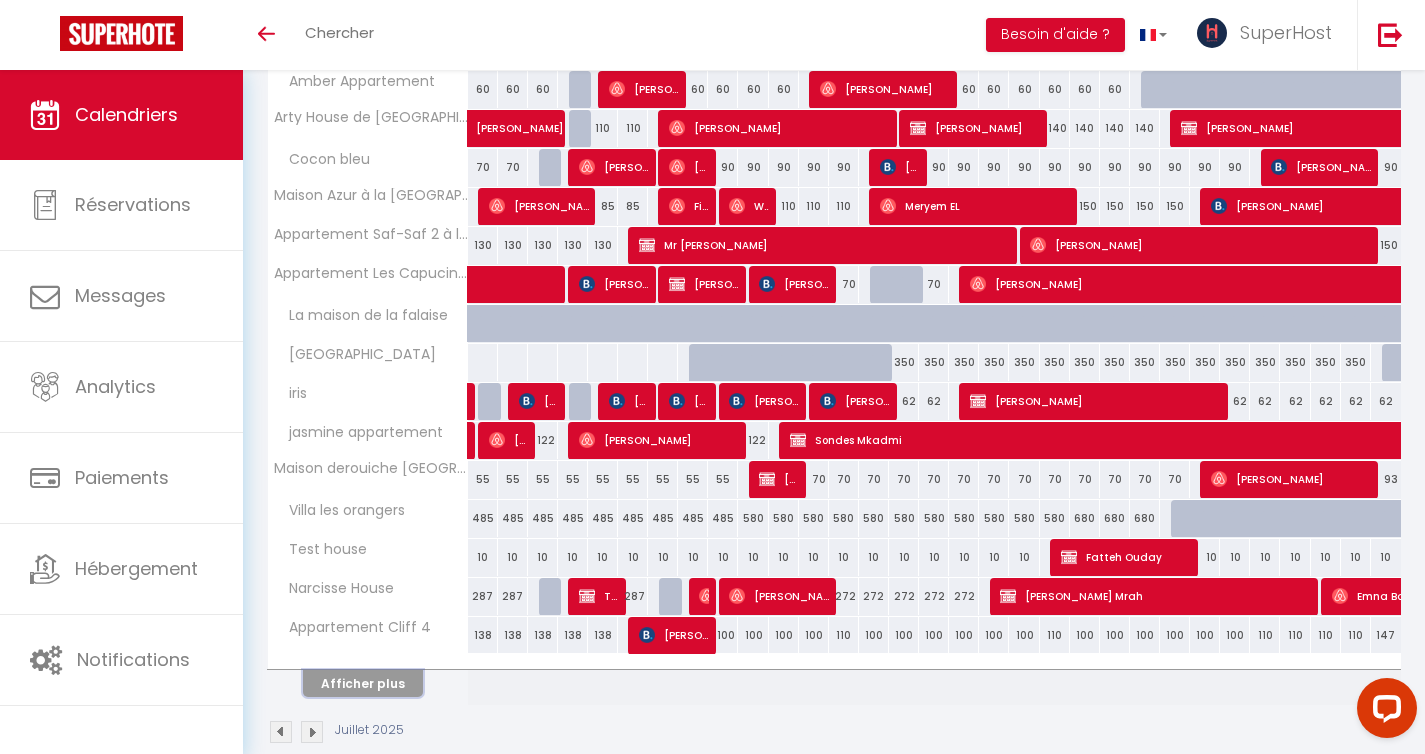 scroll, scrollTop: 964, scrollLeft: 0, axis: vertical 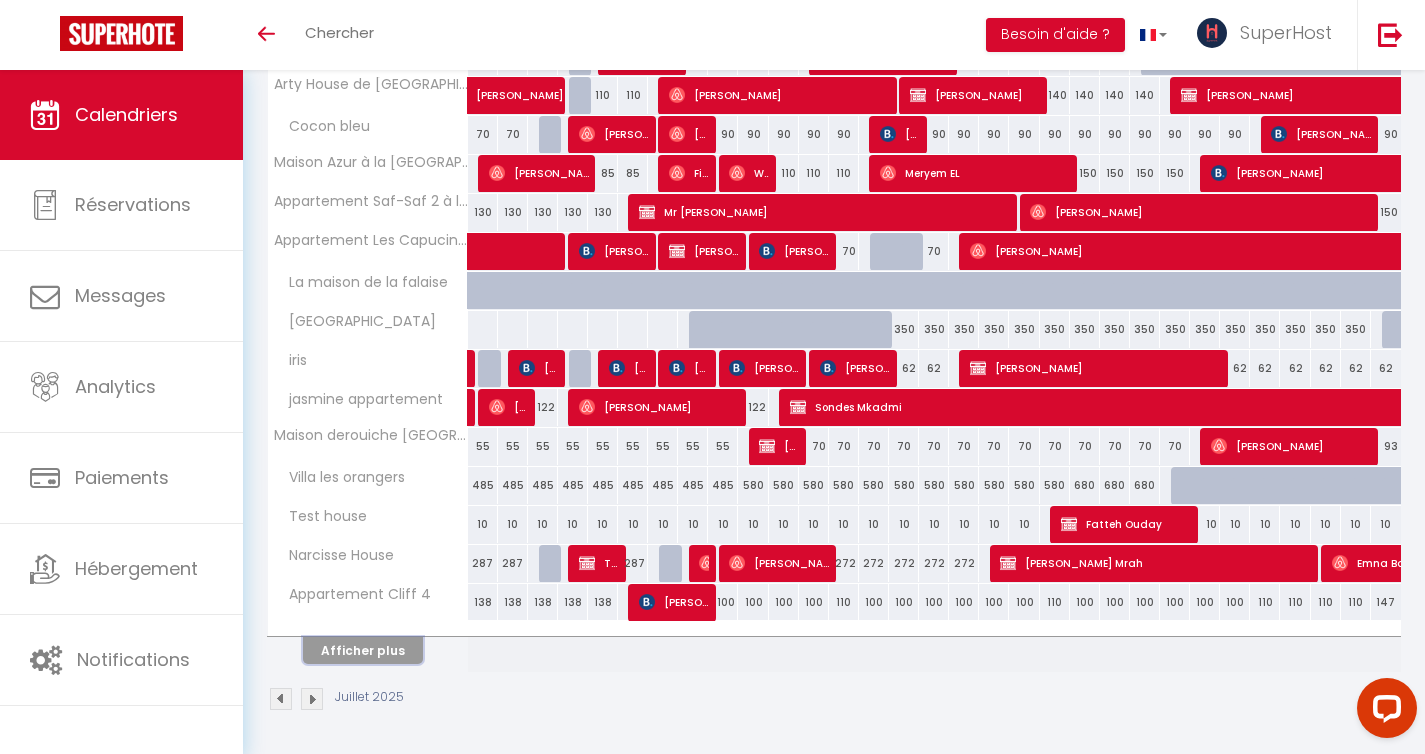 click on "Afficher plus" at bounding box center (363, 650) 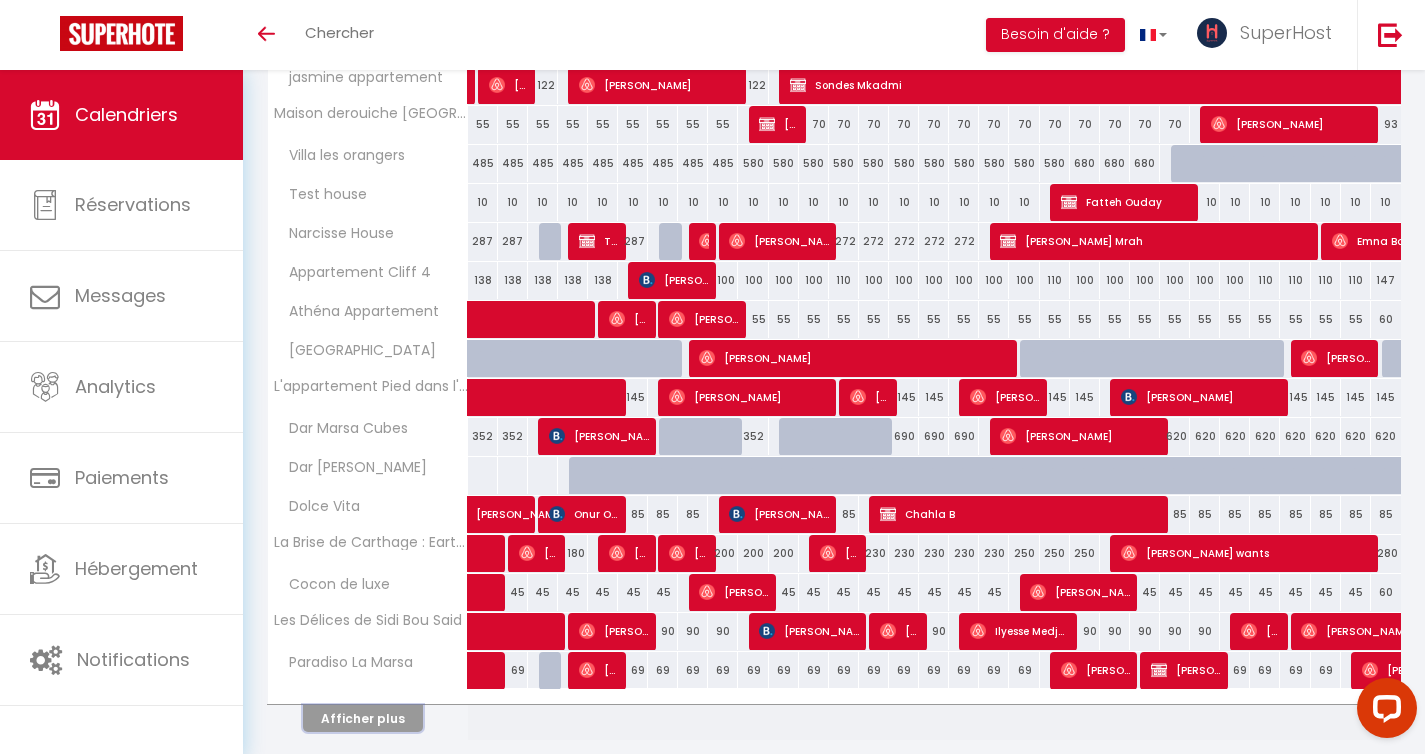 scroll, scrollTop: 1277, scrollLeft: 0, axis: vertical 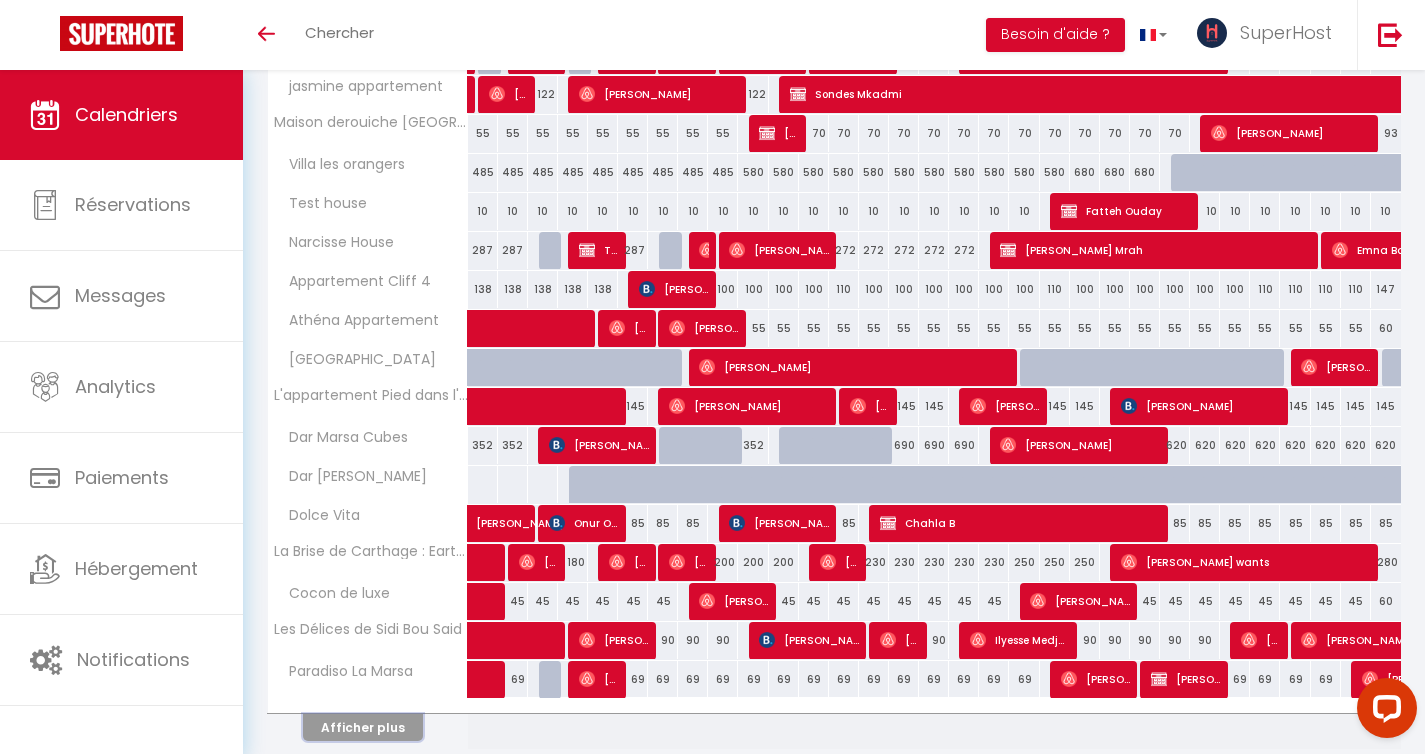 type 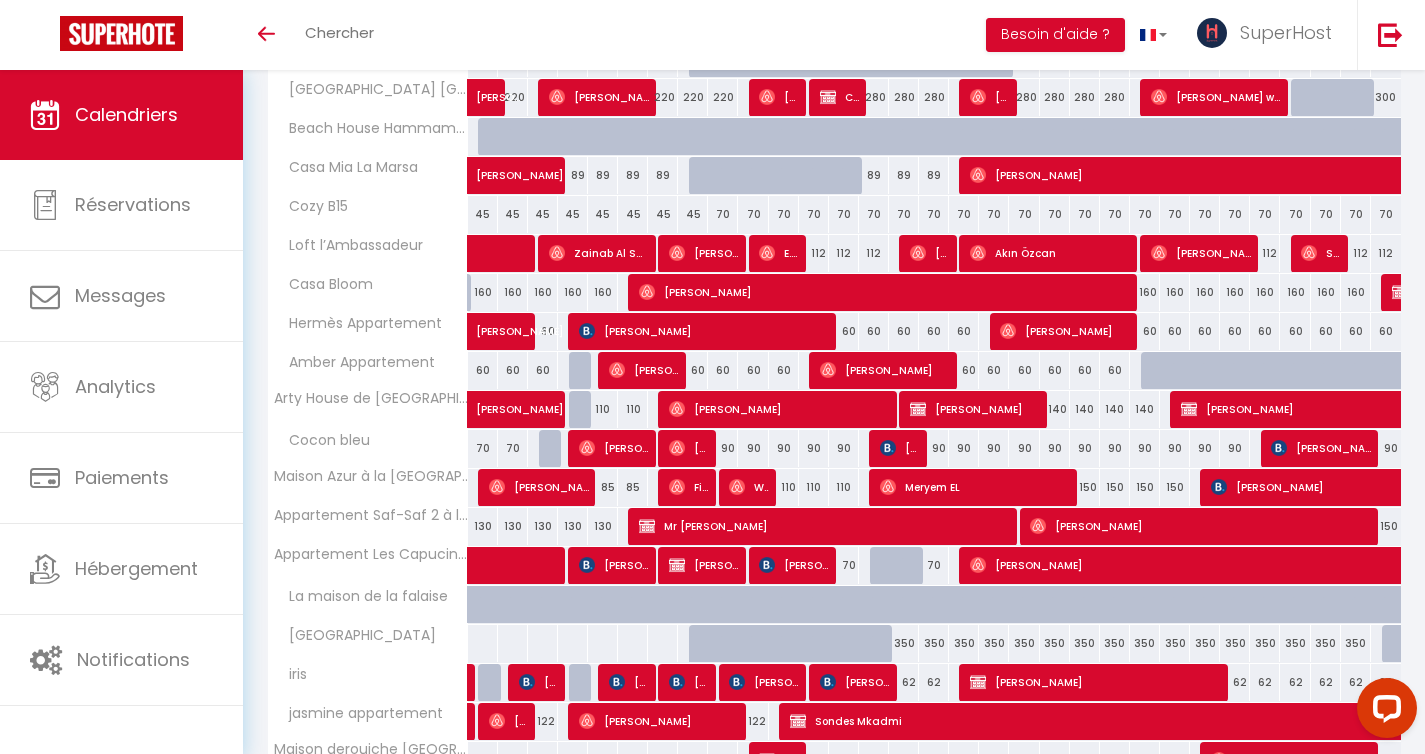 scroll, scrollTop: 644, scrollLeft: 0, axis: vertical 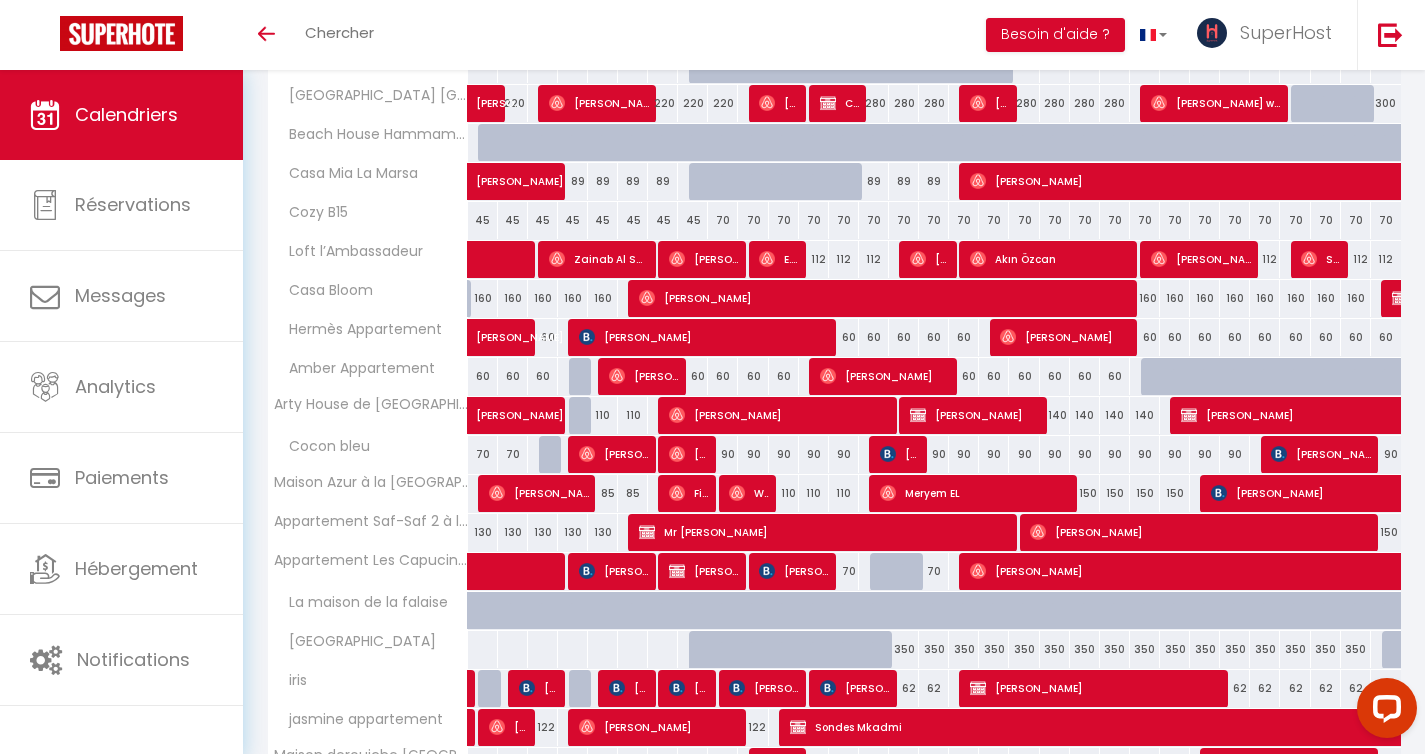 click at bounding box center (904, 572) 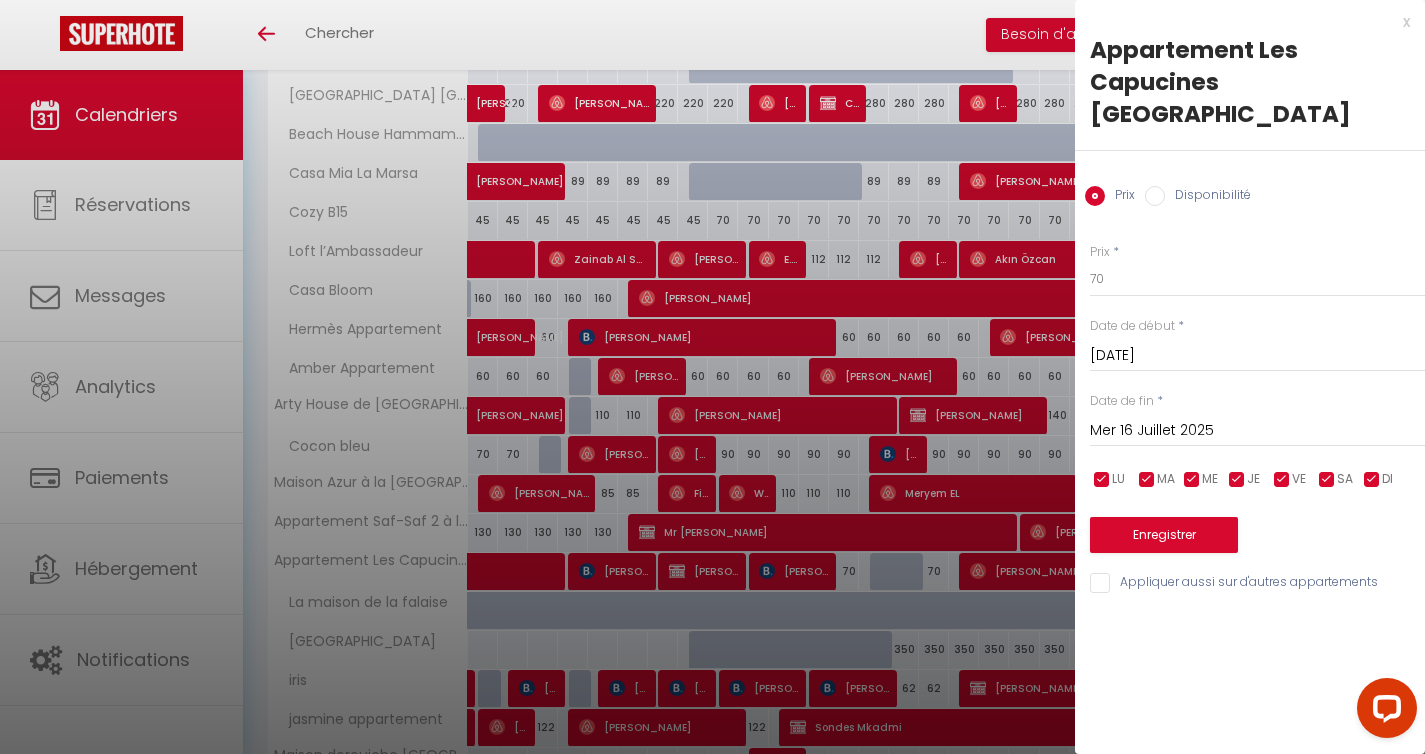 click on "x" at bounding box center (1242, 22) 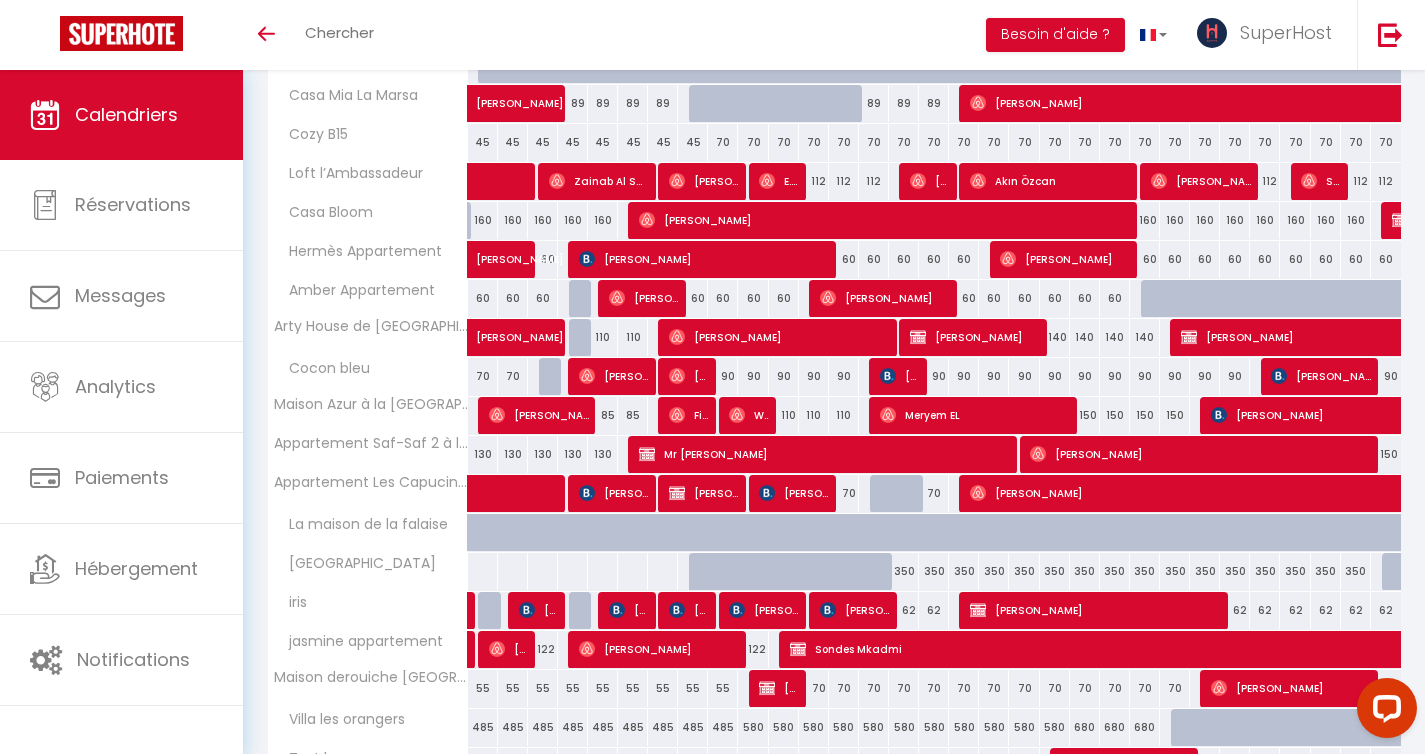 scroll, scrollTop: 717, scrollLeft: 0, axis: vertical 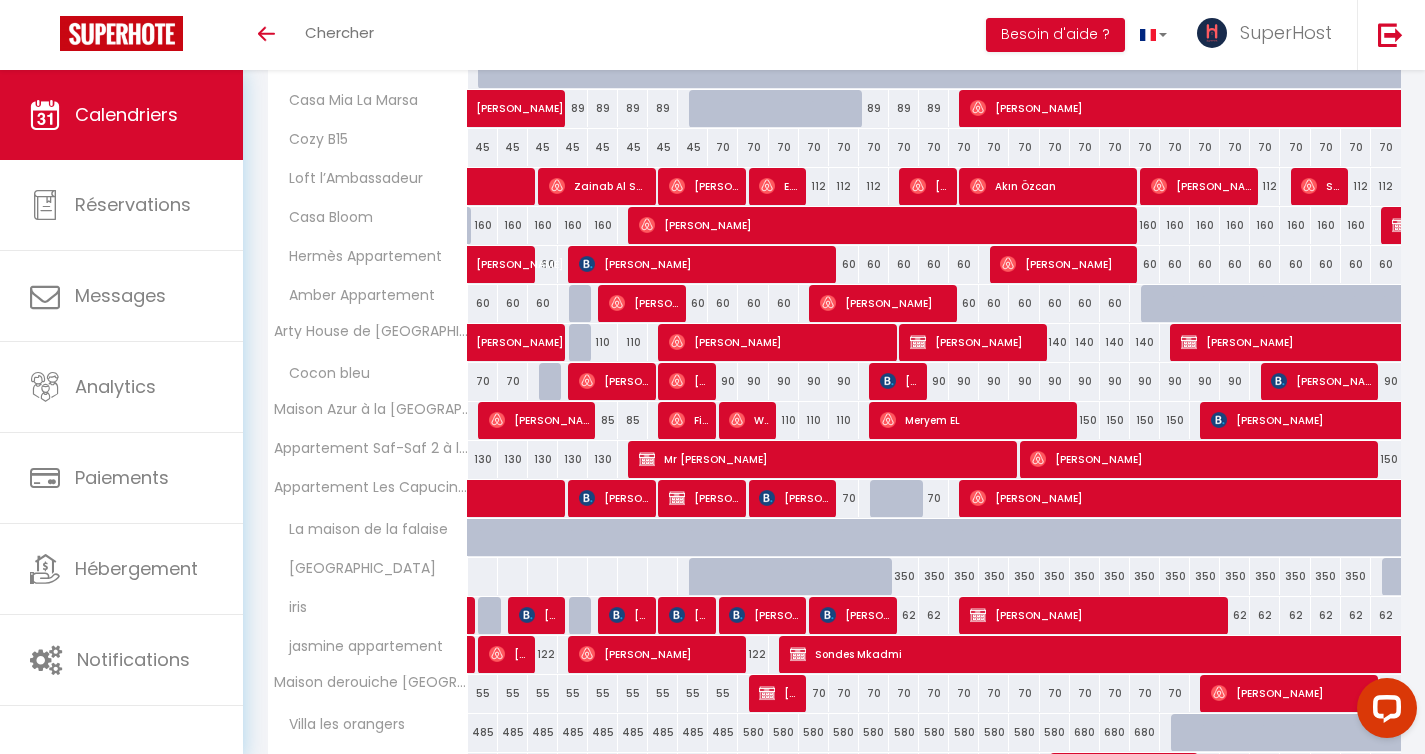 click at bounding box center (904, 499) 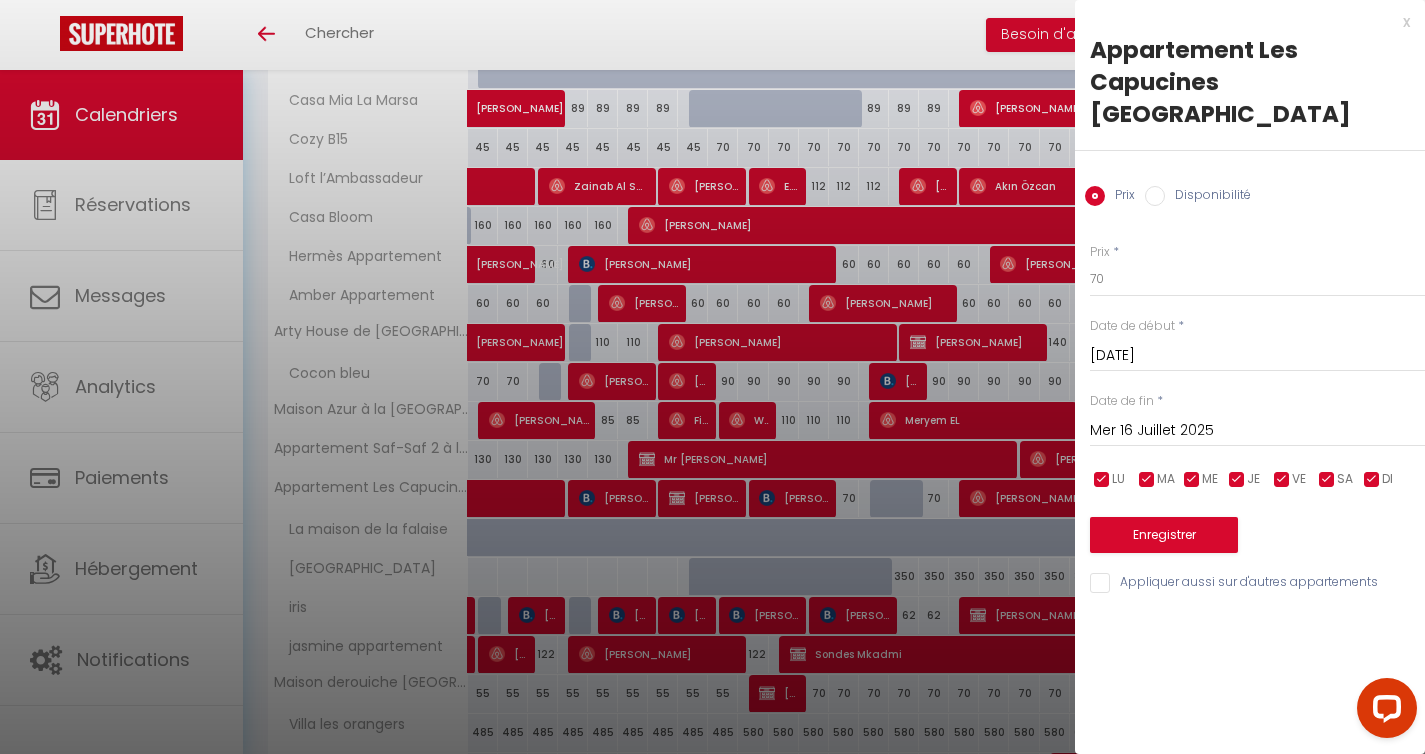 click on "Disponibilité" at bounding box center (1155, 196) 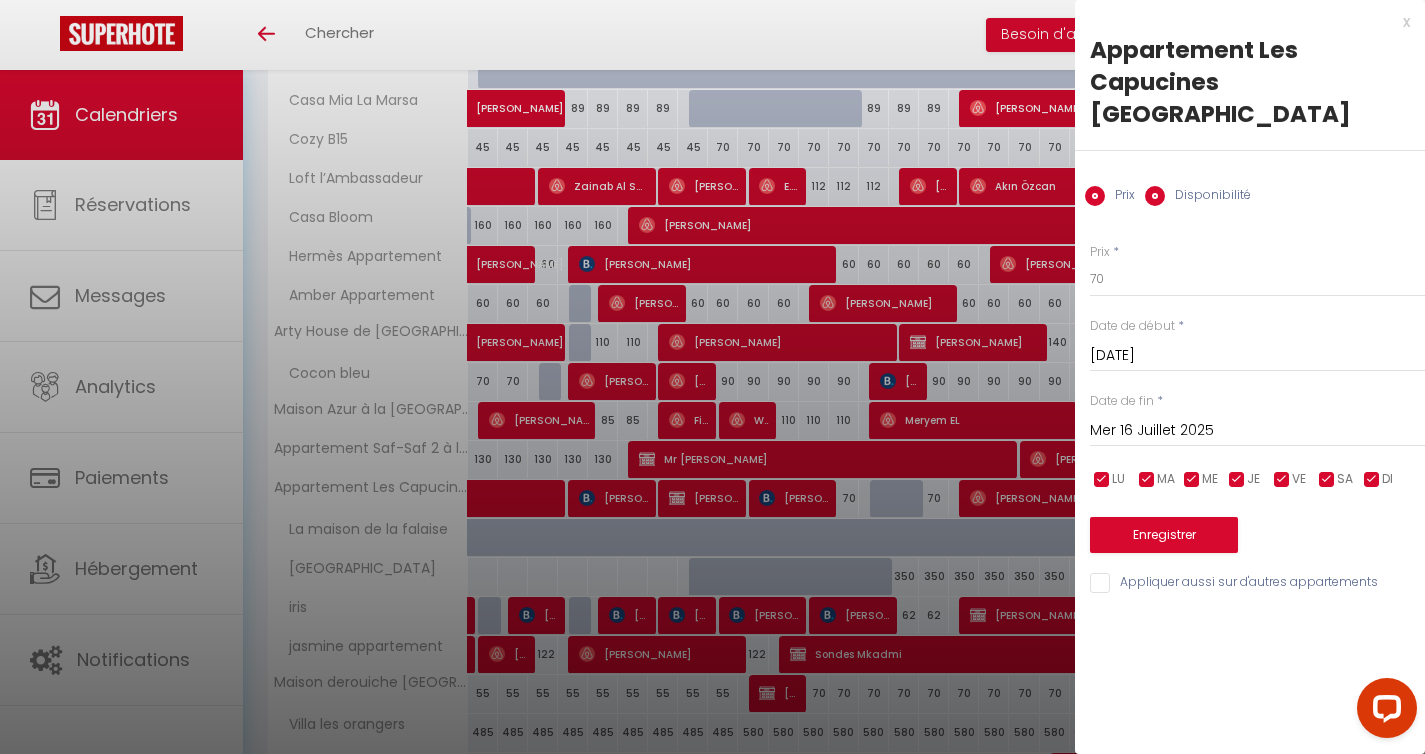 radio on "false" 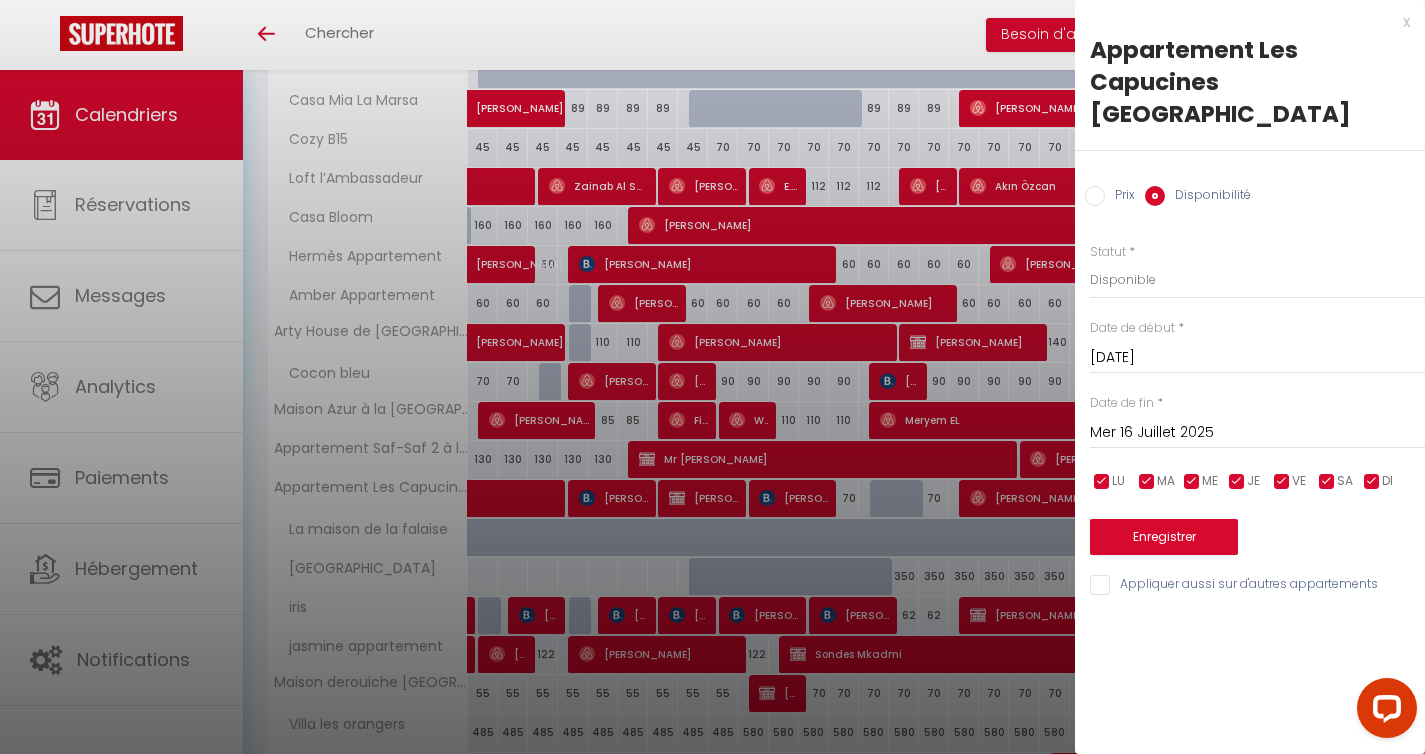click on "[DATE]" at bounding box center [1257, 358] 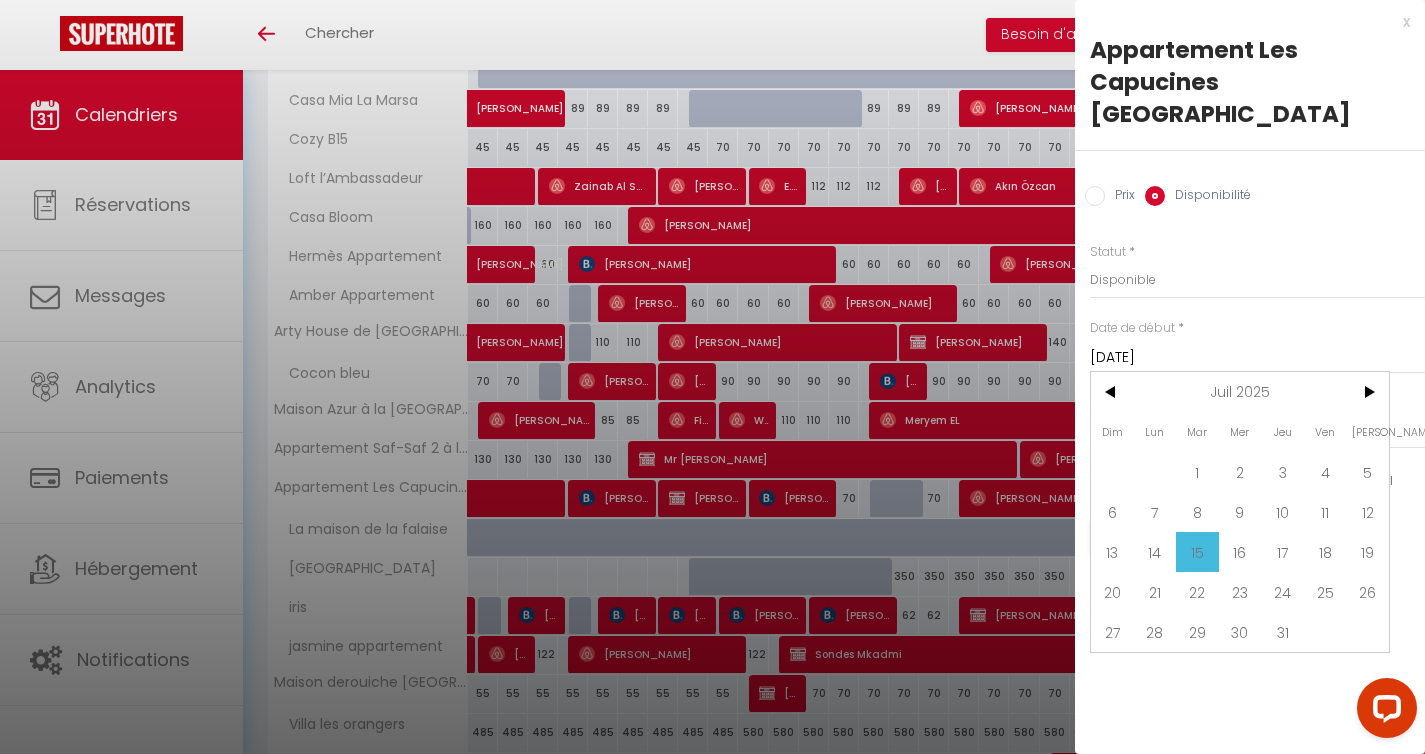 click on "14" at bounding box center (1155, 552) 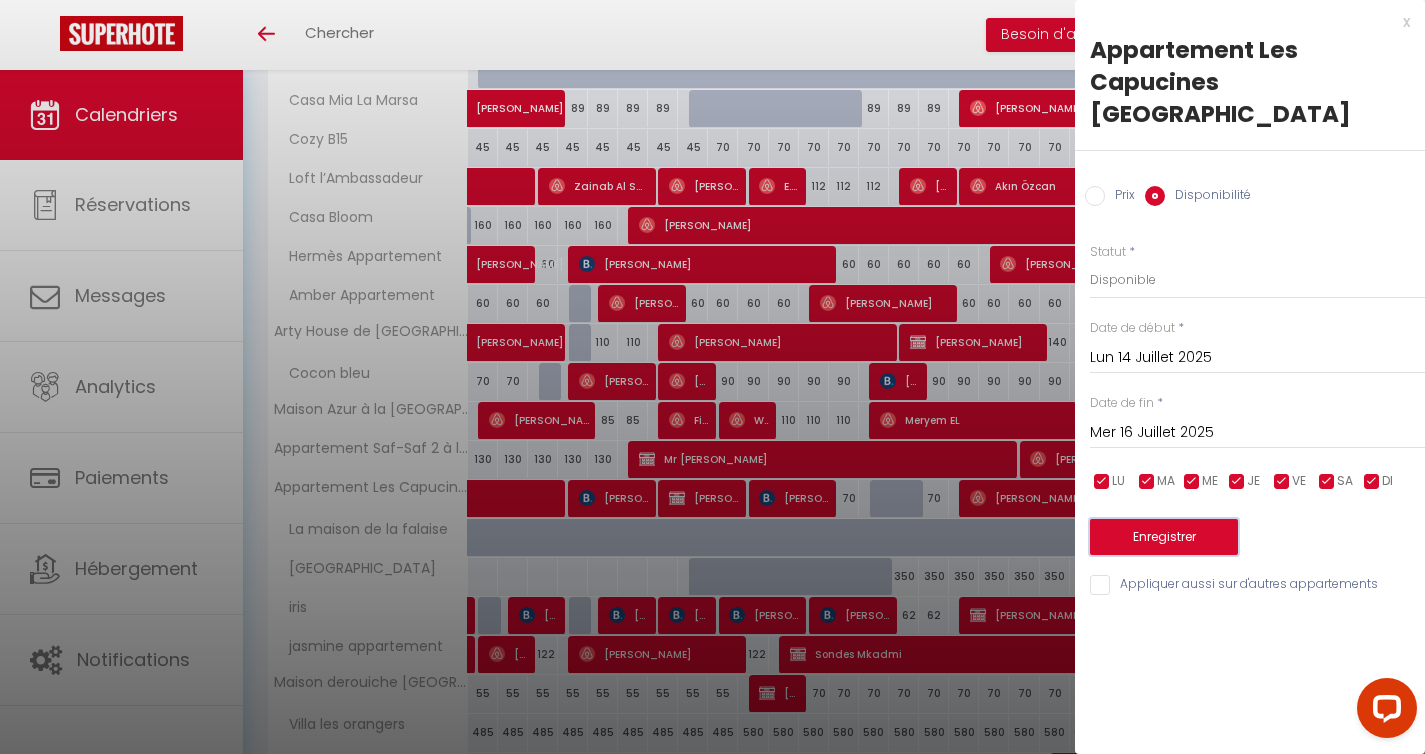 click on "Enregistrer" at bounding box center (1164, 537) 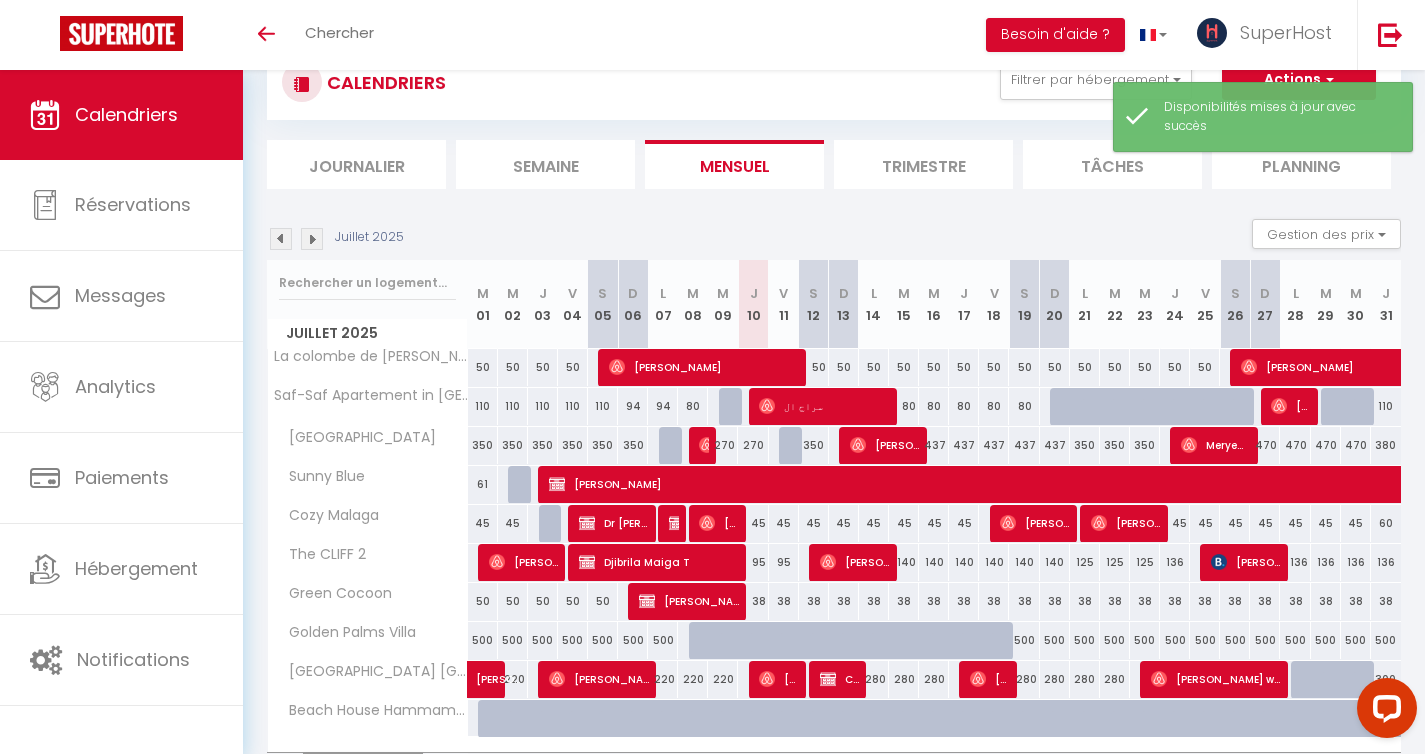 scroll, scrollTop: 0, scrollLeft: 0, axis: both 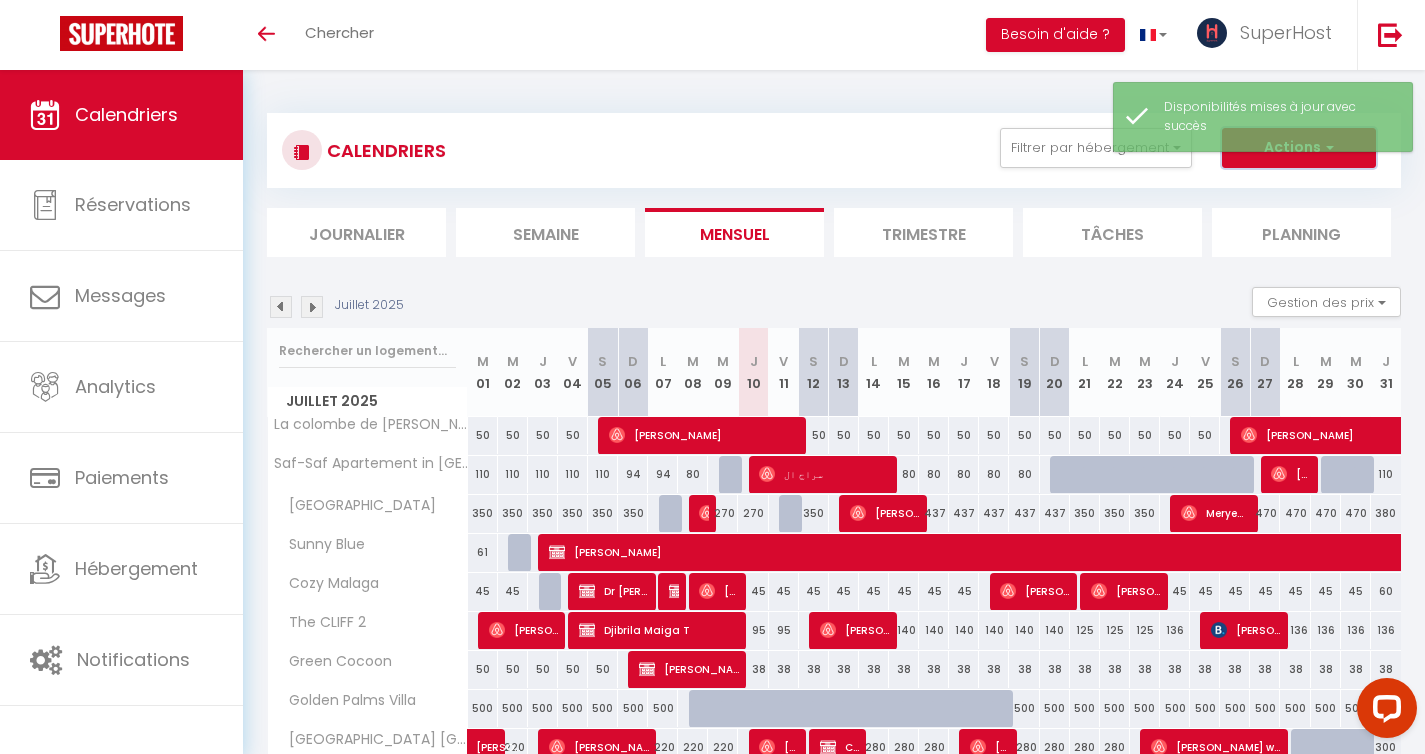 click on "Actions" at bounding box center [1299, 148] 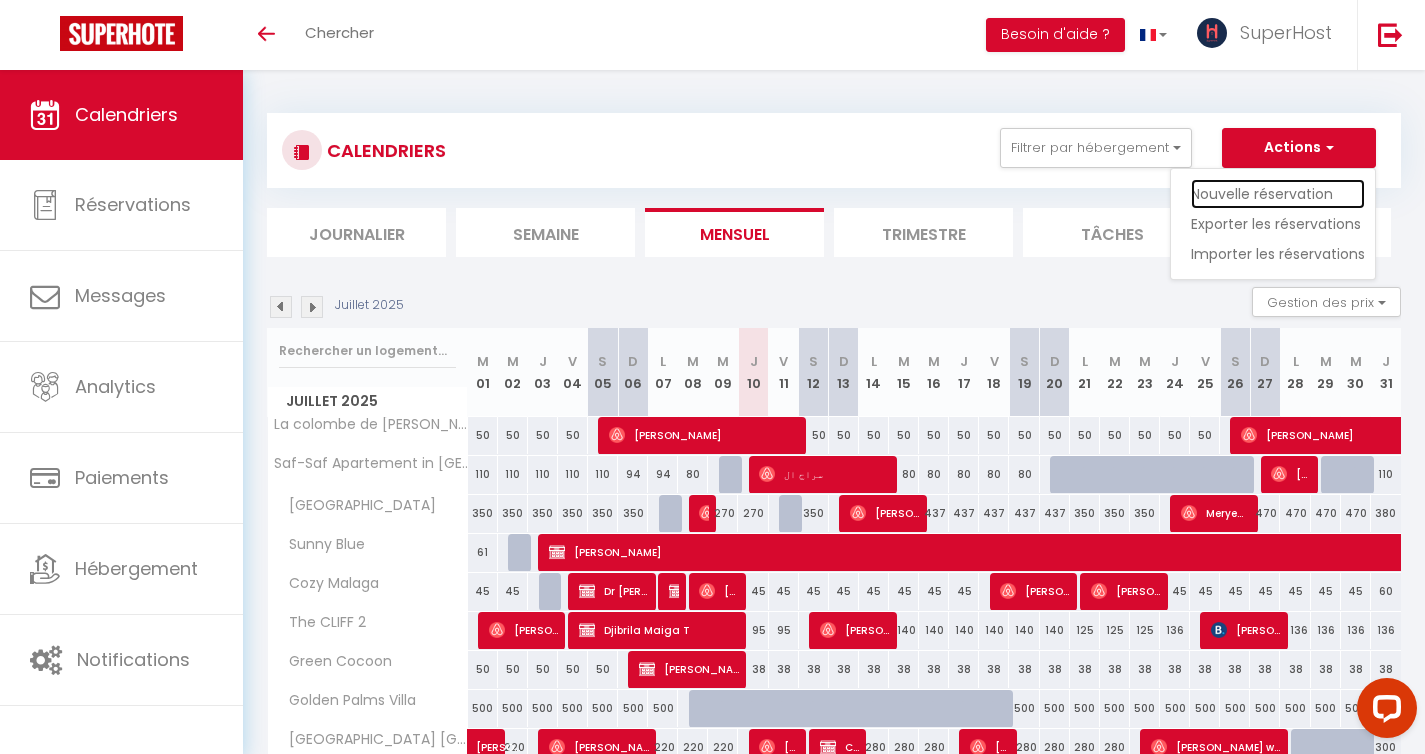click on "Nouvelle réservation" at bounding box center (1278, 194) 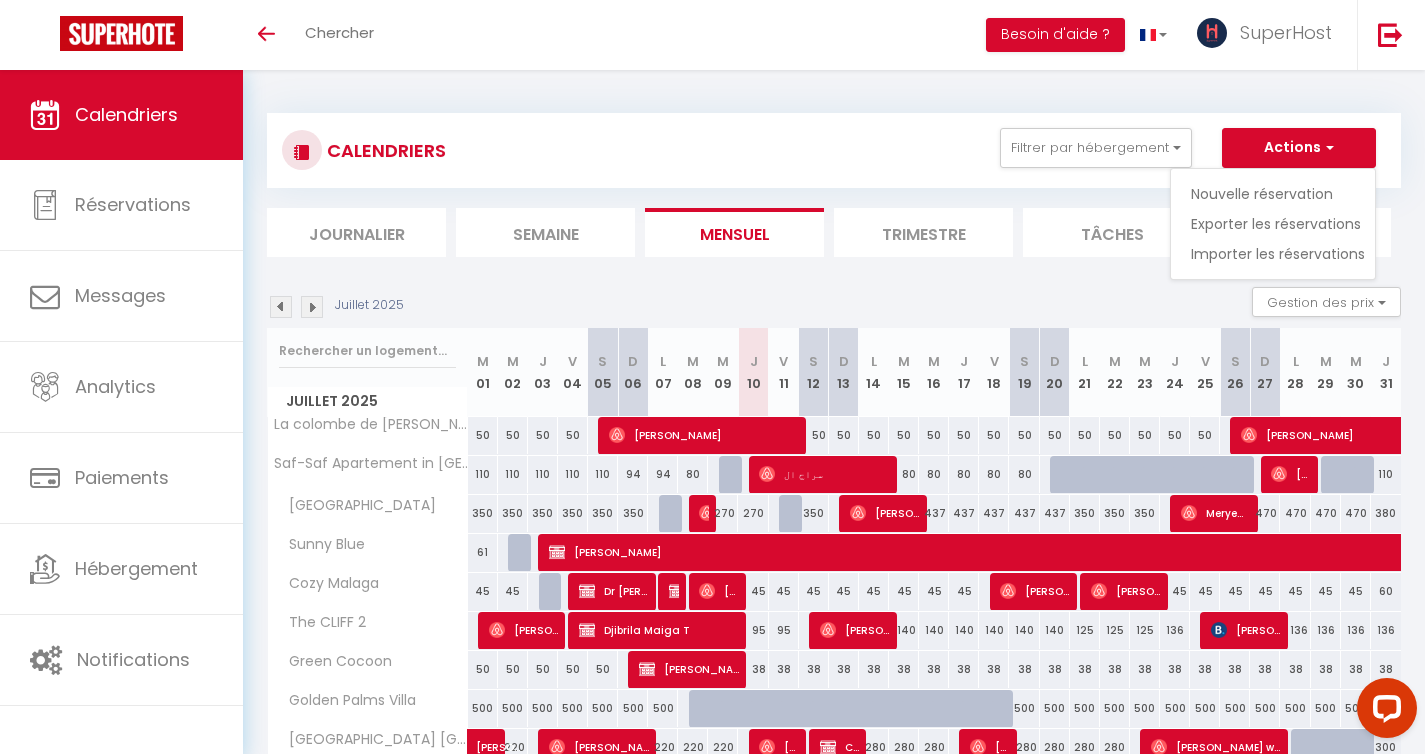 select 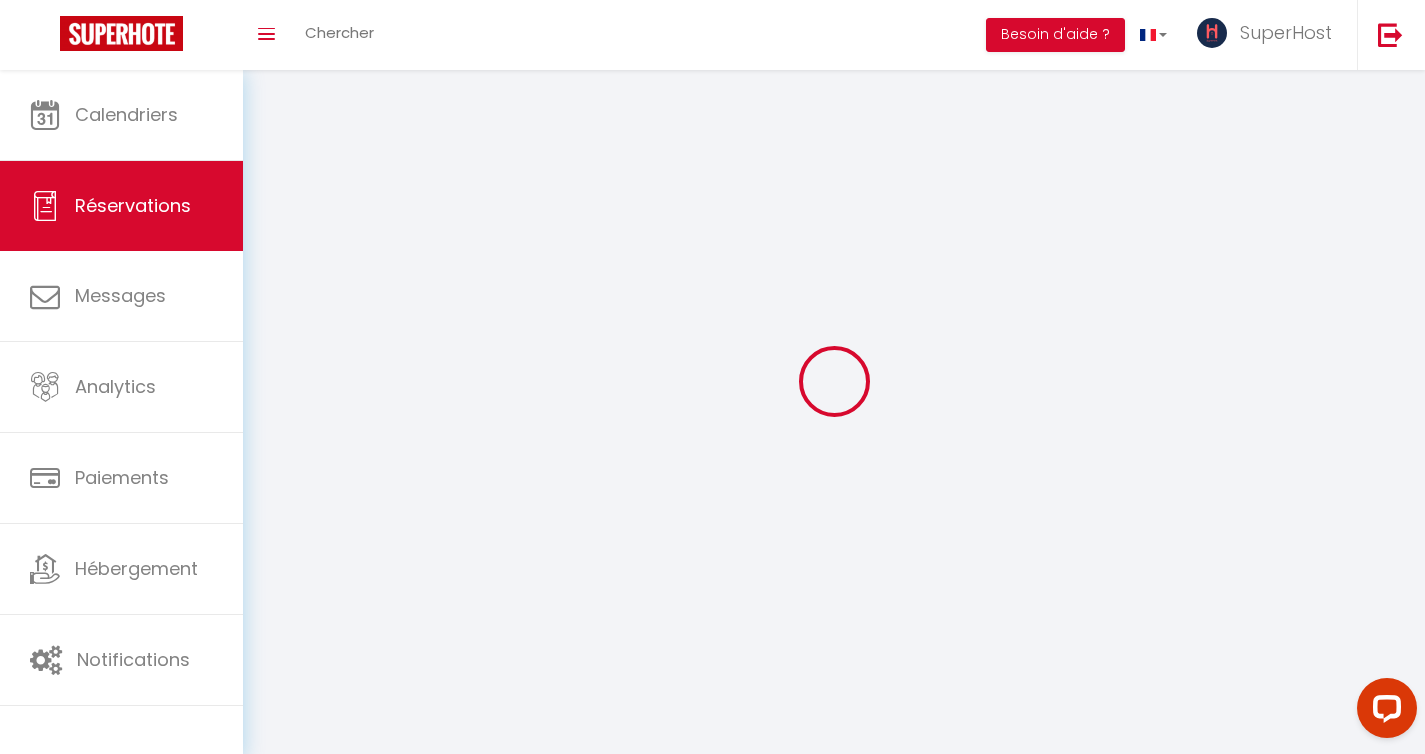select 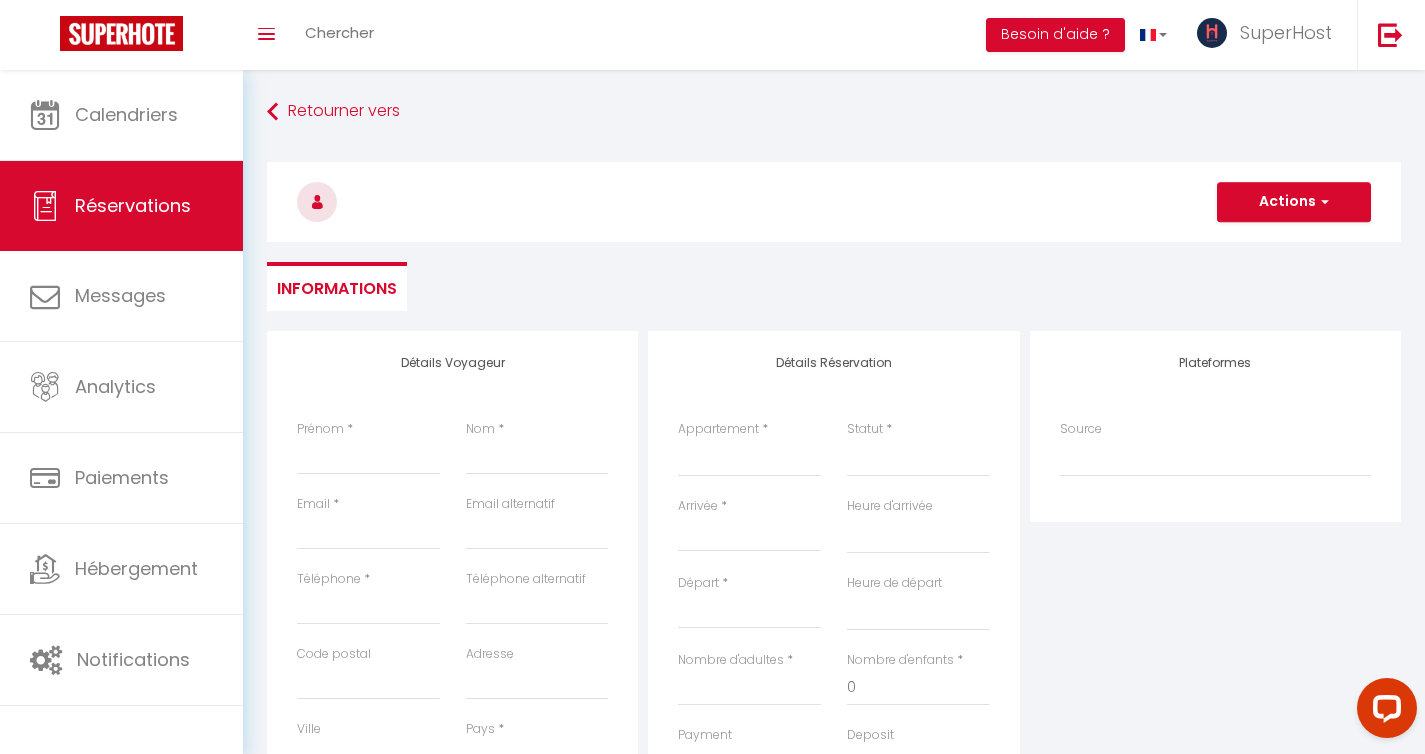 select 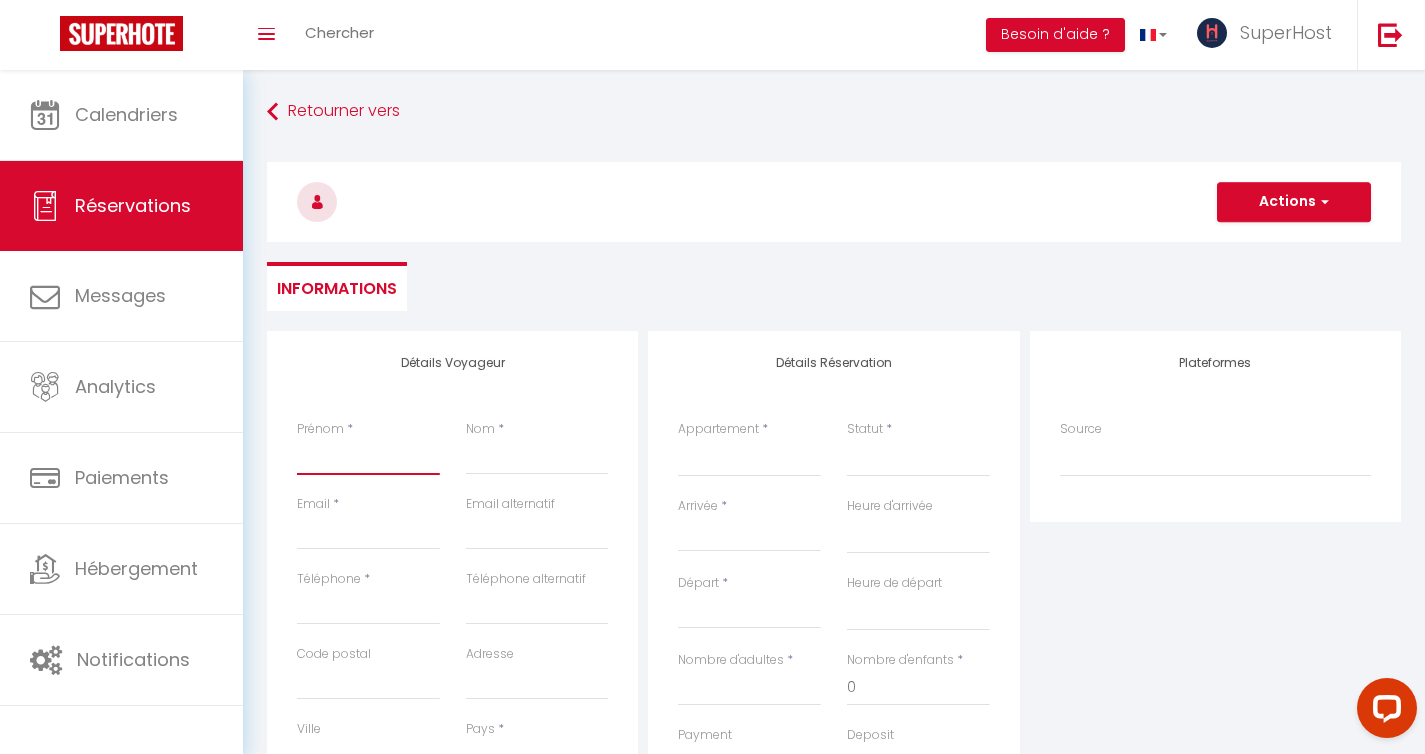 click on "Prénom" at bounding box center [368, 457] 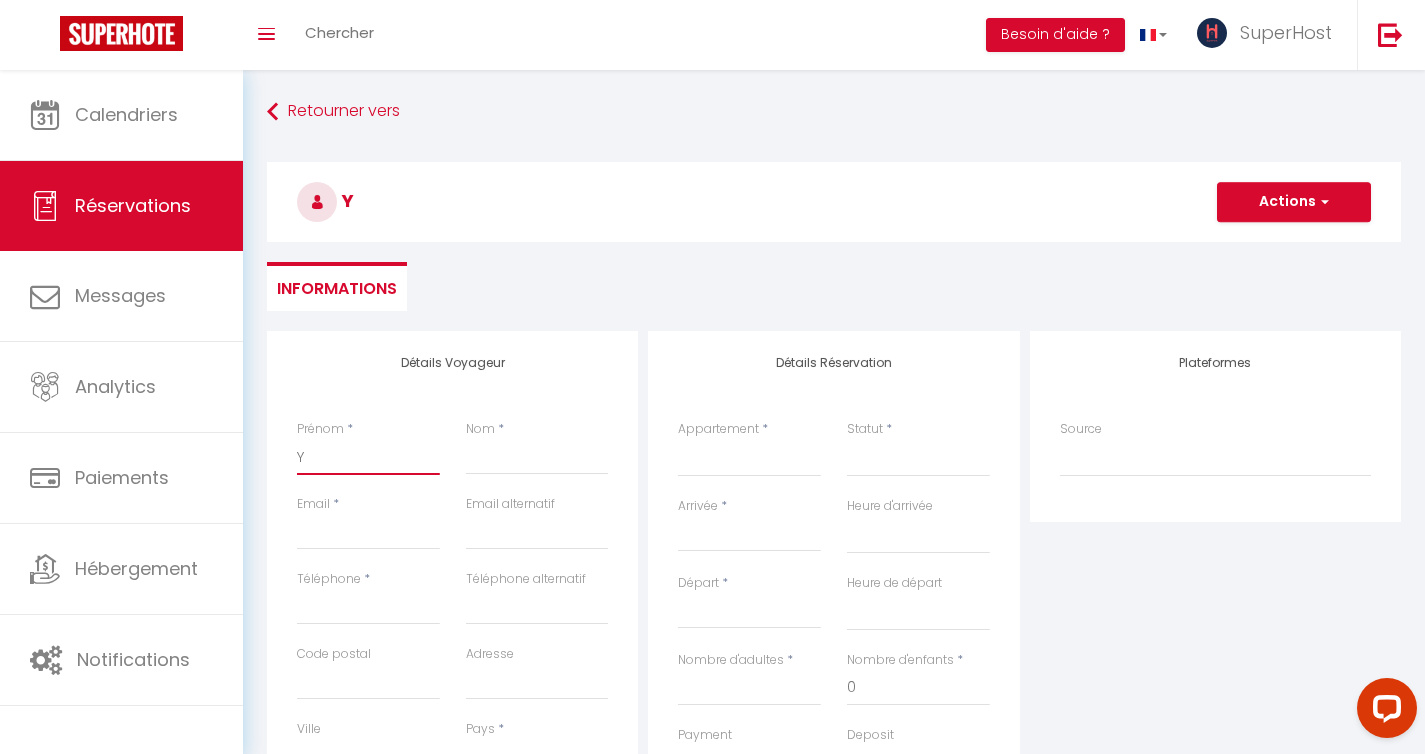 select 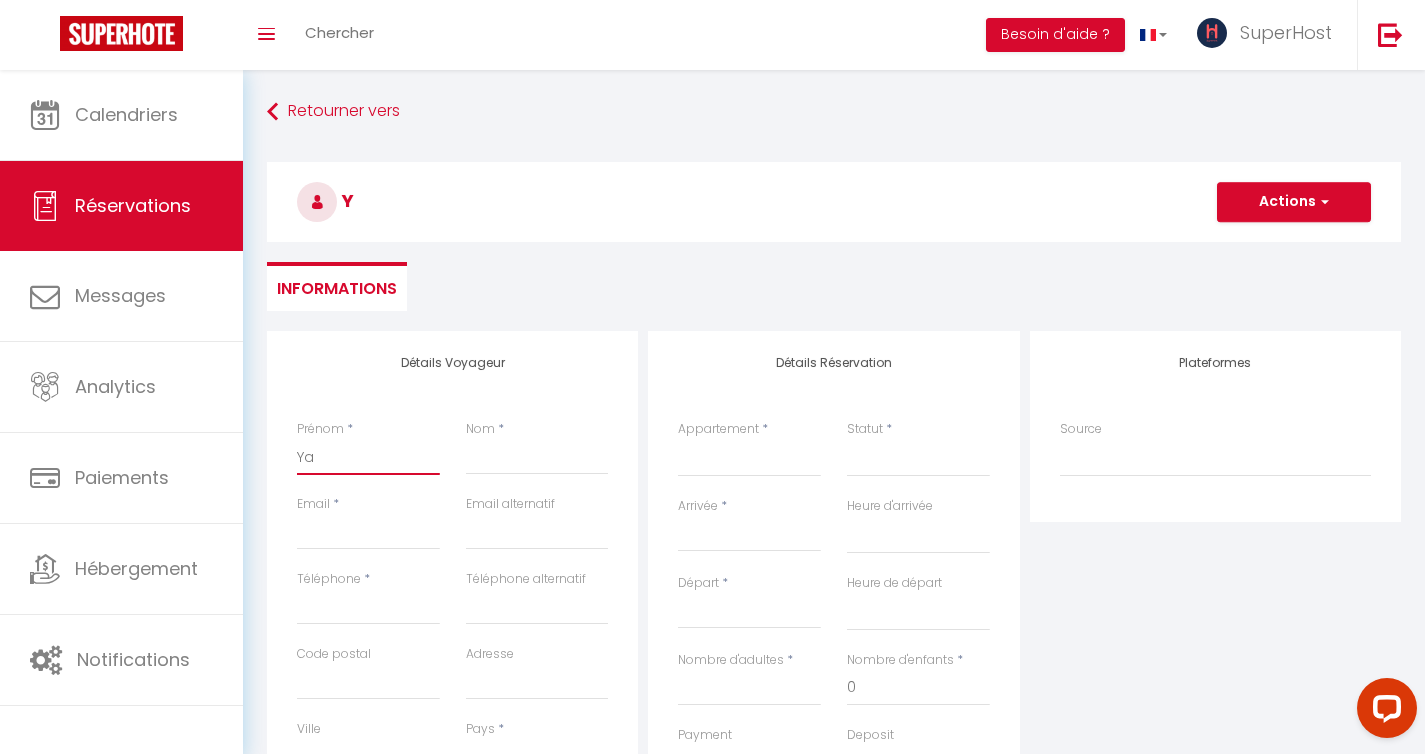 select 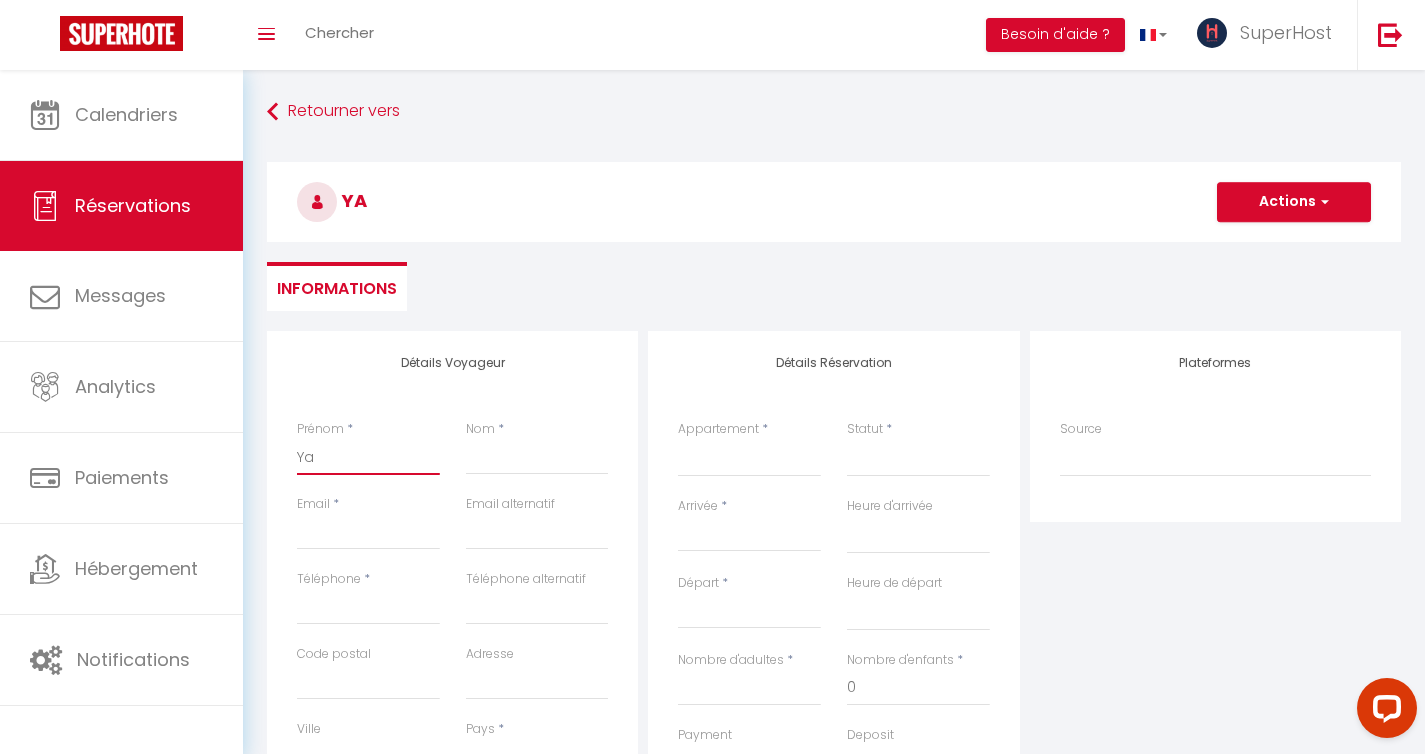 type on "Yas" 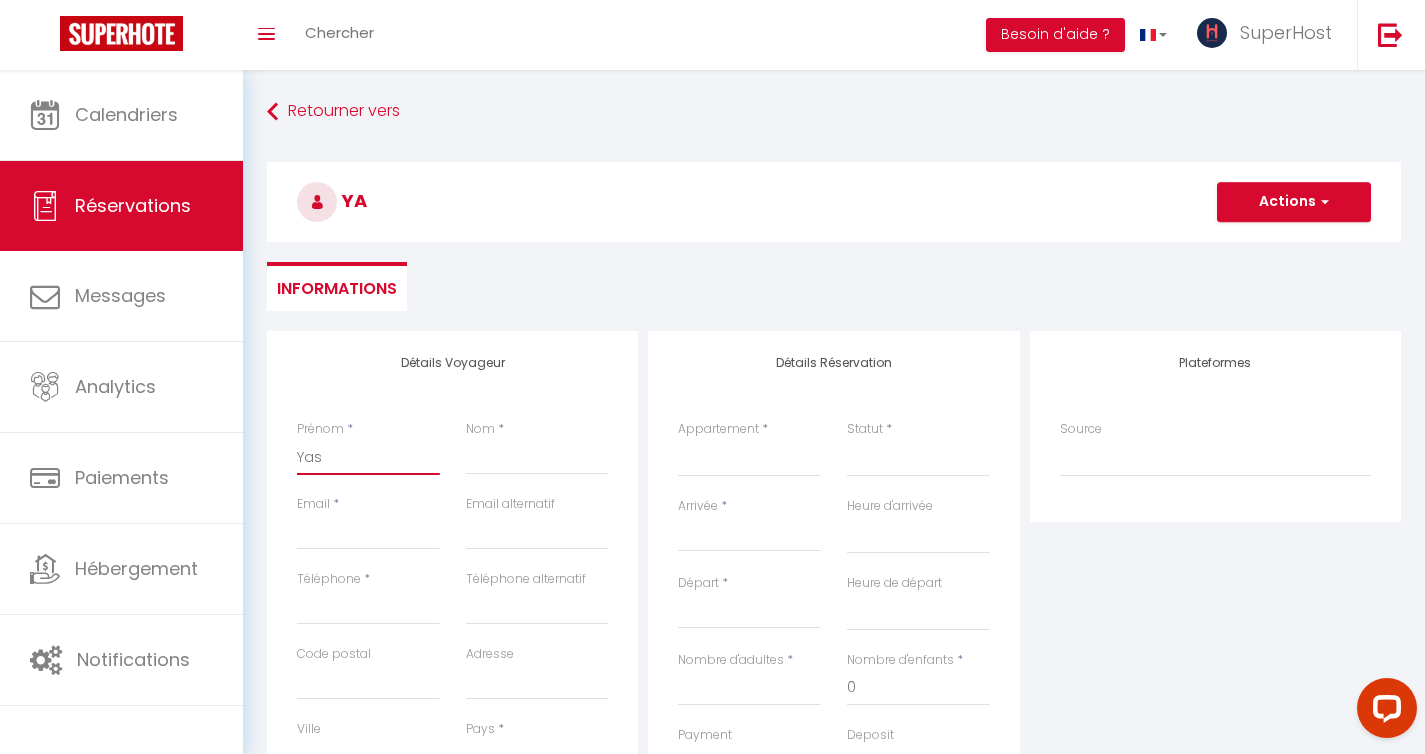 select 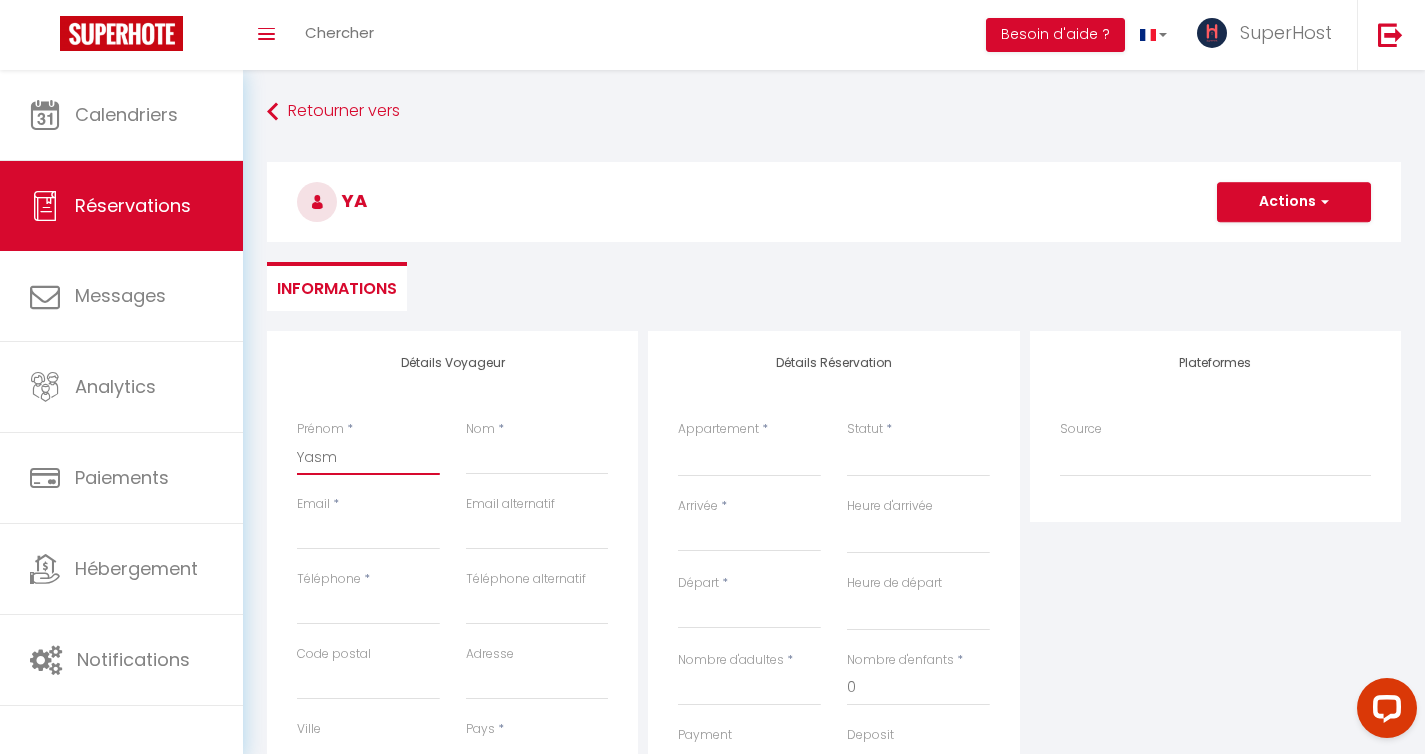 select 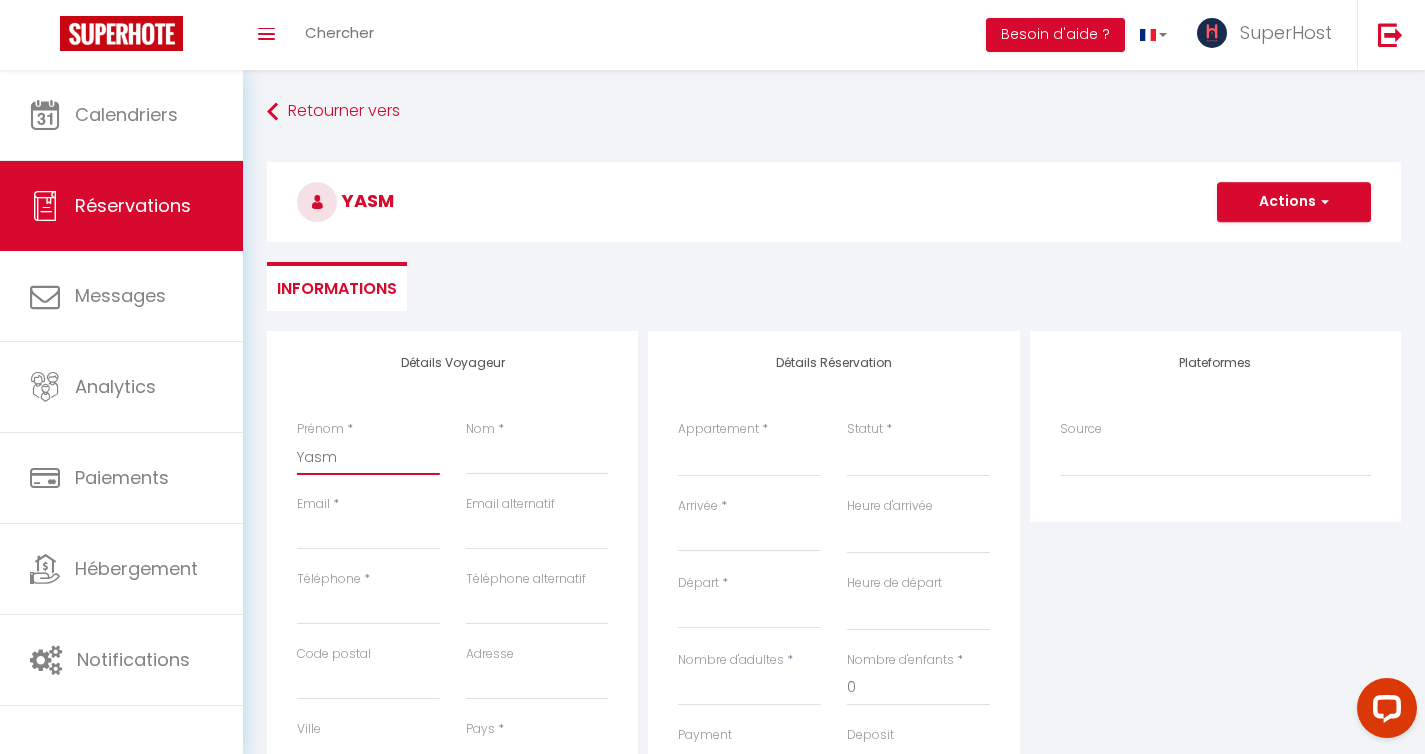 type on "Yasmi" 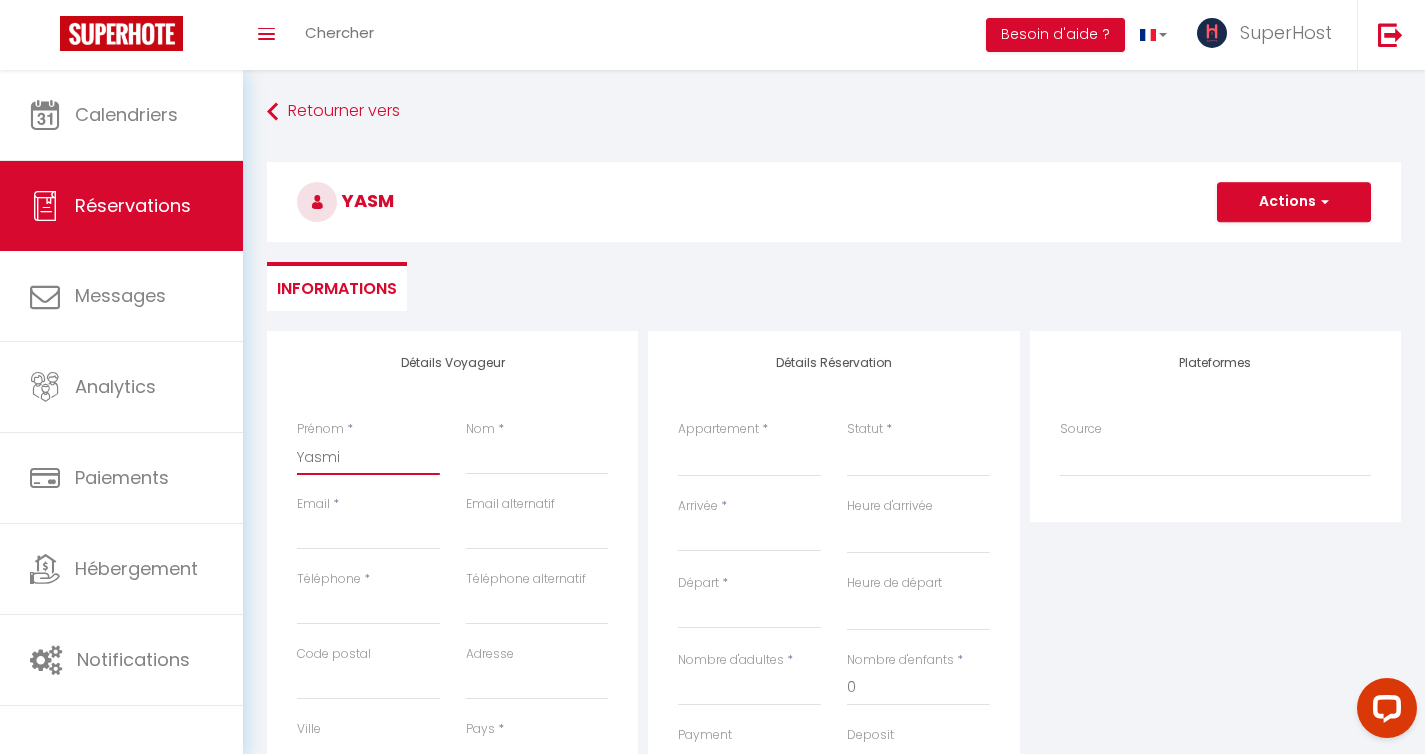 select 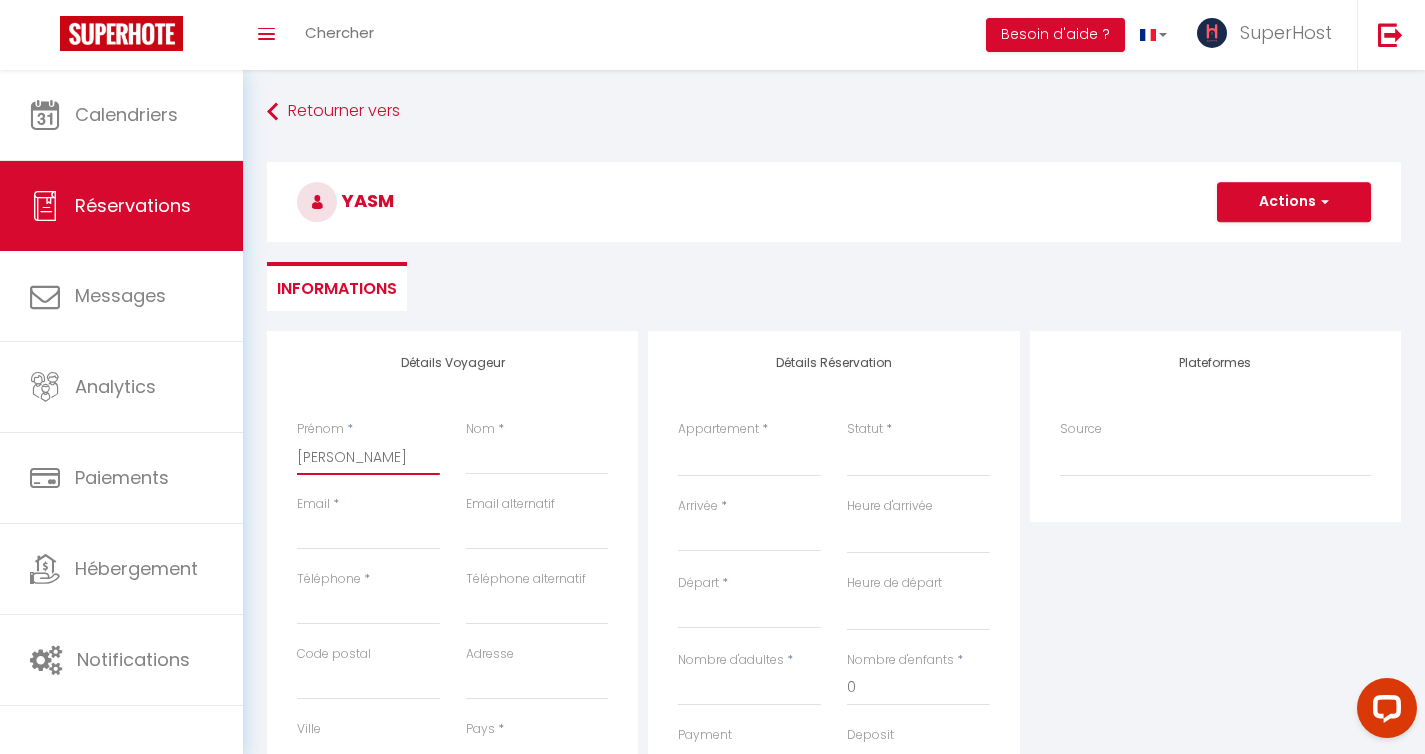 select 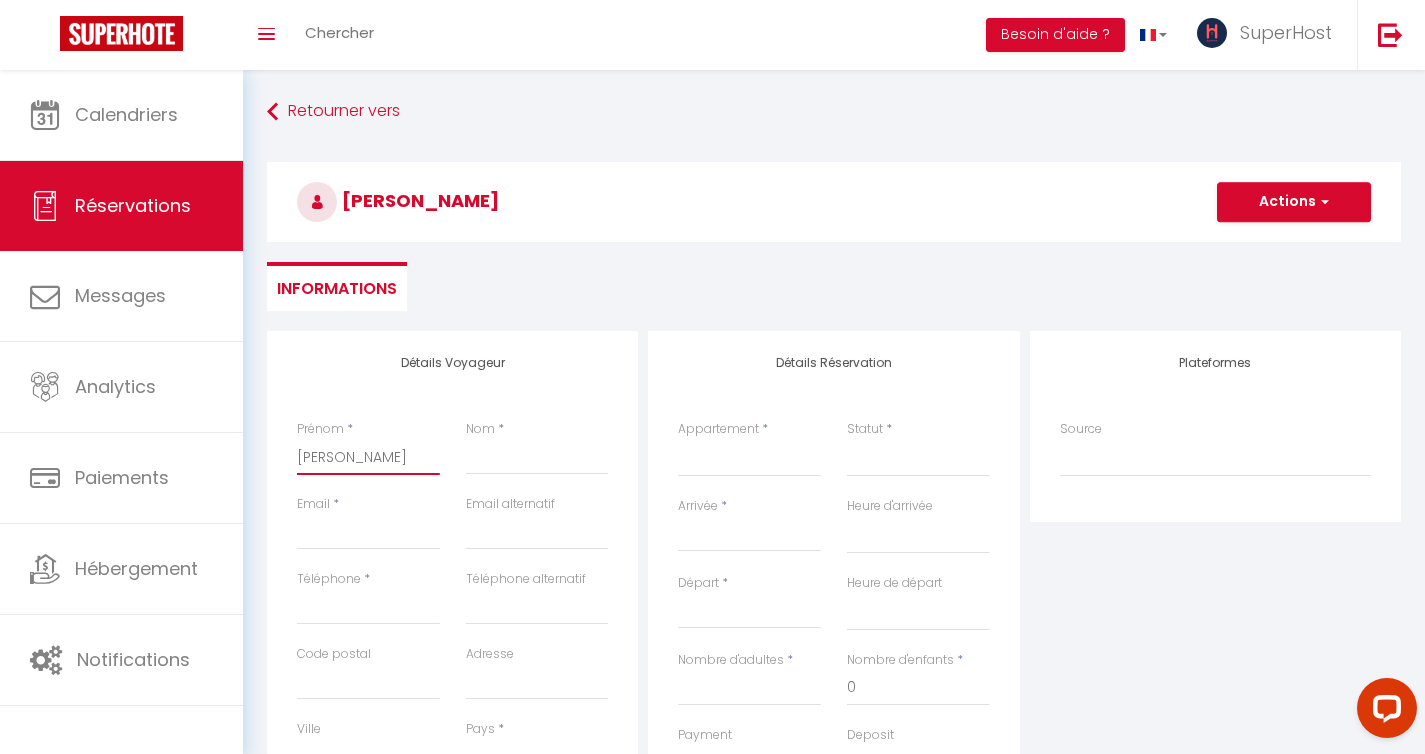 type on "[PERSON_NAME]" 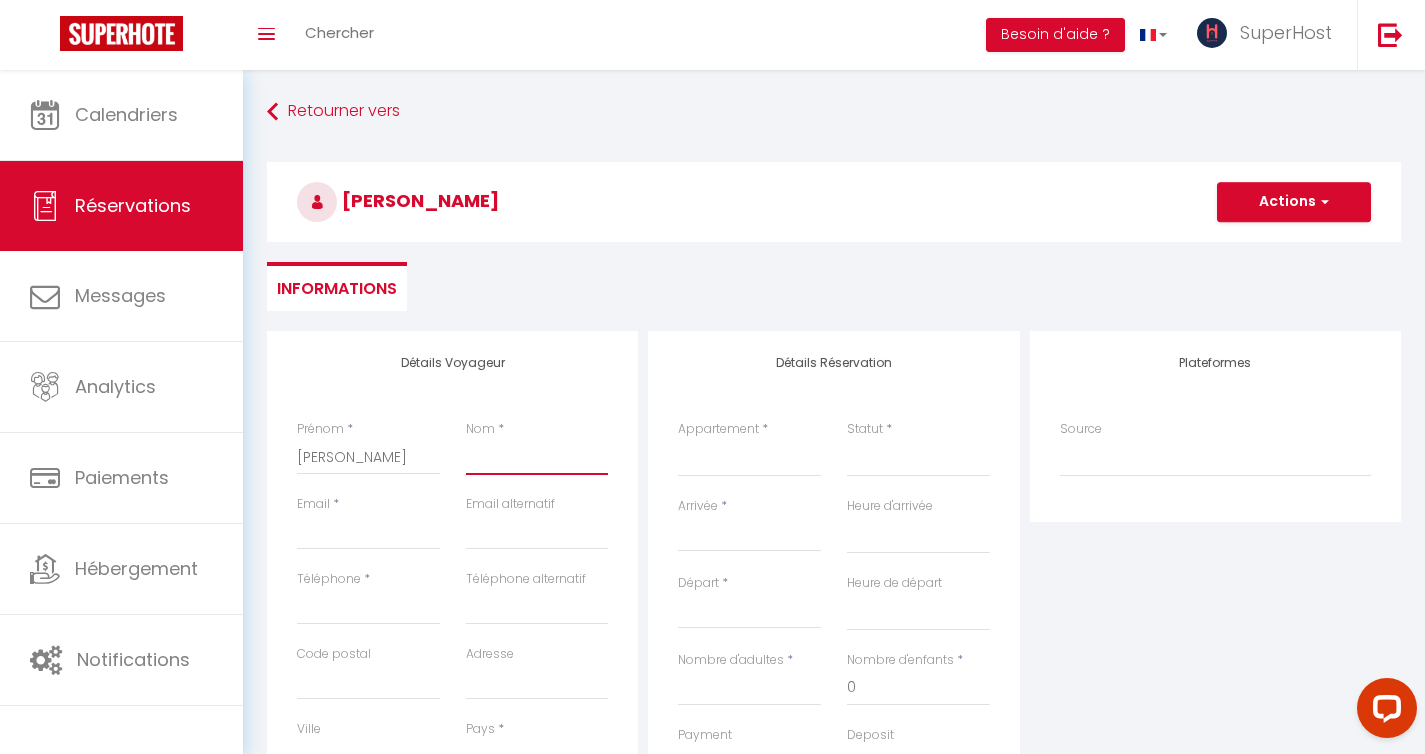 click on "Nom" at bounding box center [537, 457] 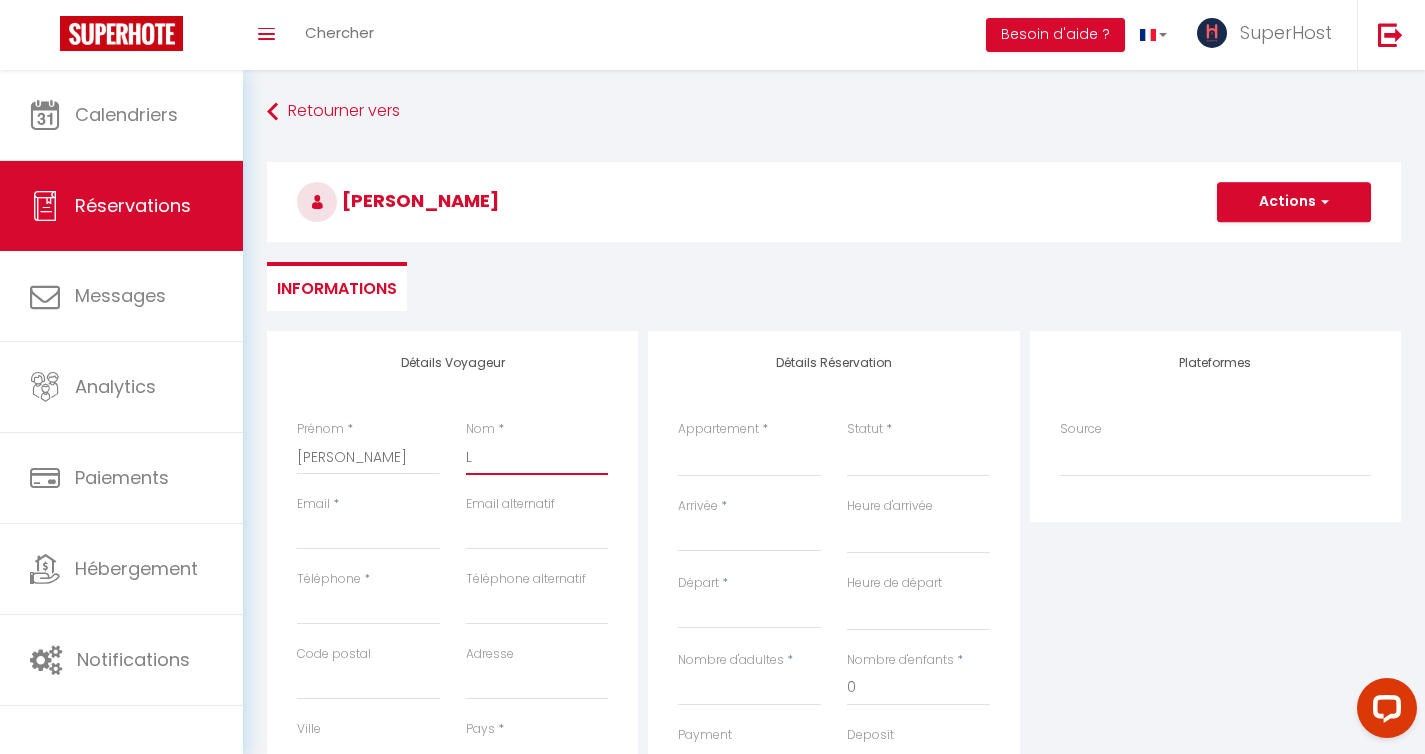 select 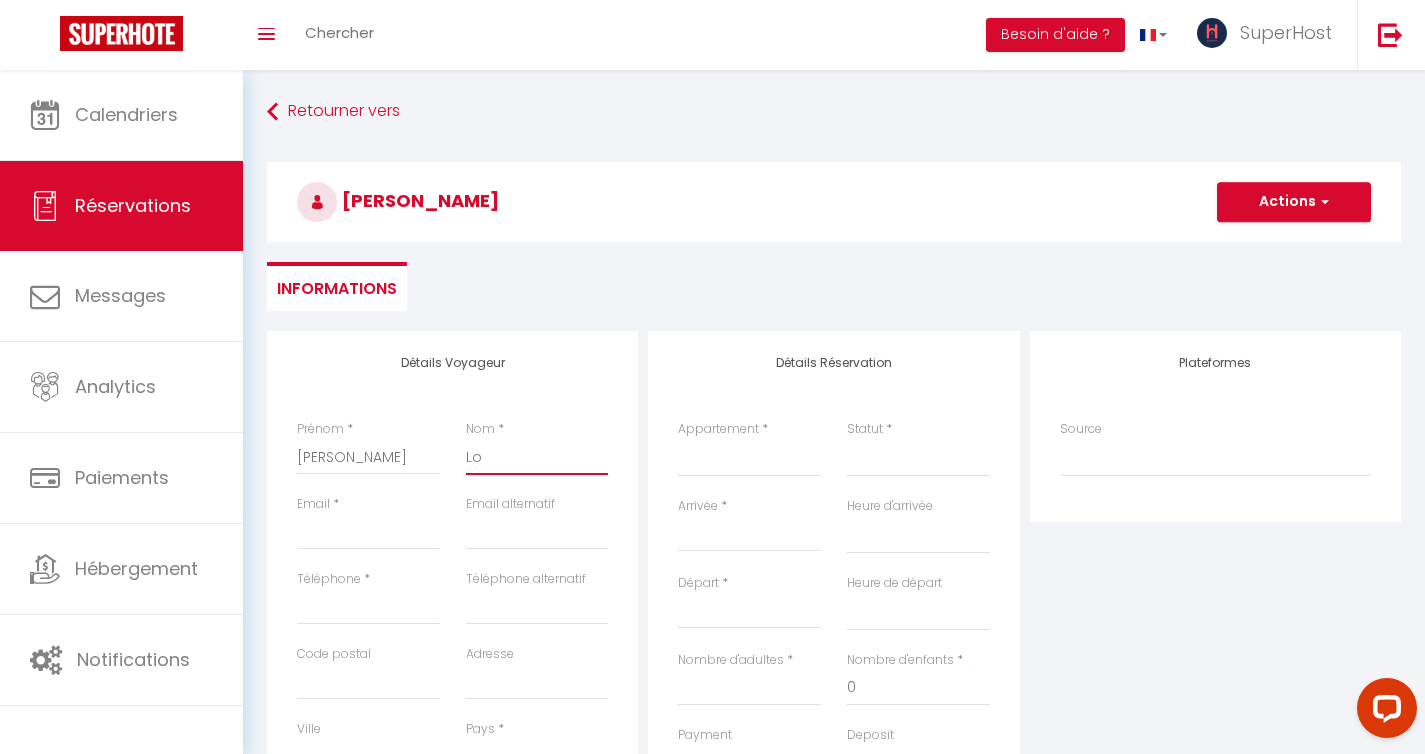 select 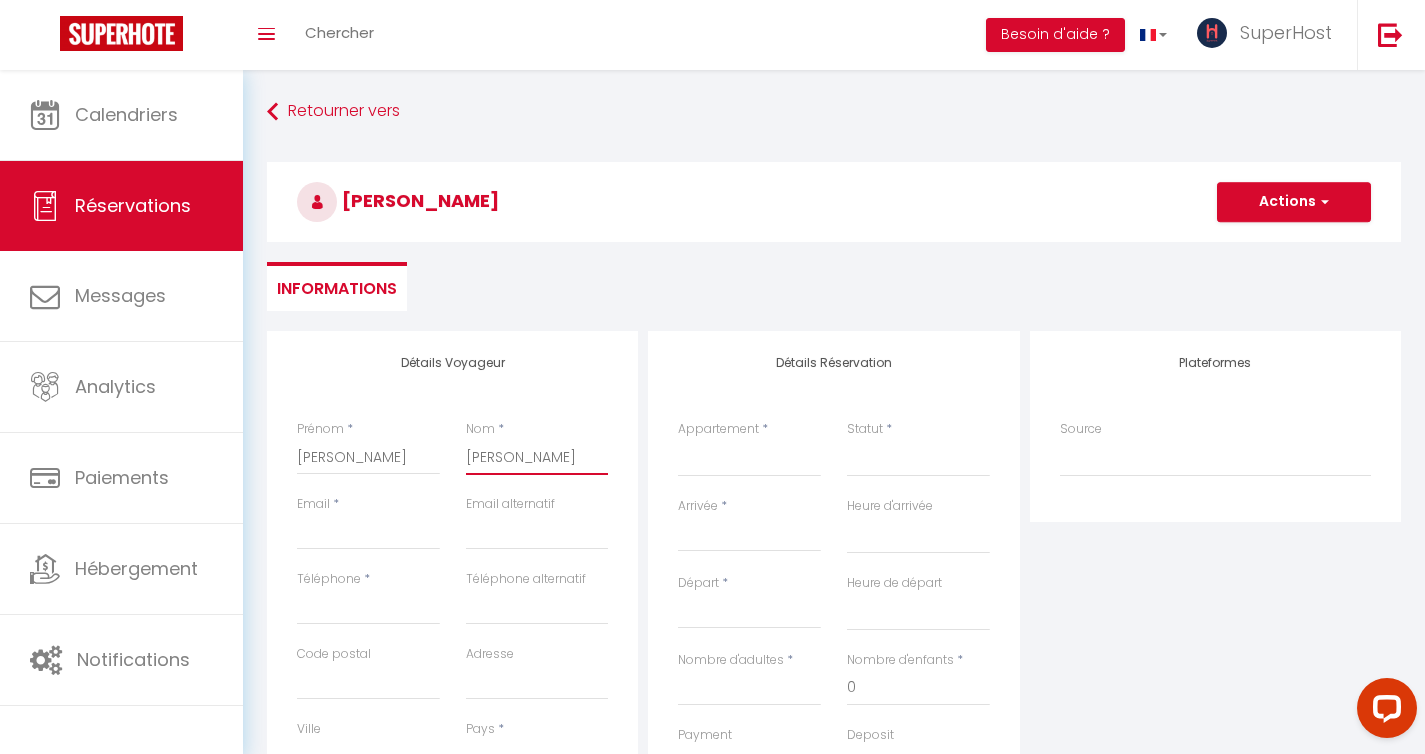 select 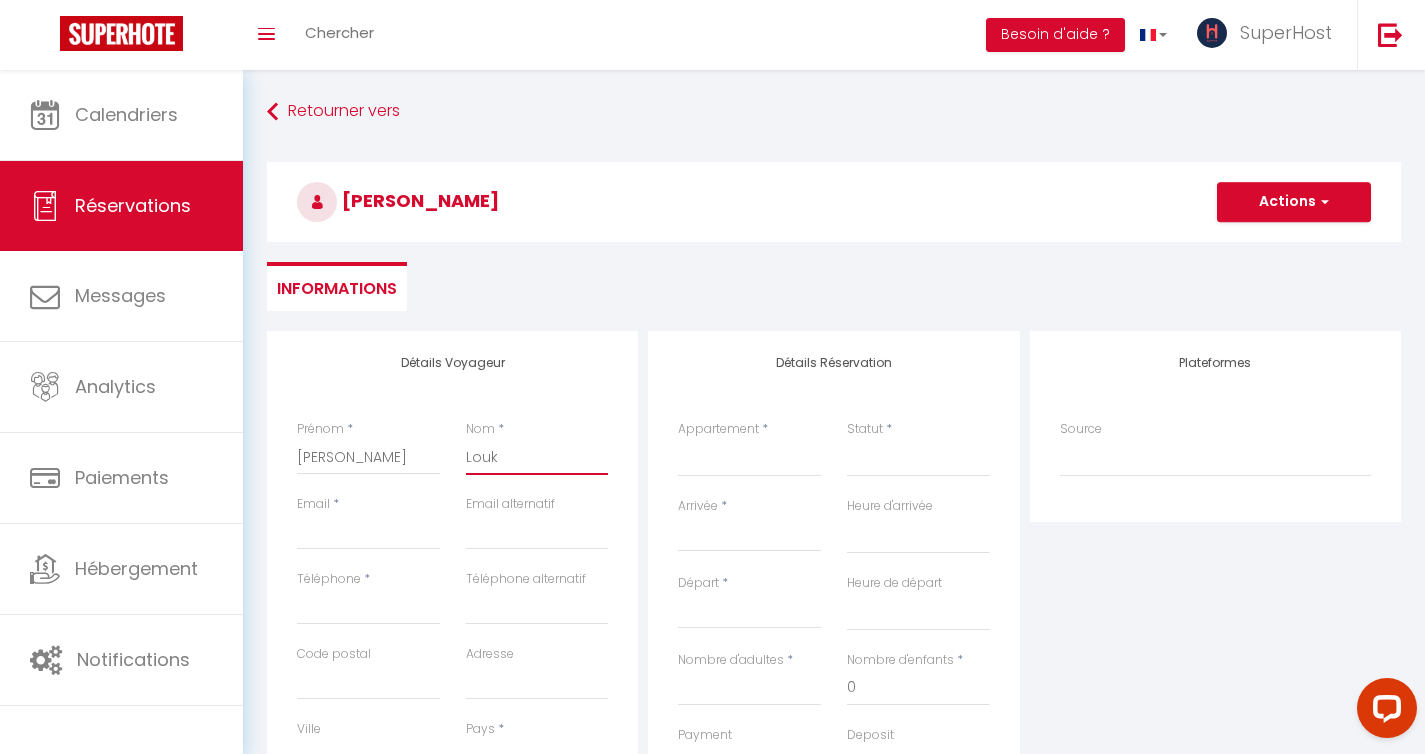 select 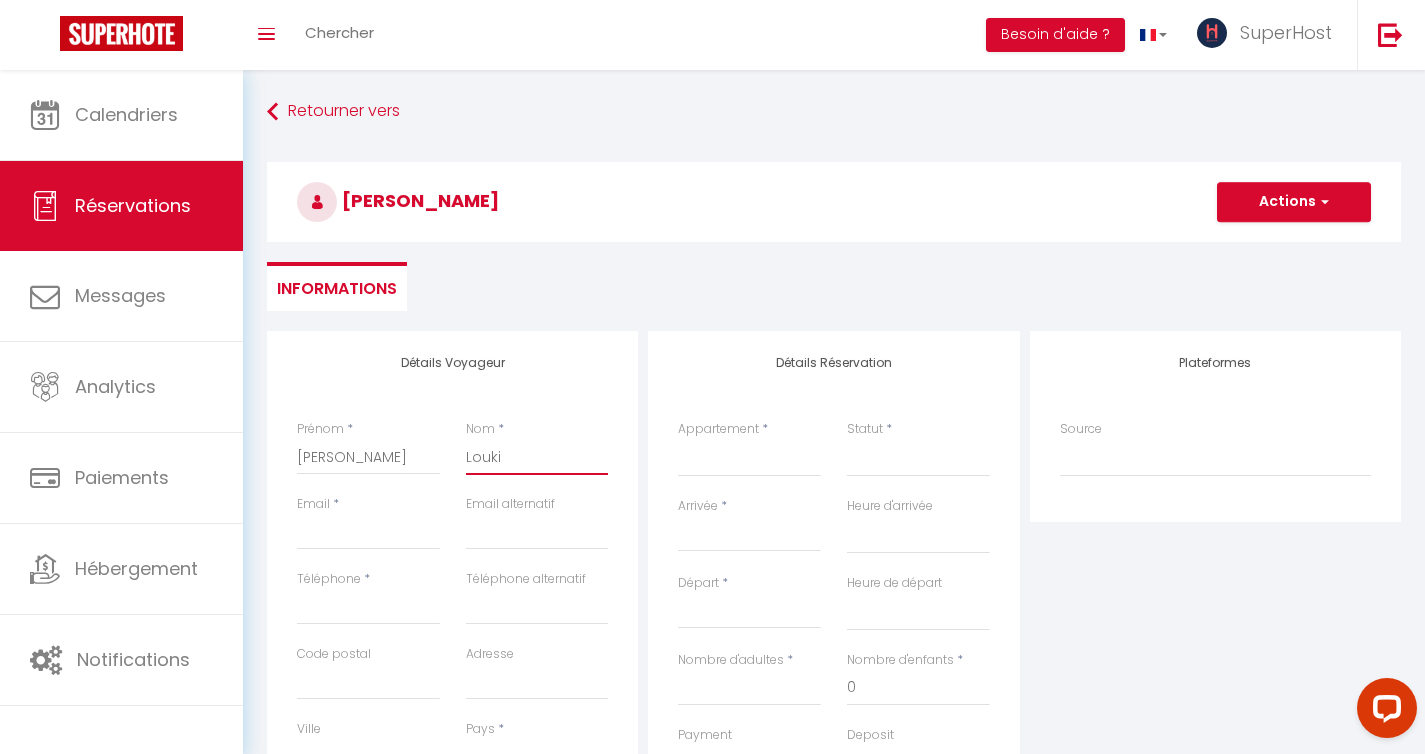 select 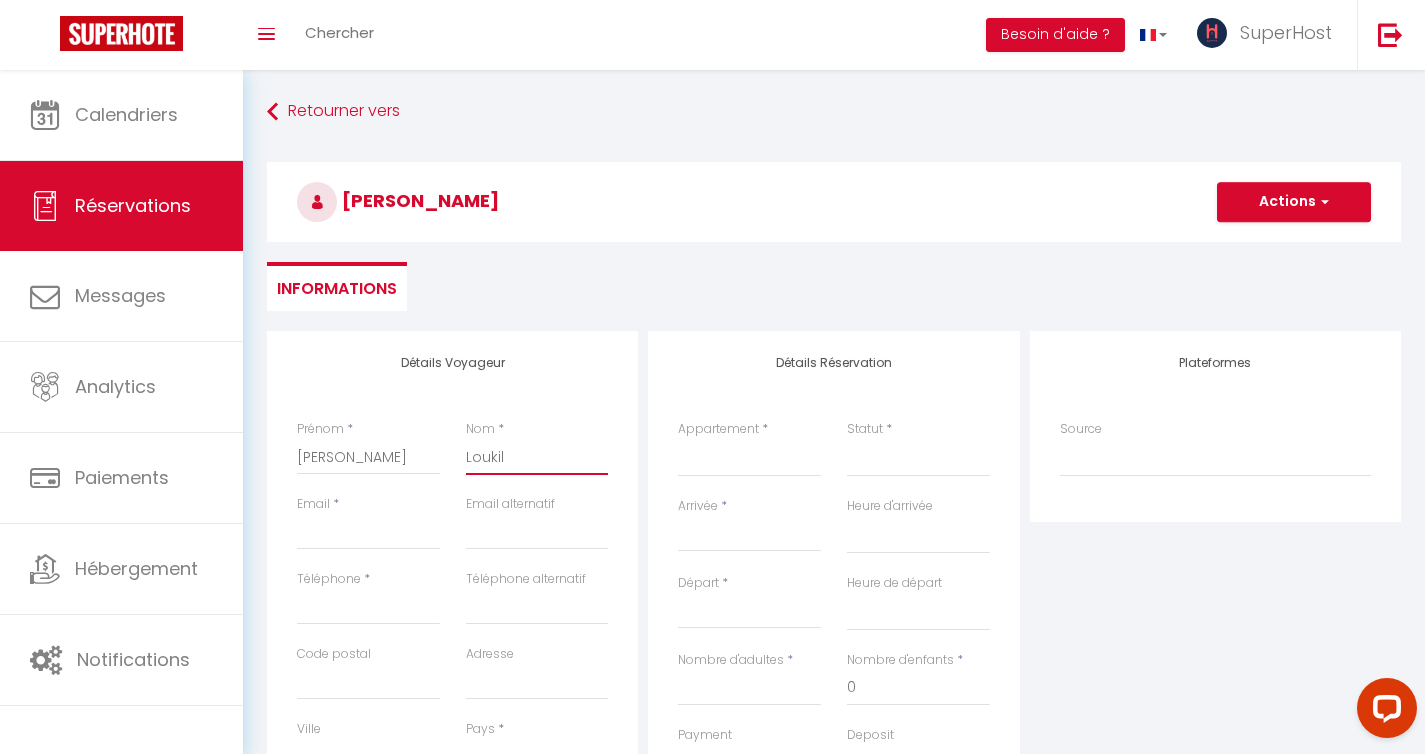select 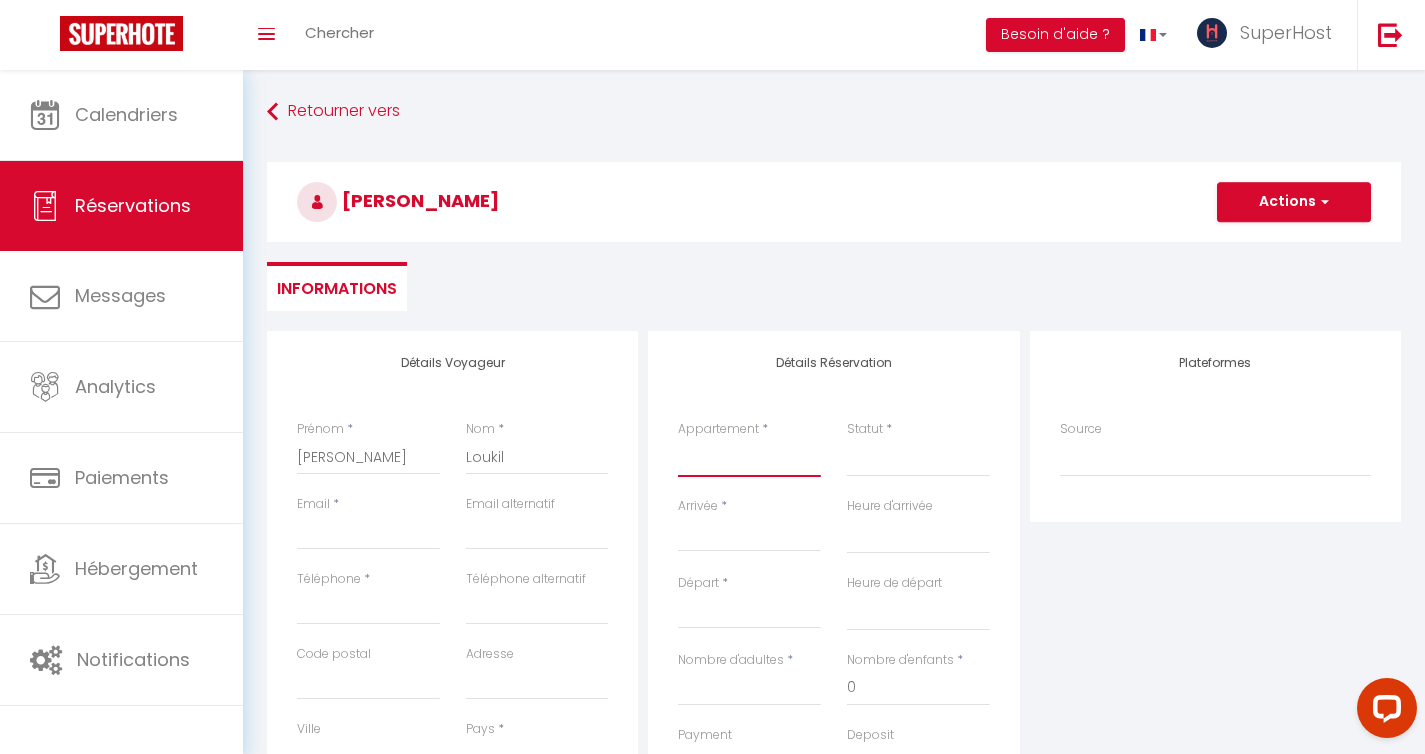 click on "[GEOGRAPHIC_DATA] in [GEOGRAPHIC_DATA] [GEOGRAPHIC_DATA] [GEOGRAPHIC_DATA] [GEOGRAPHIC_DATA]  2 Green [GEOGRAPHIC_DATA] [GEOGRAPHIC_DATA] [GEOGRAPHIC_DATA] [GEOGRAPHIC_DATA] [GEOGRAPHIC_DATA] [GEOGRAPHIC_DATA] Cozy B15 Loft l’Ambassadeur Casa Bloom Hermès Appartement Amber Appartement [GEOGRAPHIC_DATA] de [GEOGRAPHIC_DATA] à la [GEOGRAPHIC_DATA] Appartement Saf-Saf 2 à la Marsa Appartement [GEOGRAPHIC_DATA] [GEOGRAPHIC_DATA] plage La maison de la falaise Villa [PERSON_NAME] appartement Maison derouiche [GEOGRAPHIC_DATA] [GEOGRAPHIC_DATA] Appartement Cliff 4 Athéna Appartement [GEOGRAPHIC_DATA] L'appartement Pied dans l'eau Dar Marsa Cubes Dar Yasmine Hammamet Dolce Vita La Brise de Carthage : Earthly Paradise Cocon de luxe Les Délices de [GEOGRAPHIC_DATA] Paradiso [GEOGRAPHIC_DATA] [GEOGRAPHIC_DATA] Dream Appartment [GEOGRAPHIC_DATA] [GEOGRAPHIC_DATA] [GEOGRAPHIC_DATA] Appartment Cosy F11 Le Bohémien" at bounding box center (749, 458) 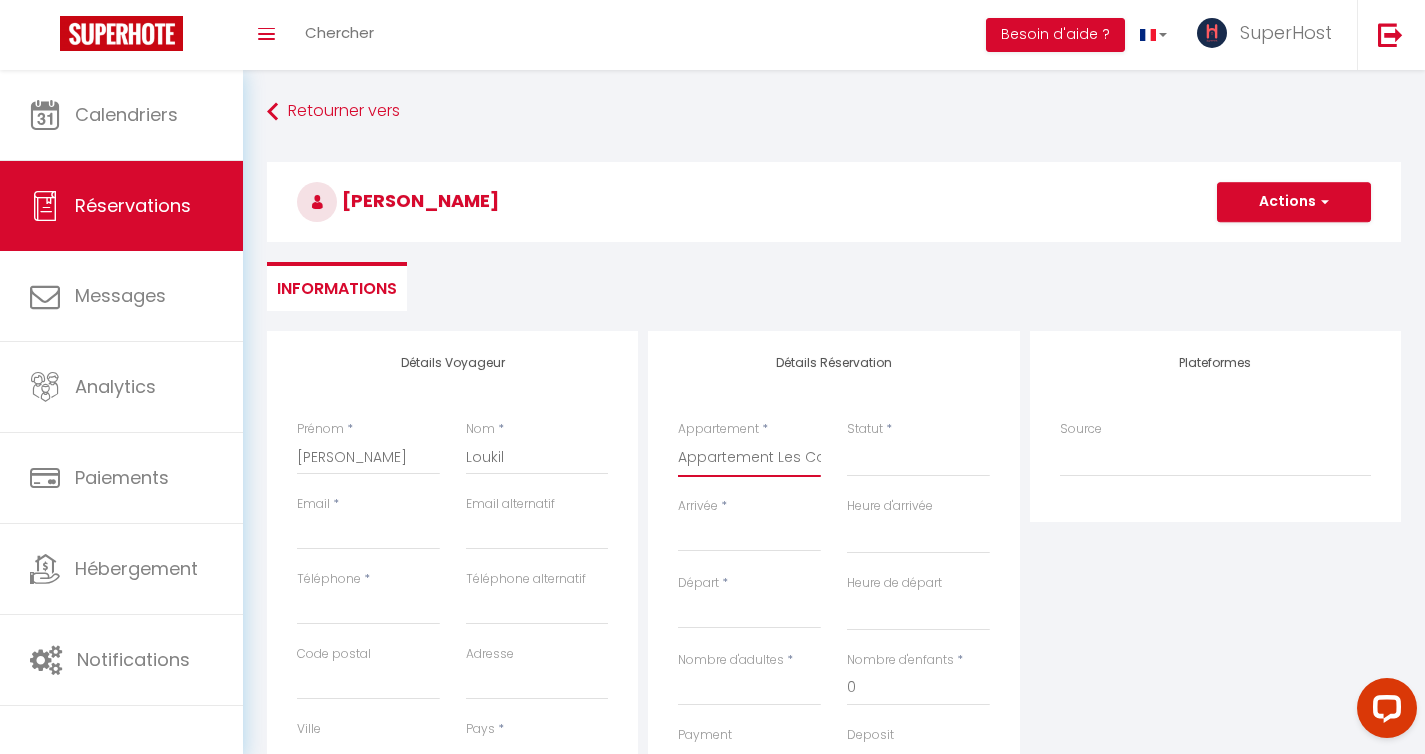 select 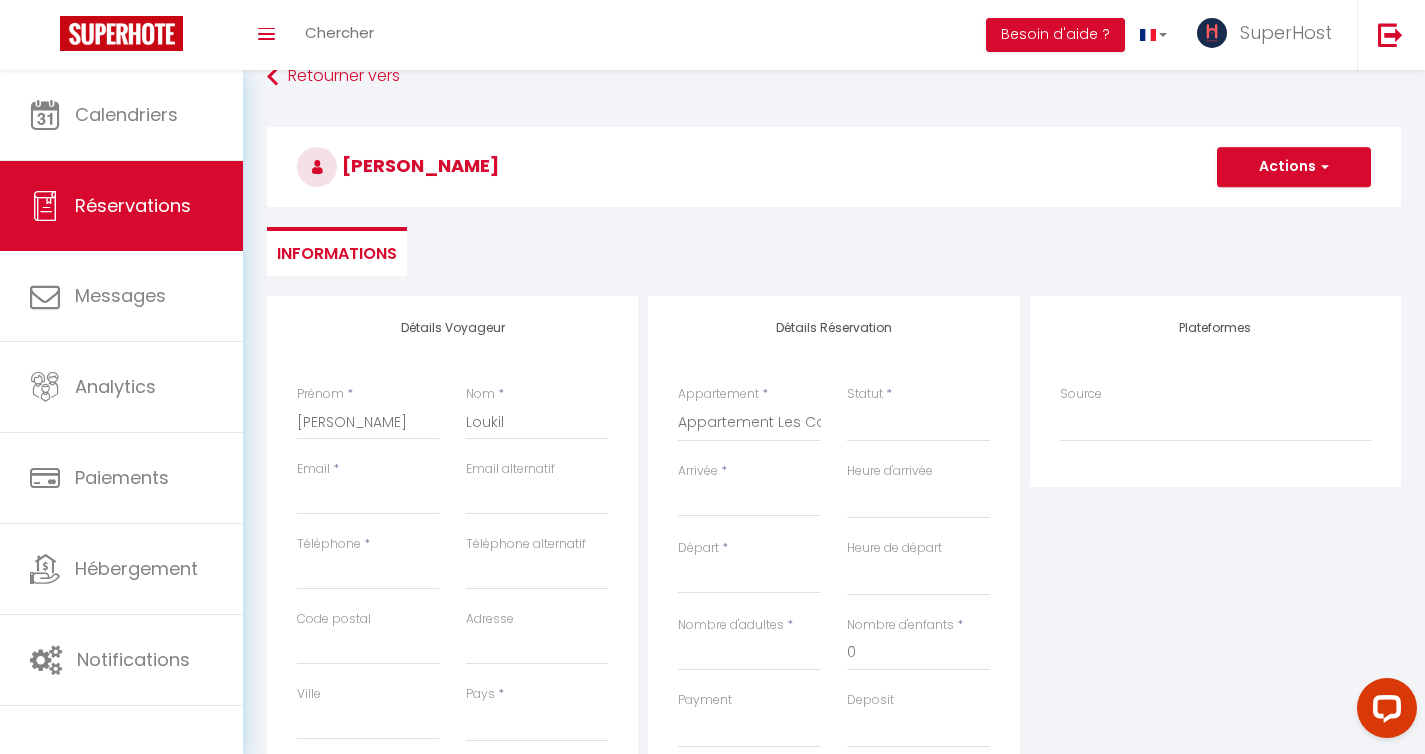 click on "Arrivée" at bounding box center [749, 501] 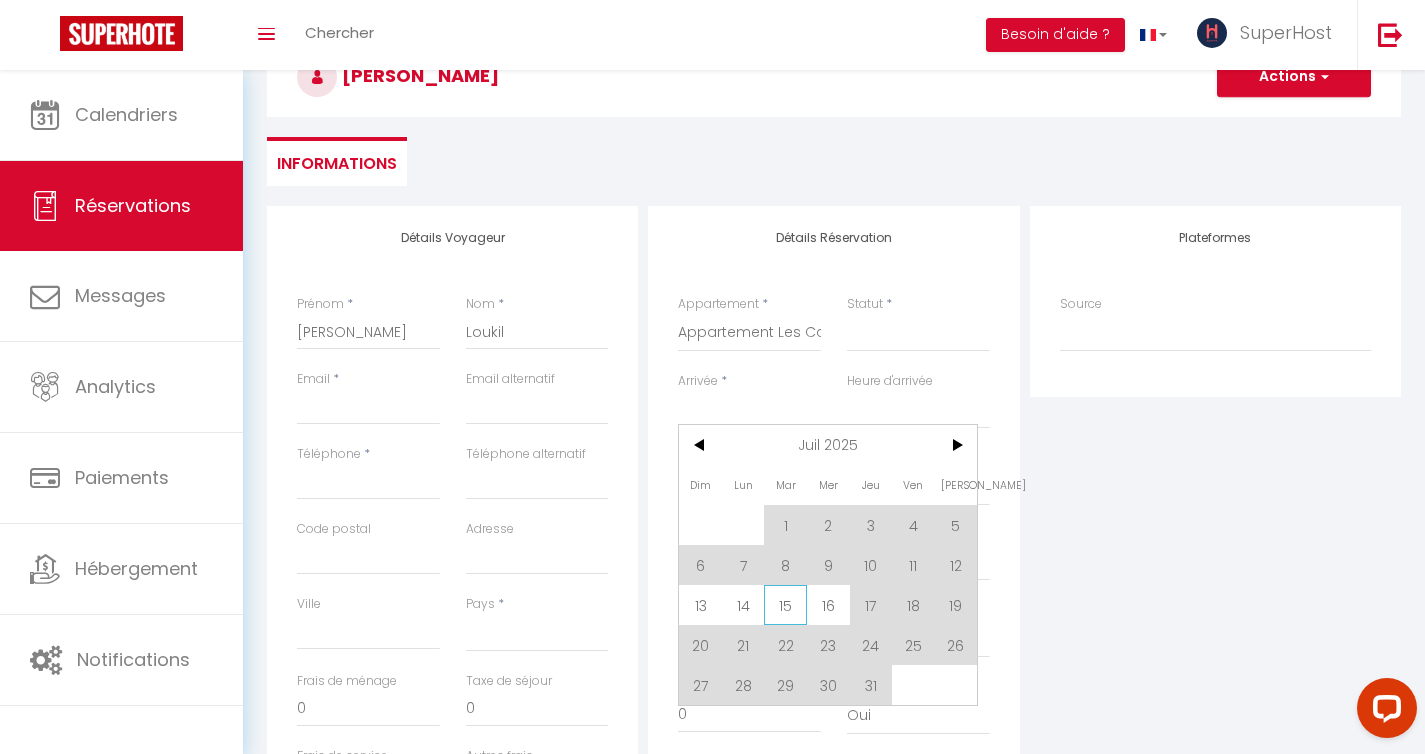 scroll, scrollTop: 129, scrollLeft: 0, axis: vertical 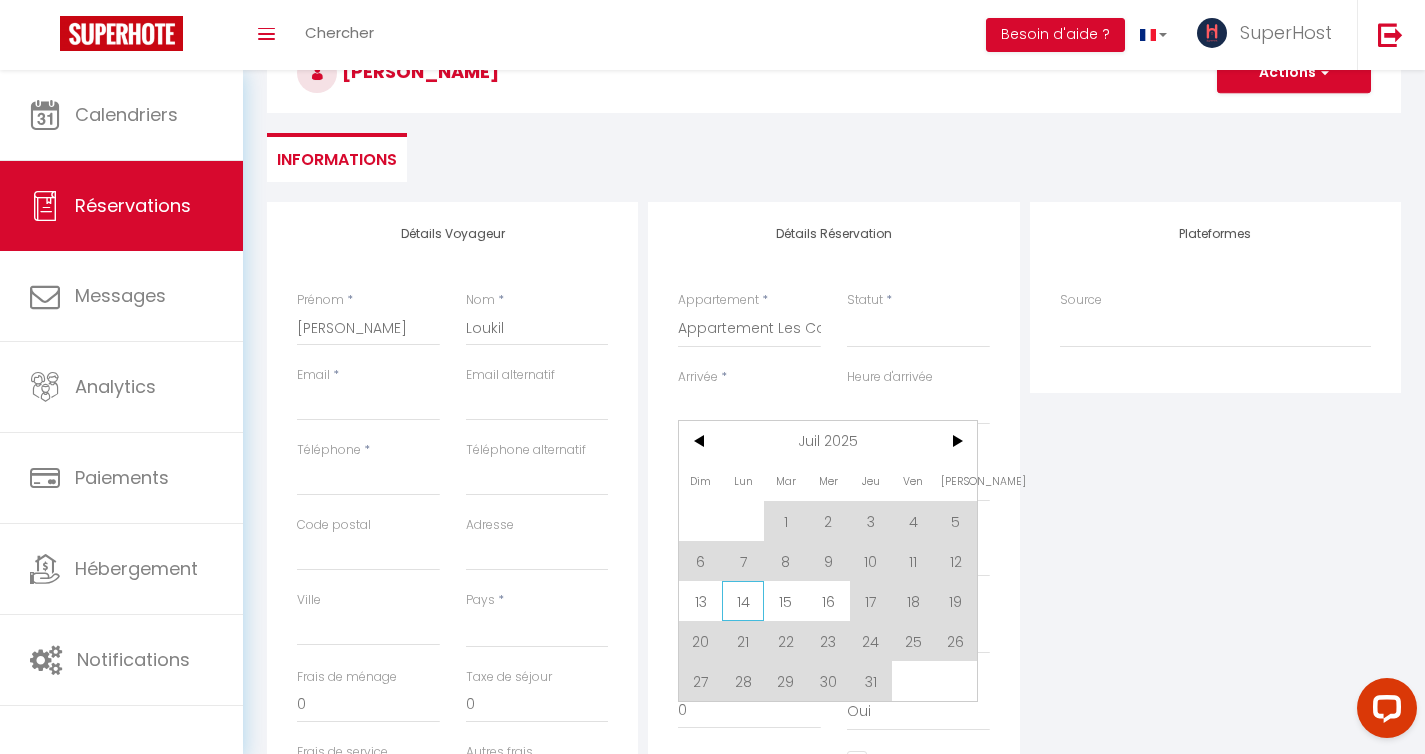 click on "14" at bounding box center [743, 601] 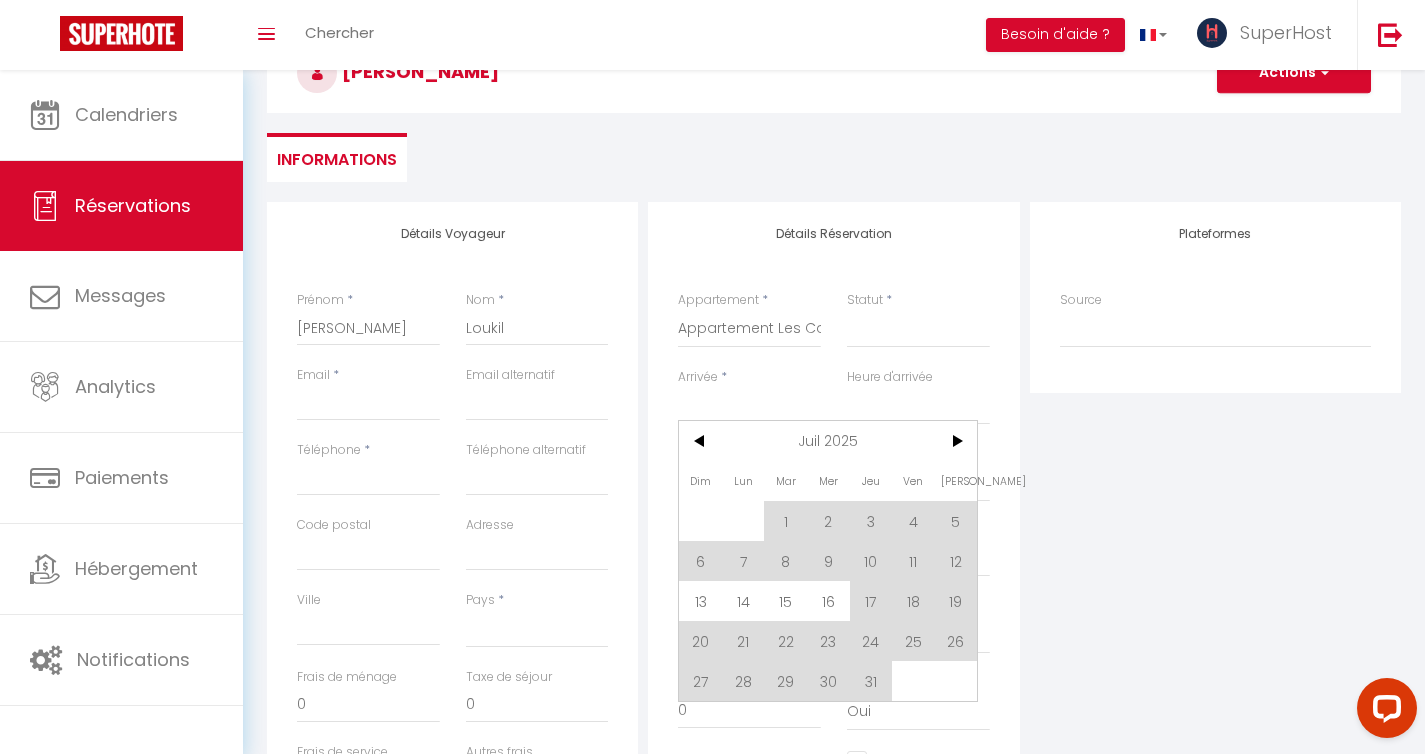 select 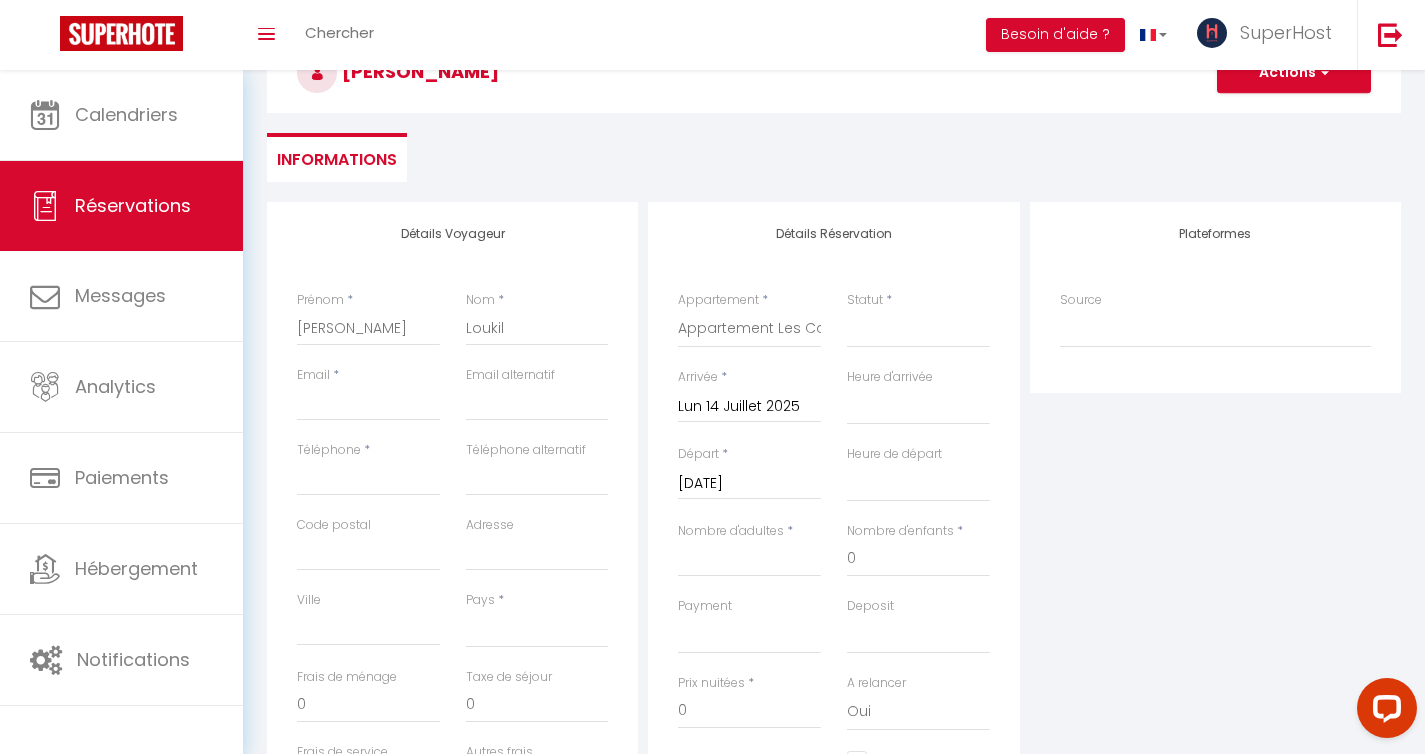 click on "[DATE]" at bounding box center (749, 484) 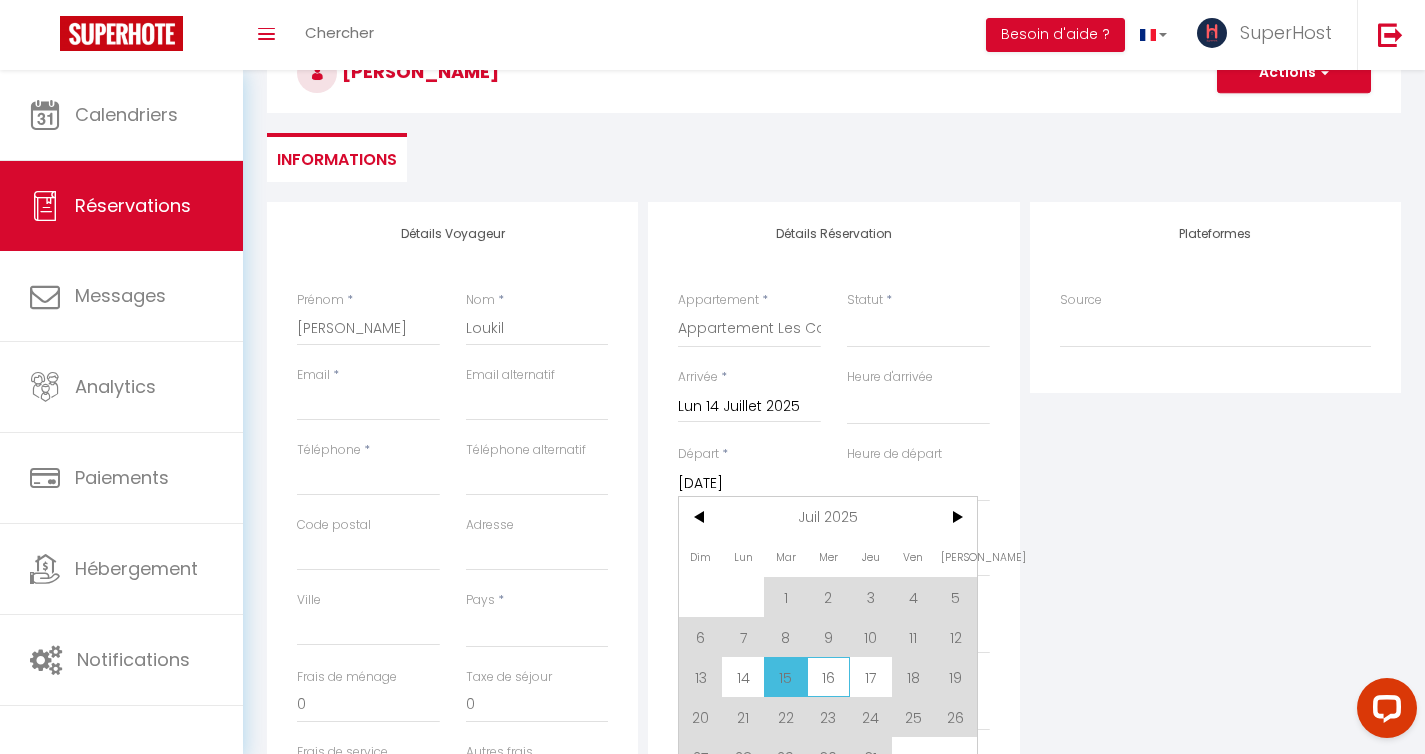 click on "16" at bounding box center [828, 677] 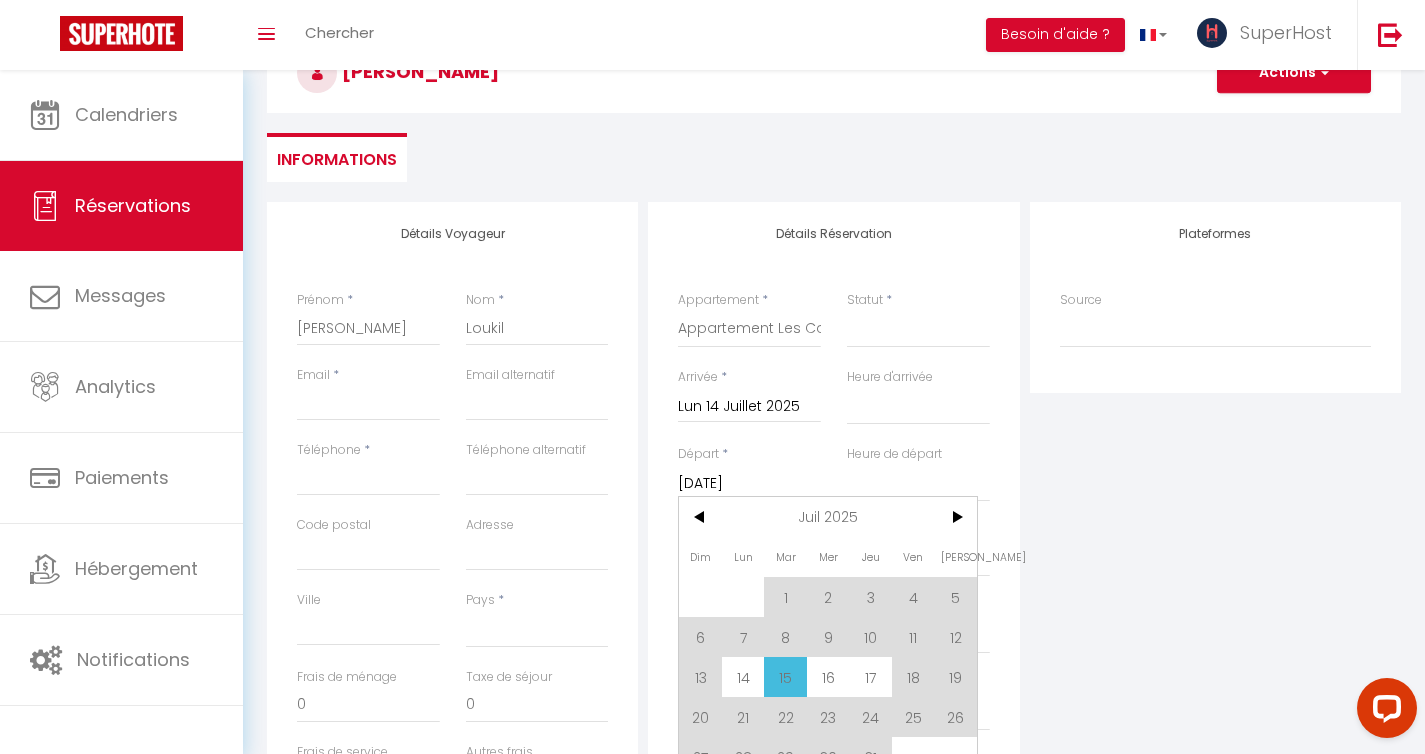 select 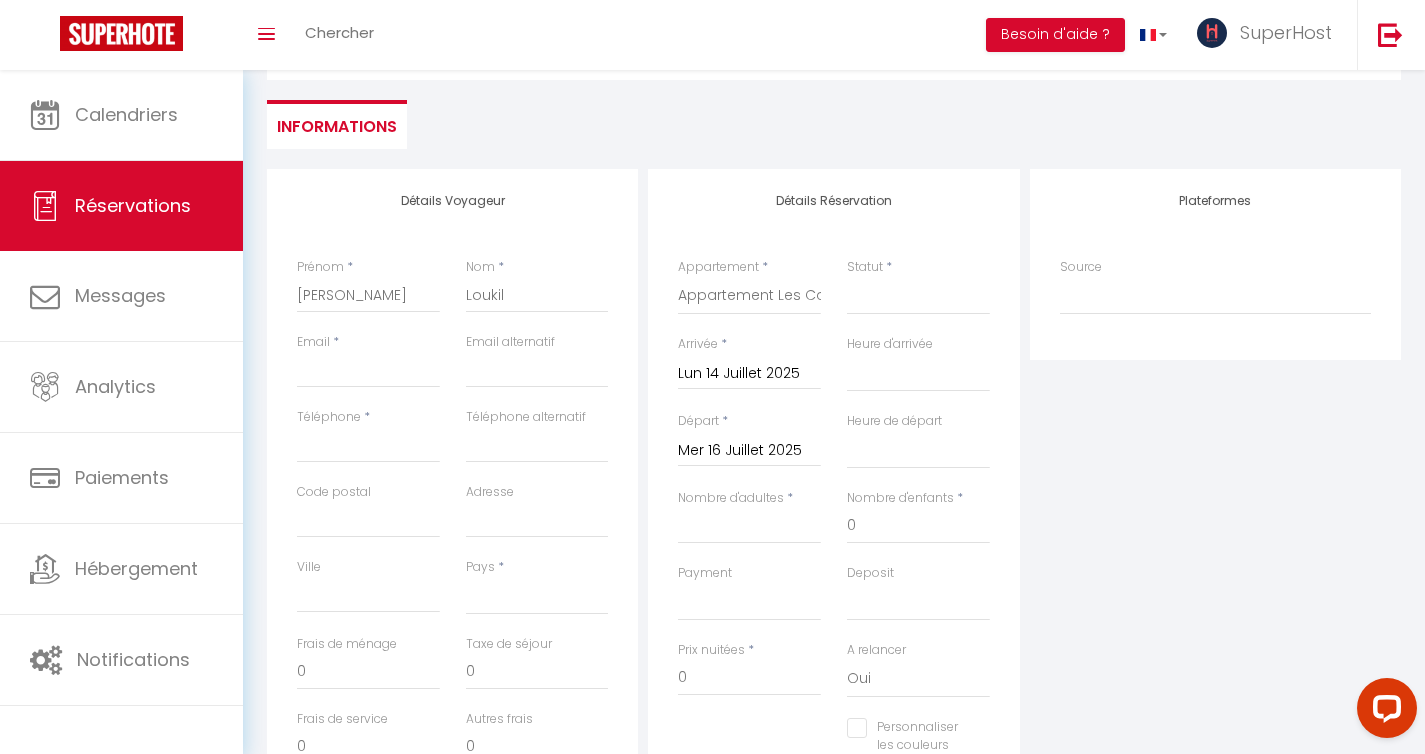 scroll, scrollTop: 172, scrollLeft: 0, axis: vertical 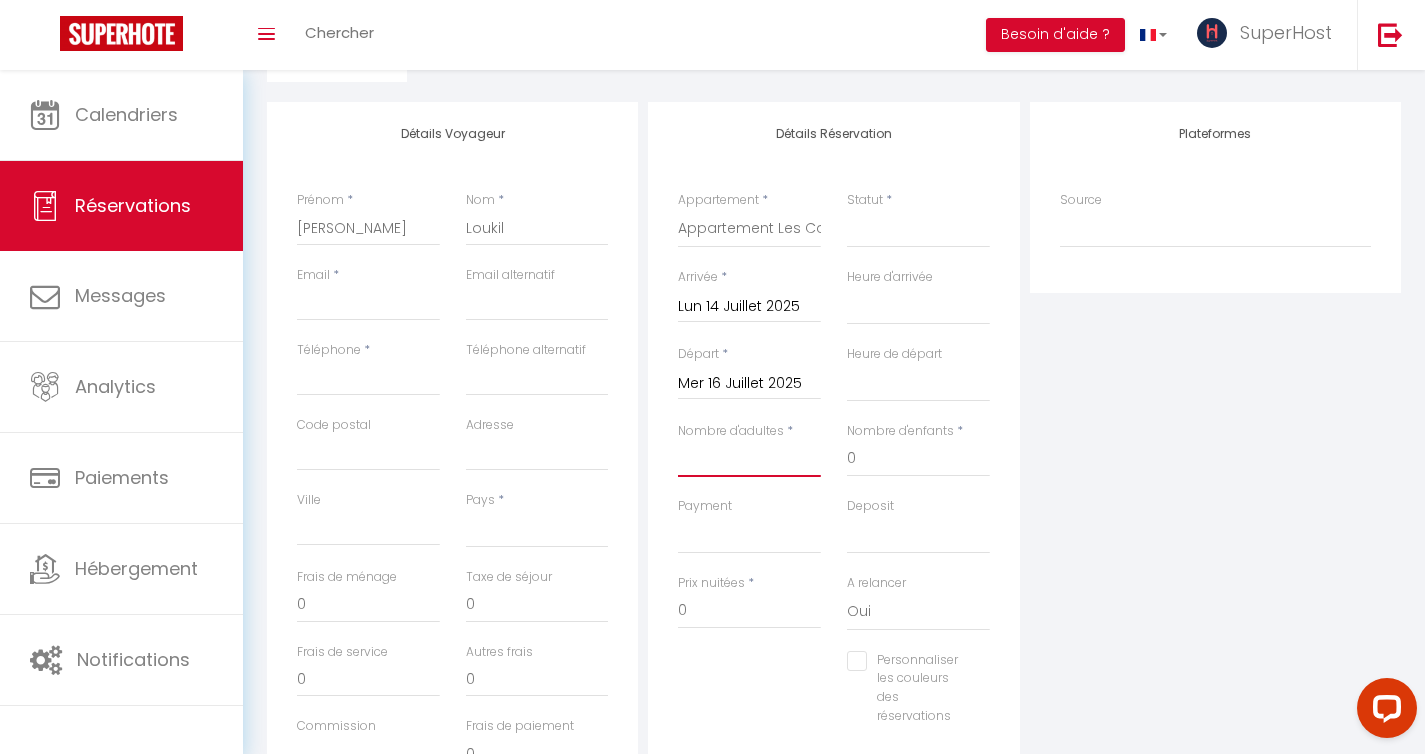 click on "Nombre d'adultes" at bounding box center [749, 459] 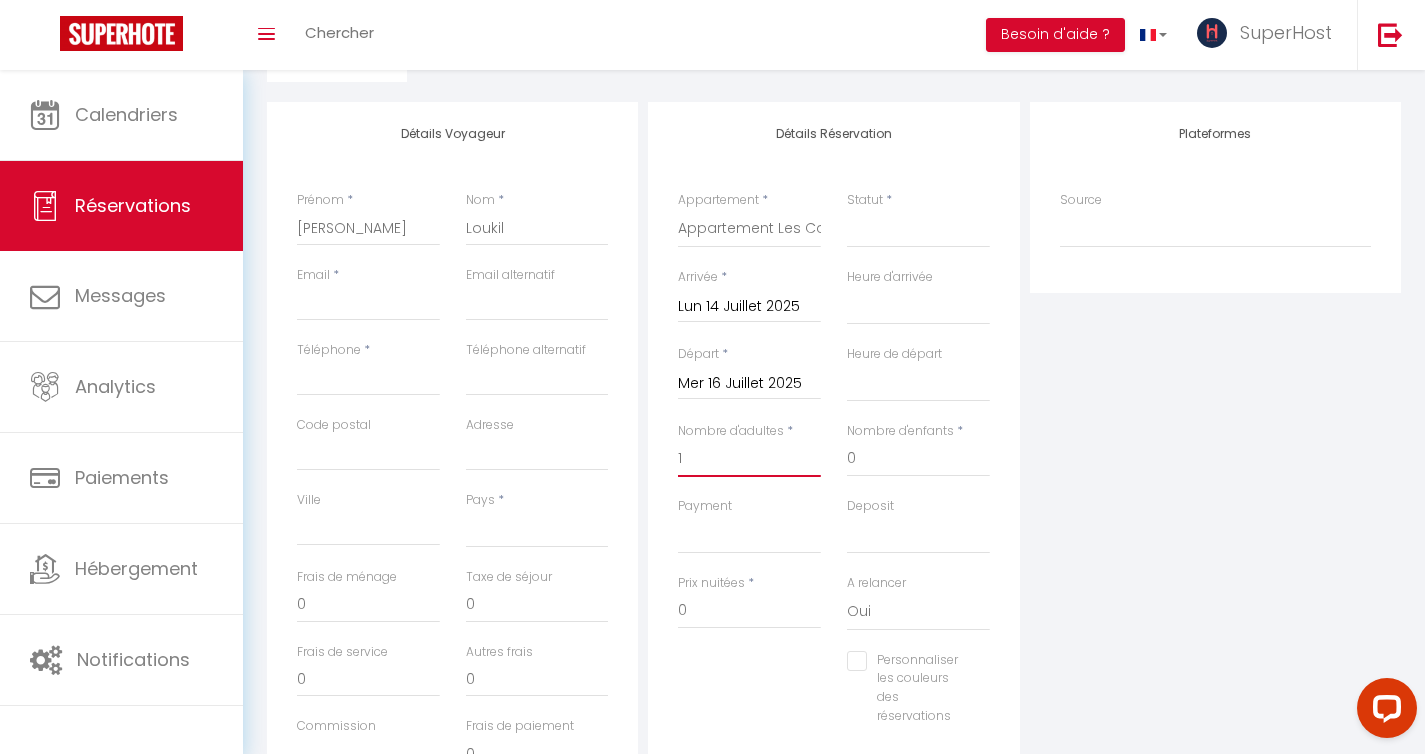 select 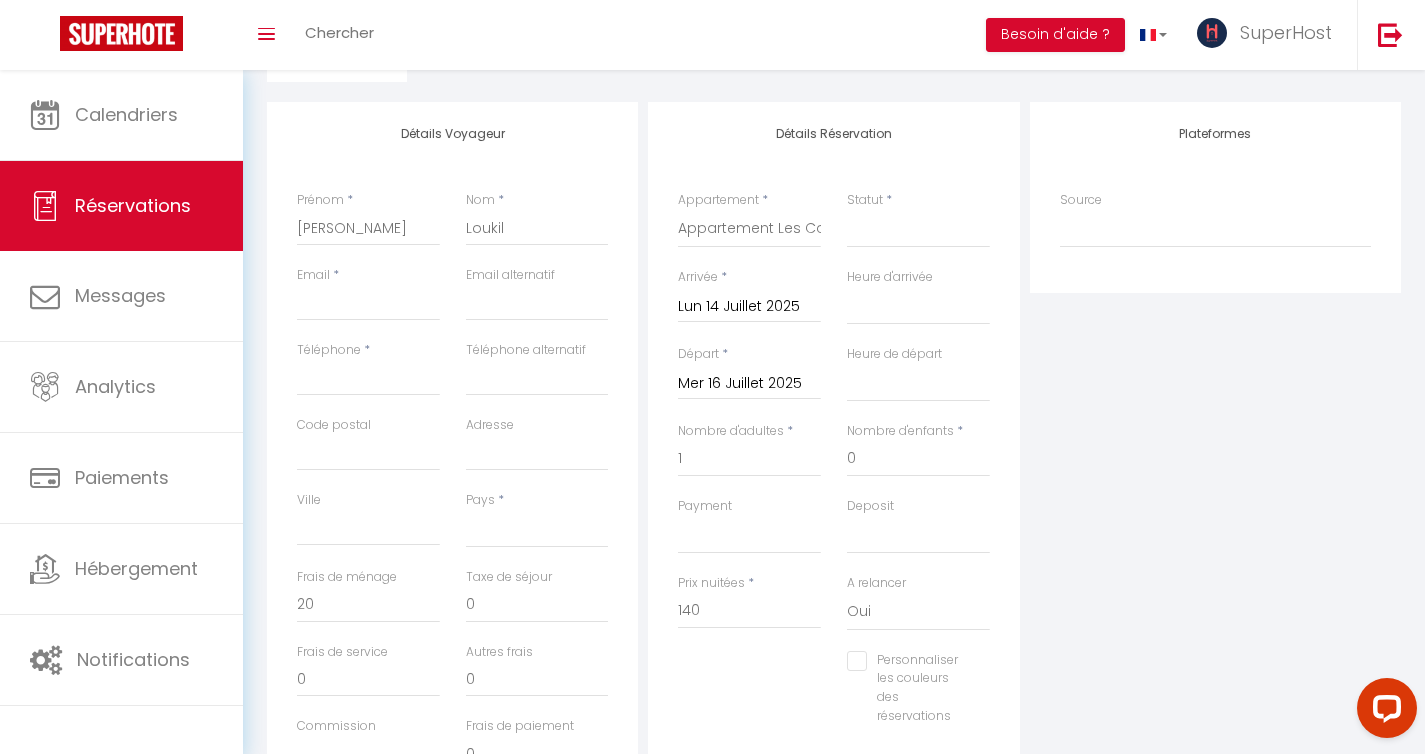click on "Plateformes    Source
Direct
[DOMAIN_NAME]
[DOMAIN_NAME]
Chalet montagne
Expedia
Gite de [GEOGRAPHIC_DATA]
Homeaway
Homeaway iCal
[DOMAIN_NAME]
[DOMAIN_NAME]
[DOMAIN_NAME]
Ical" at bounding box center [1215, 459] 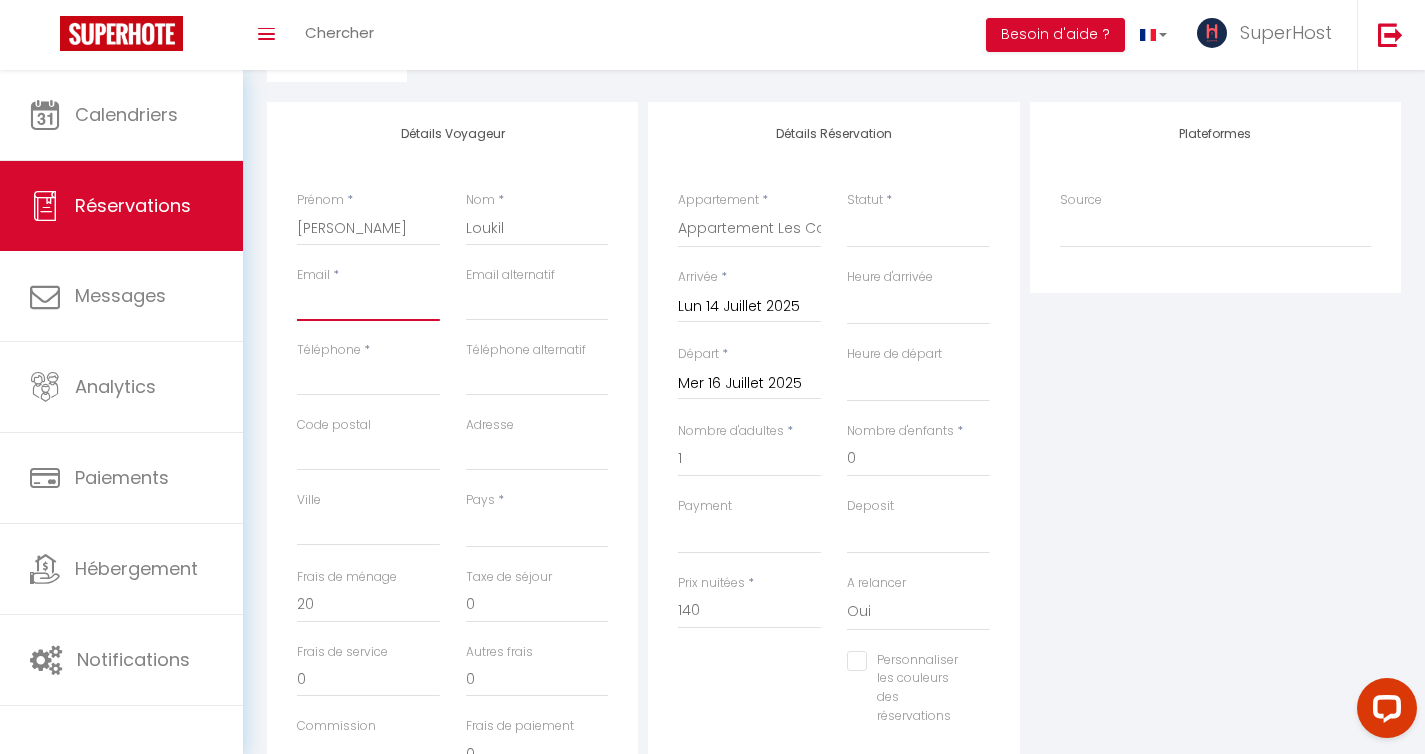 click on "Email client" at bounding box center (368, 303) 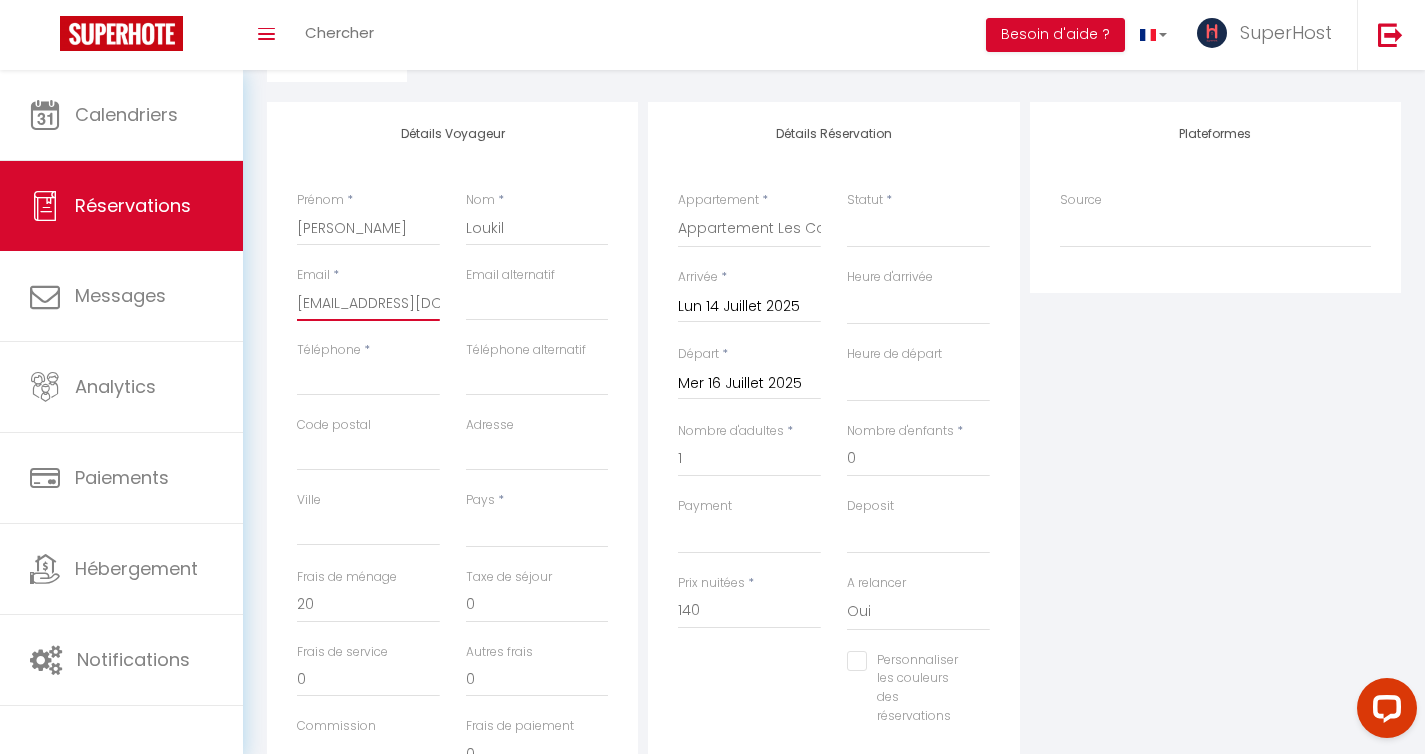 scroll, scrollTop: 0, scrollLeft: 64, axis: horizontal 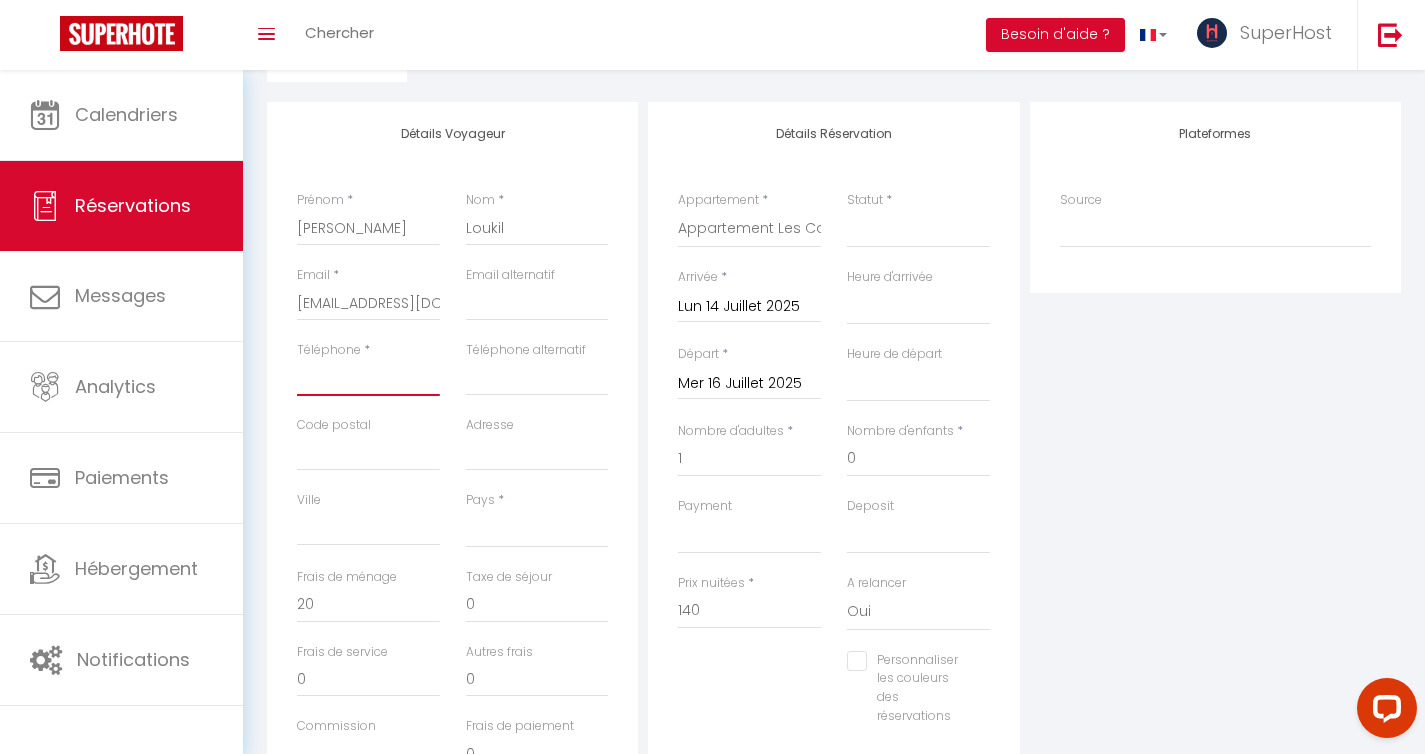 click on "Téléphone" at bounding box center (368, 378) 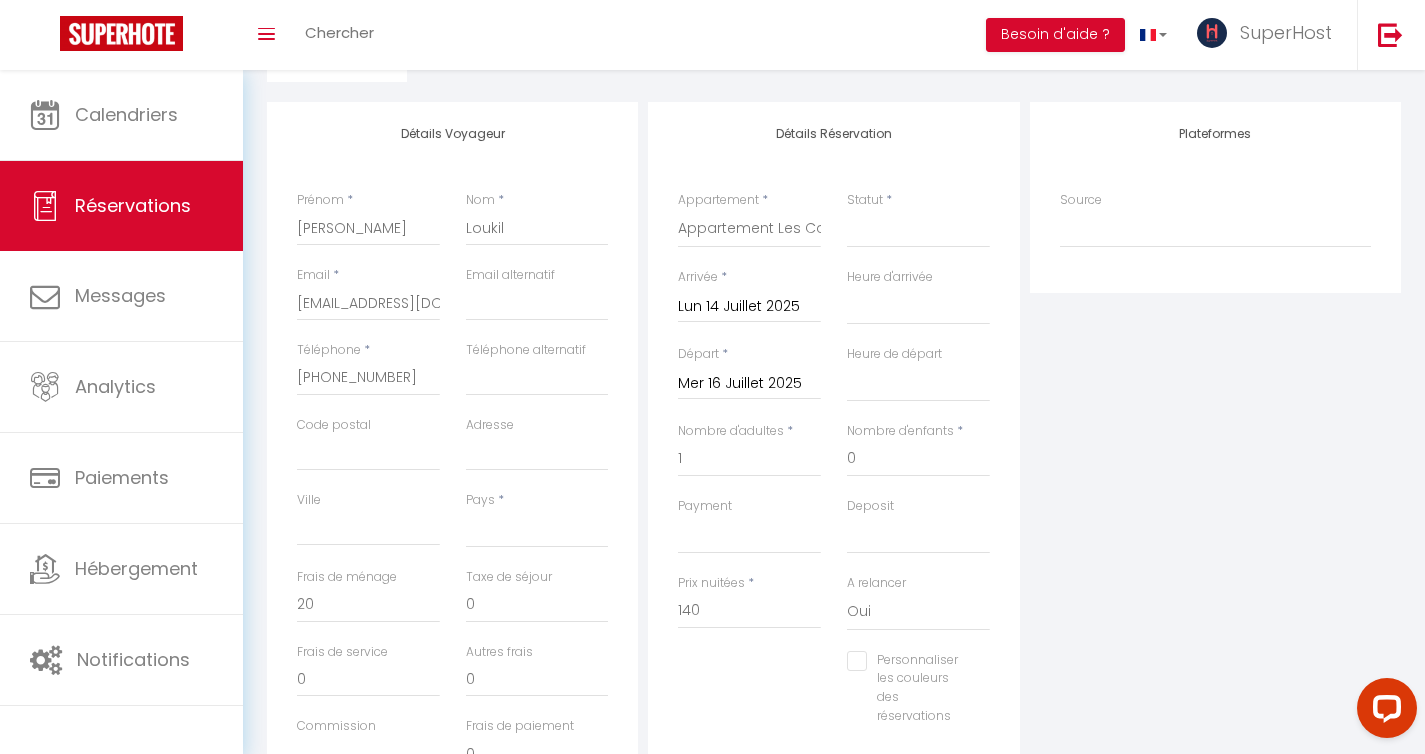 click on "Détails Voyageur   Prénom   *   [PERSON_NAME]   *   Loukil   Email   *   [EMAIL_ADDRESS][DOMAIN_NAME]   Email alternatif       Téléphone   *   [PHONE_NUMBER]   Téléphone alternatif     Code postal     Adresse     [GEOGRAPHIC_DATA]     [GEOGRAPHIC_DATA]   *   [GEOGRAPHIC_DATA]
[GEOGRAPHIC_DATA]
[GEOGRAPHIC_DATA]
[GEOGRAPHIC_DATA]
[GEOGRAPHIC_DATA]
[US_STATE]
[GEOGRAPHIC_DATA]
[GEOGRAPHIC_DATA]
[GEOGRAPHIC_DATA]
[GEOGRAPHIC_DATA]
[GEOGRAPHIC_DATA]
[GEOGRAPHIC_DATA]
[GEOGRAPHIC_DATA]
[GEOGRAPHIC_DATA]
[GEOGRAPHIC_DATA]
[GEOGRAPHIC_DATA]
[GEOGRAPHIC_DATA]
[GEOGRAPHIC_DATA]
20     0" at bounding box center (452, 459) 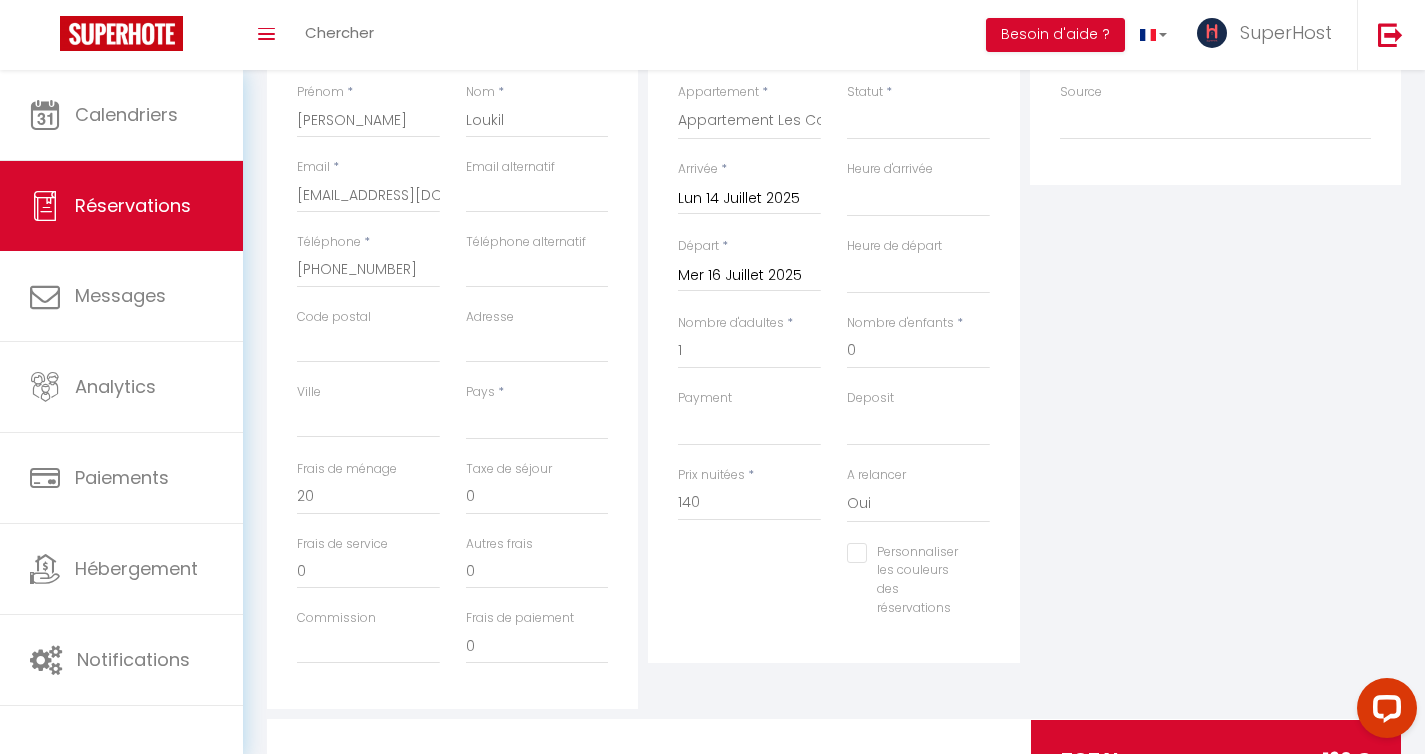 scroll, scrollTop: 360, scrollLeft: 0, axis: vertical 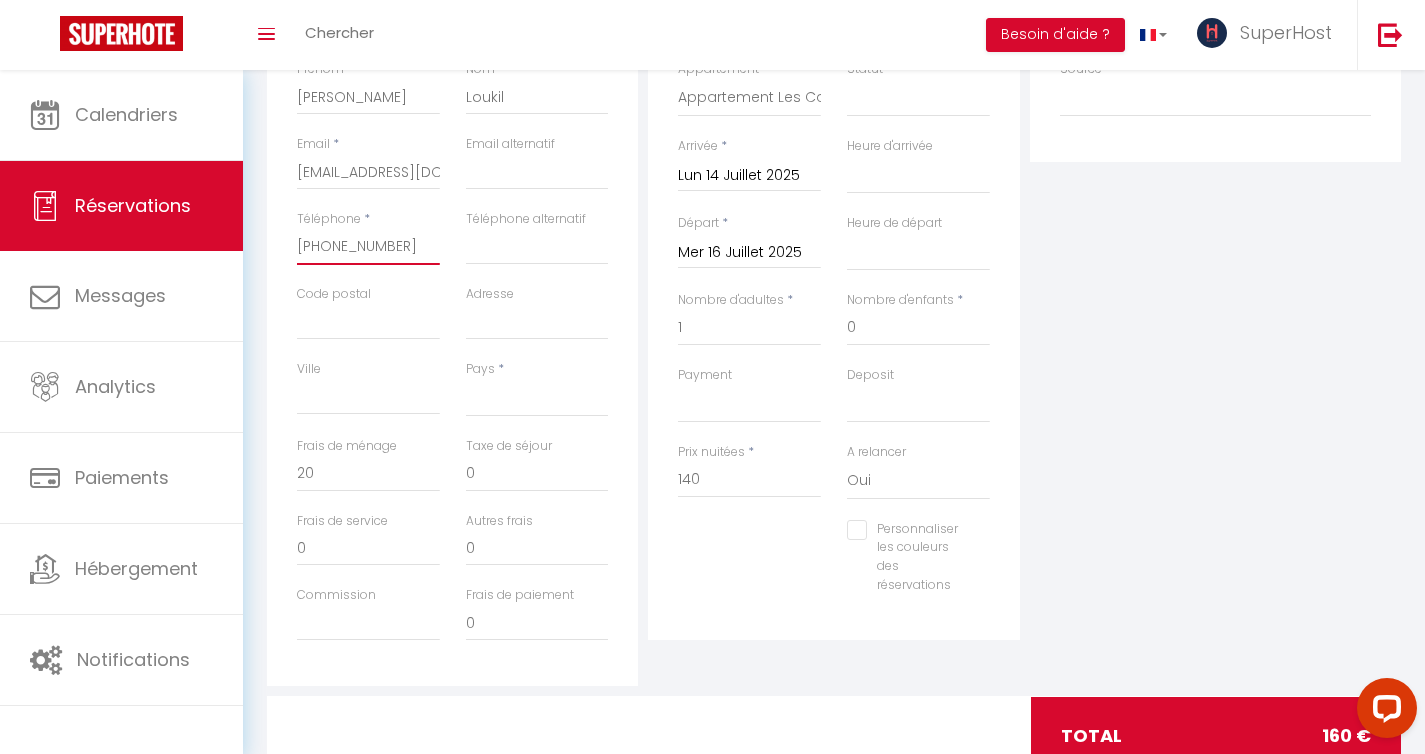 click on "[PHONE_NUMBER]" at bounding box center (368, 247) 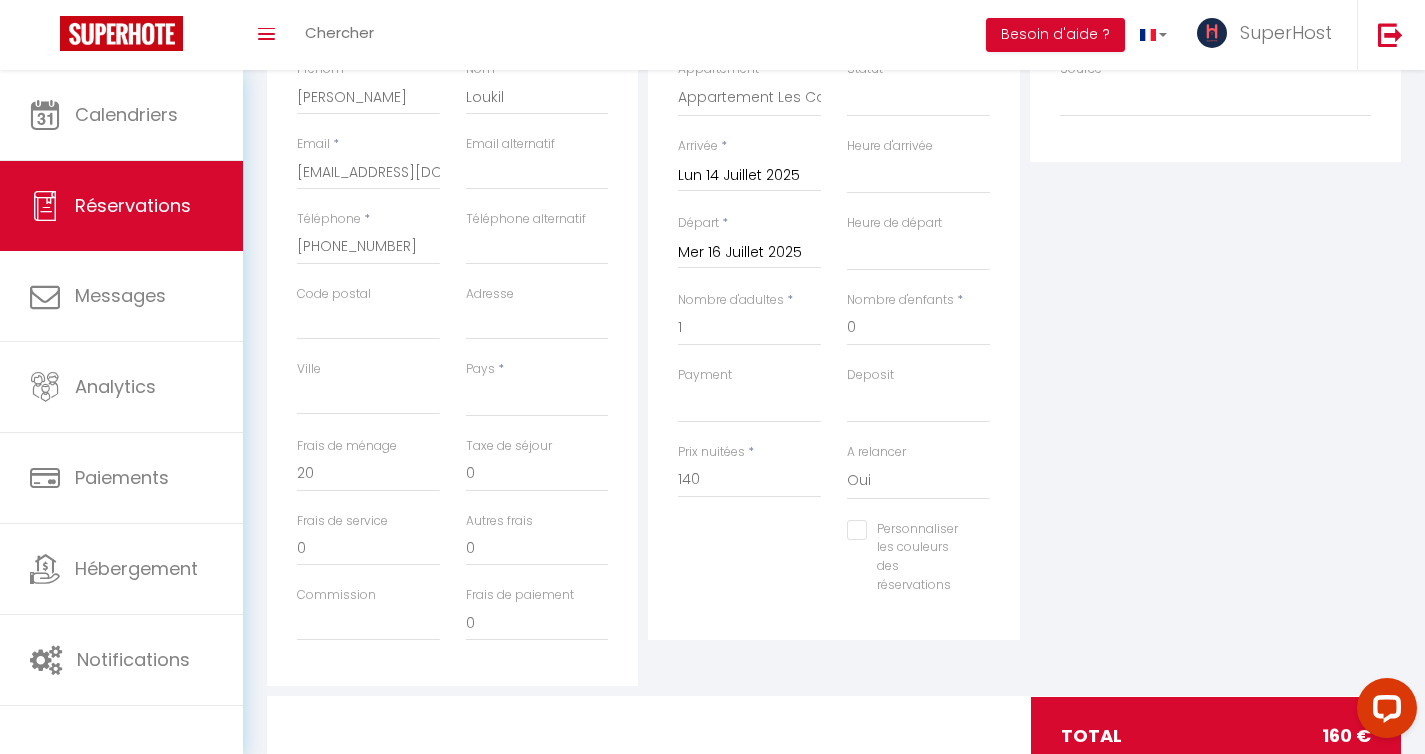 click on "Détails Voyageur   Prénom   *   [PERSON_NAME]   *   Loukil   Email   *   [EMAIL_ADDRESS][DOMAIN_NAME]   Email alternatif       Téléphone   *   [PHONE_NUMBER]   Téléphone alternatif     Code postal     Adresse     [GEOGRAPHIC_DATA]     [GEOGRAPHIC_DATA]   *   [GEOGRAPHIC_DATA]
[GEOGRAPHIC_DATA]
[GEOGRAPHIC_DATA]
[GEOGRAPHIC_DATA]
[GEOGRAPHIC_DATA]
[US_STATE]
[GEOGRAPHIC_DATA]
[GEOGRAPHIC_DATA]
[GEOGRAPHIC_DATA]
[GEOGRAPHIC_DATA]
[GEOGRAPHIC_DATA]
[GEOGRAPHIC_DATA]
[GEOGRAPHIC_DATA]
[GEOGRAPHIC_DATA]
[GEOGRAPHIC_DATA]
[GEOGRAPHIC_DATA]
[GEOGRAPHIC_DATA]
[GEOGRAPHIC_DATA]
20     0" at bounding box center [452, 328] 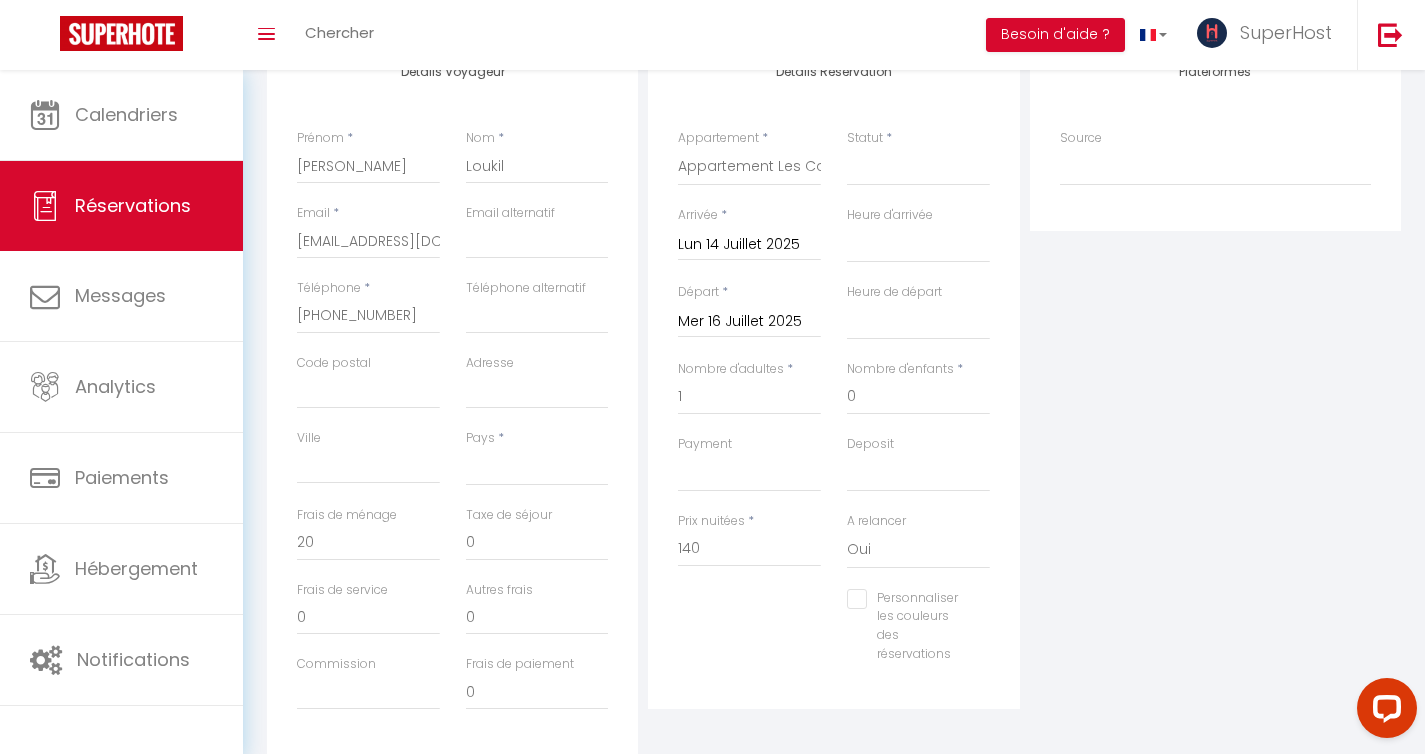 scroll, scrollTop: 293, scrollLeft: 0, axis: vertical 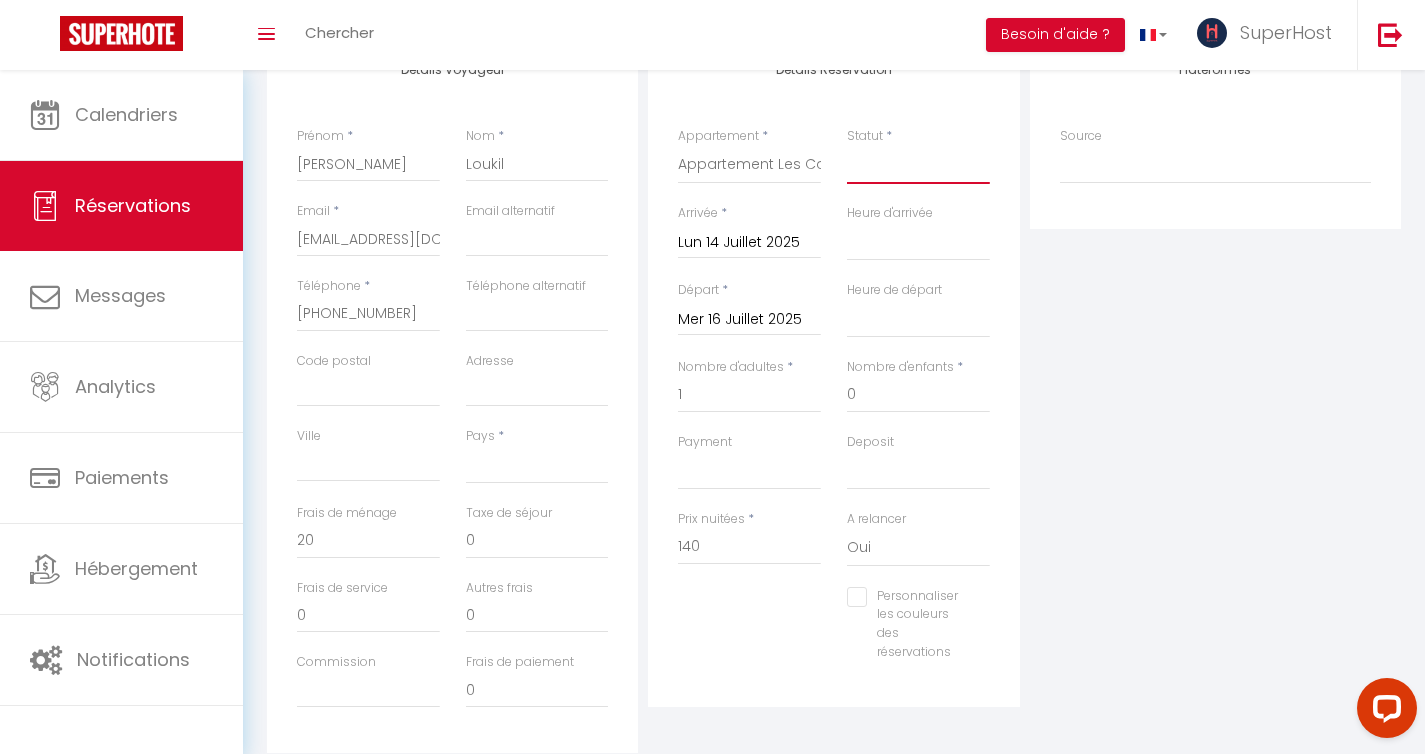 click on "Confirmé Non Confirmé [PERSON_NAME] par le voyageur No Show Request" at bounding box center [918, 165] 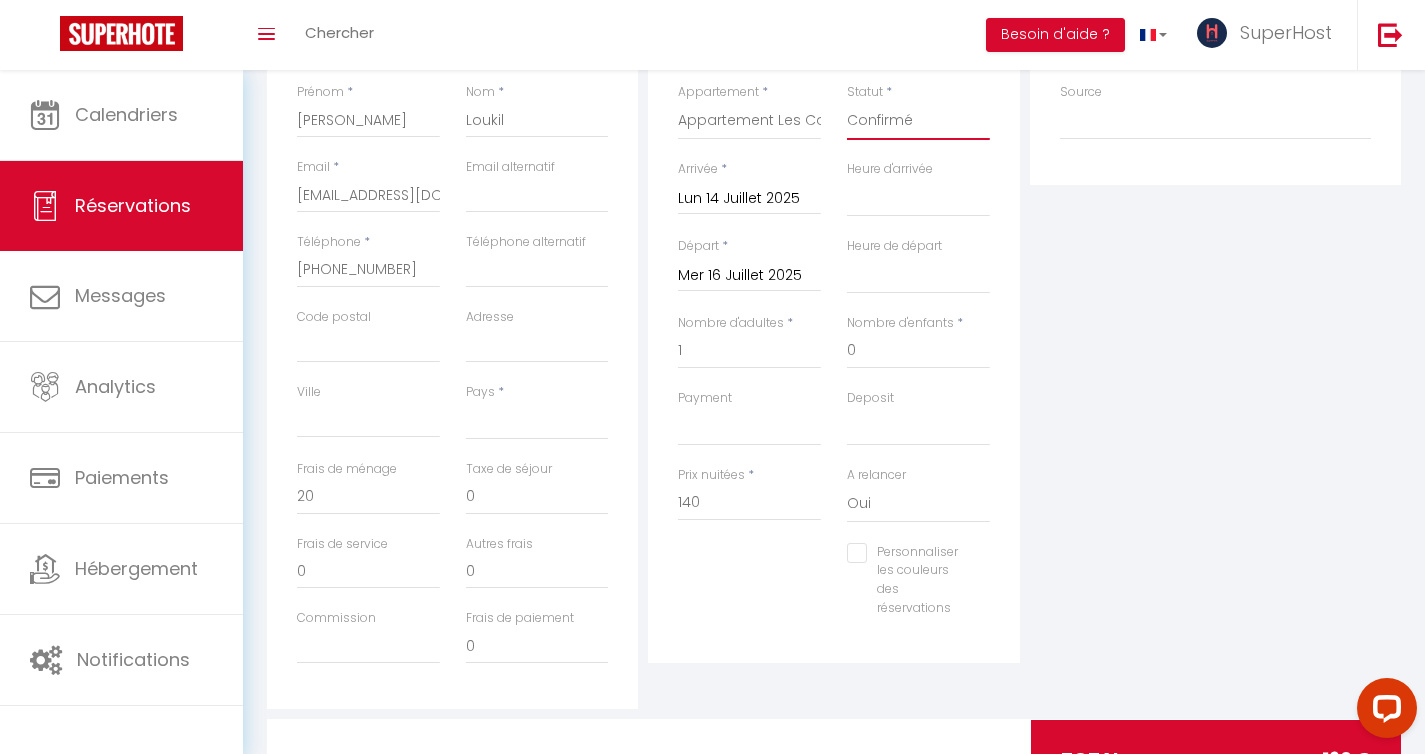 scroll, scrollTop: 339, scrollLeft: 0, axis: vertical 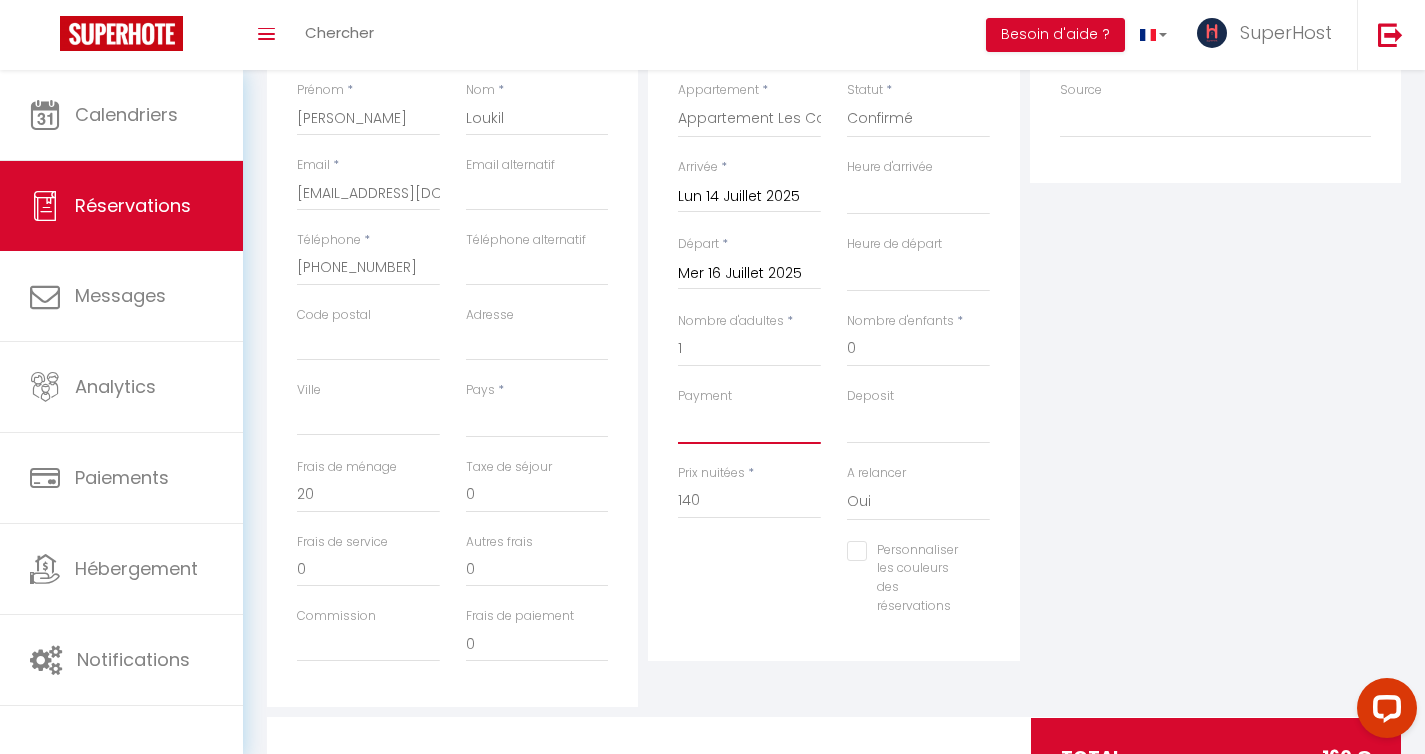 click on "OK   KO" at bounding box center (749, 425) 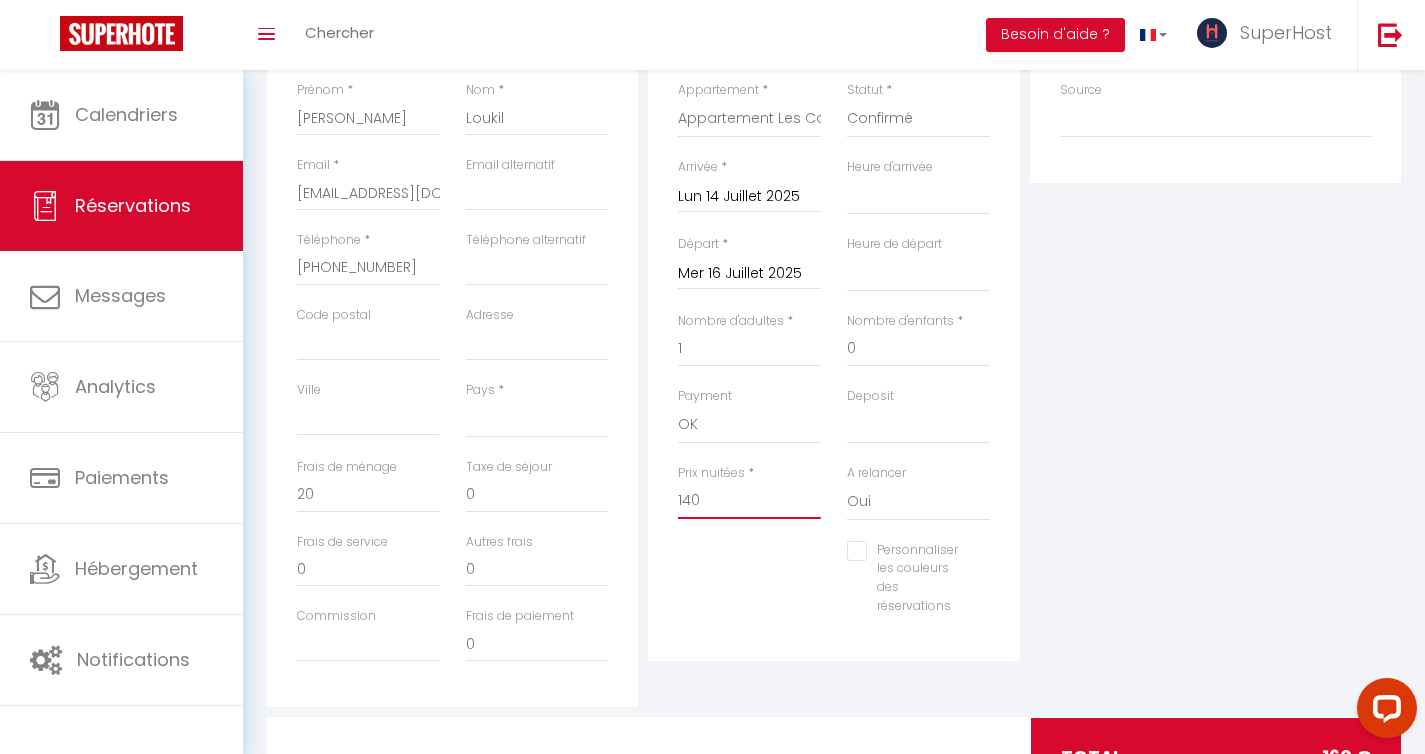 click on "140" at bounding box center [749, 501] 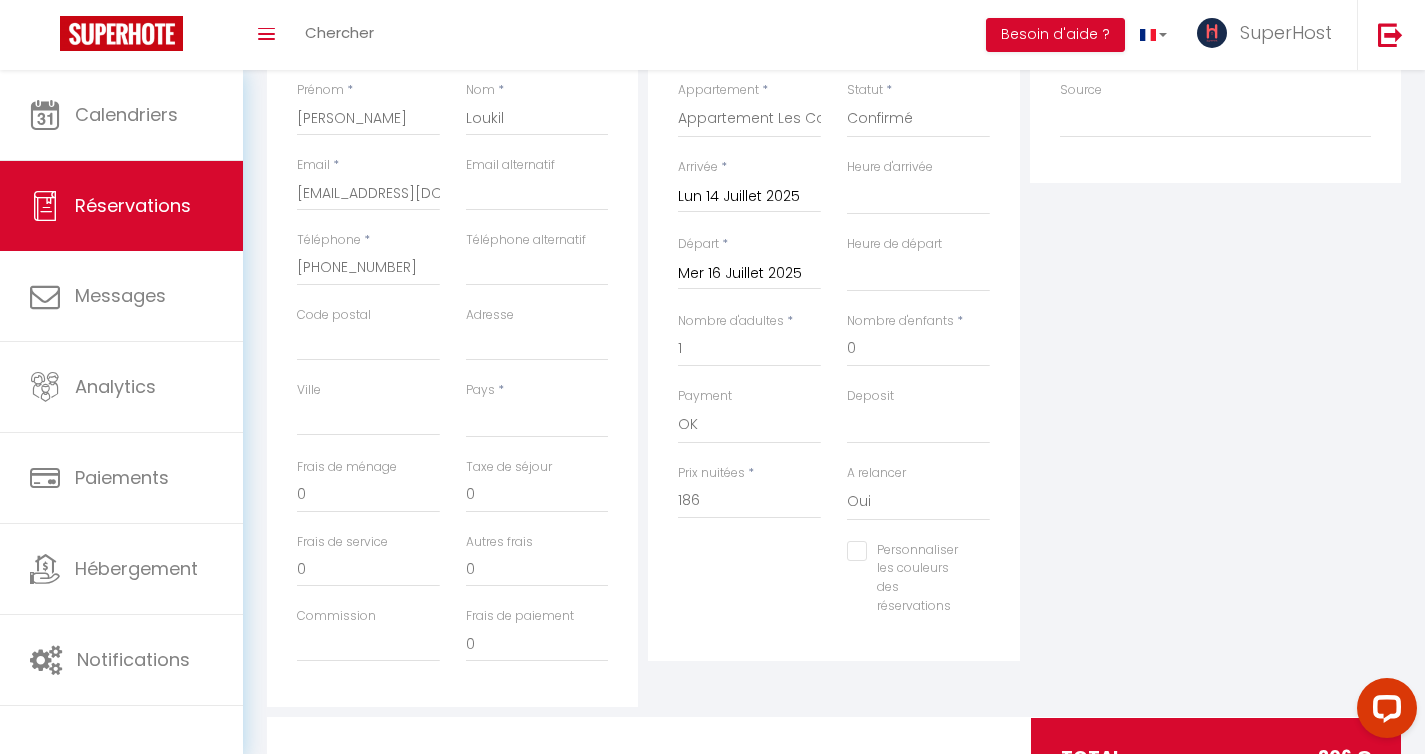 click on "Plateformes    Source
Direct
[DOMAIN_NAME]
[DOMAIN_NAME]
Chalet montagne
Expedia
Gite de [GEOGRAPHIC_DATA]
Homeaway
Homeaway iCal
[DOMAIN_NAME]
[DOMAIN_NAME]
[DOMAIN_NAME]
Ical" at bounding box center (1215, 349) 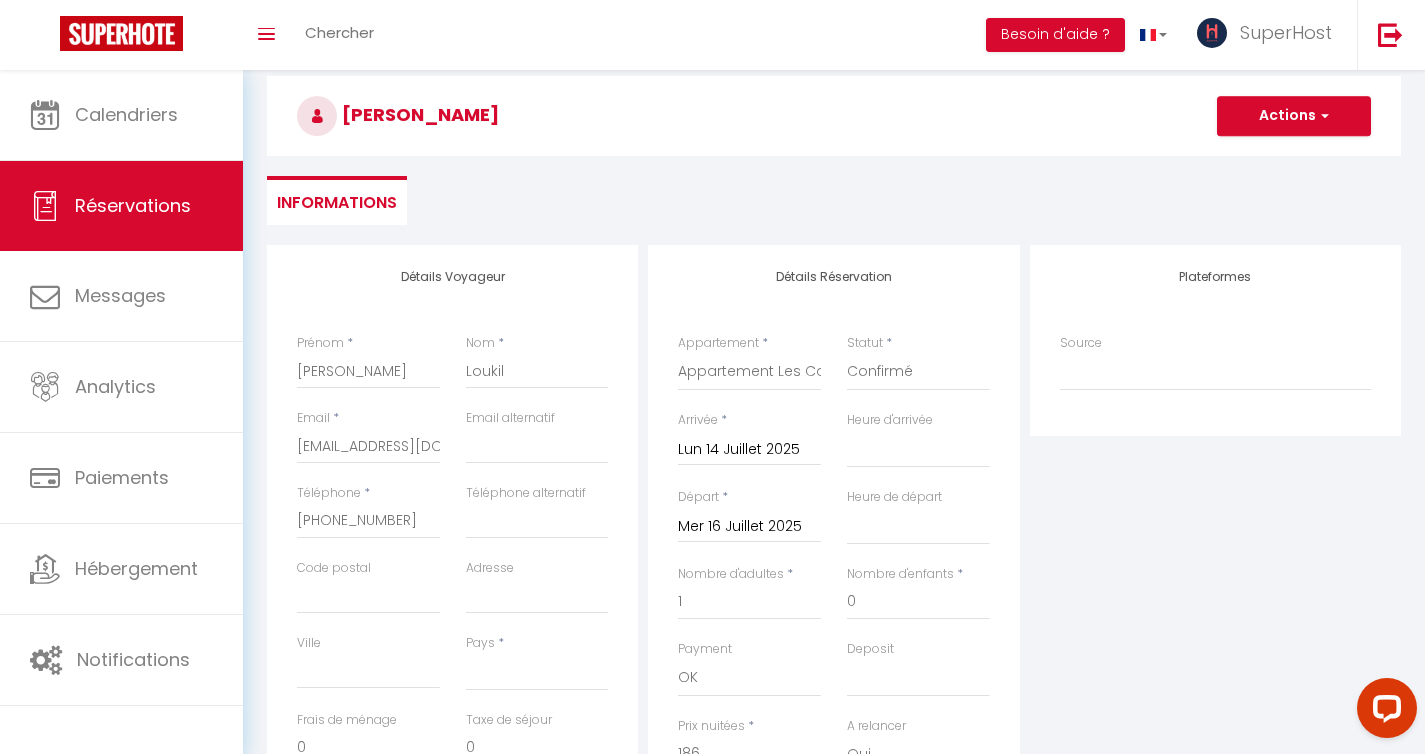 scroll, scrollTop: 0, scrollLeft: 0, axis: both 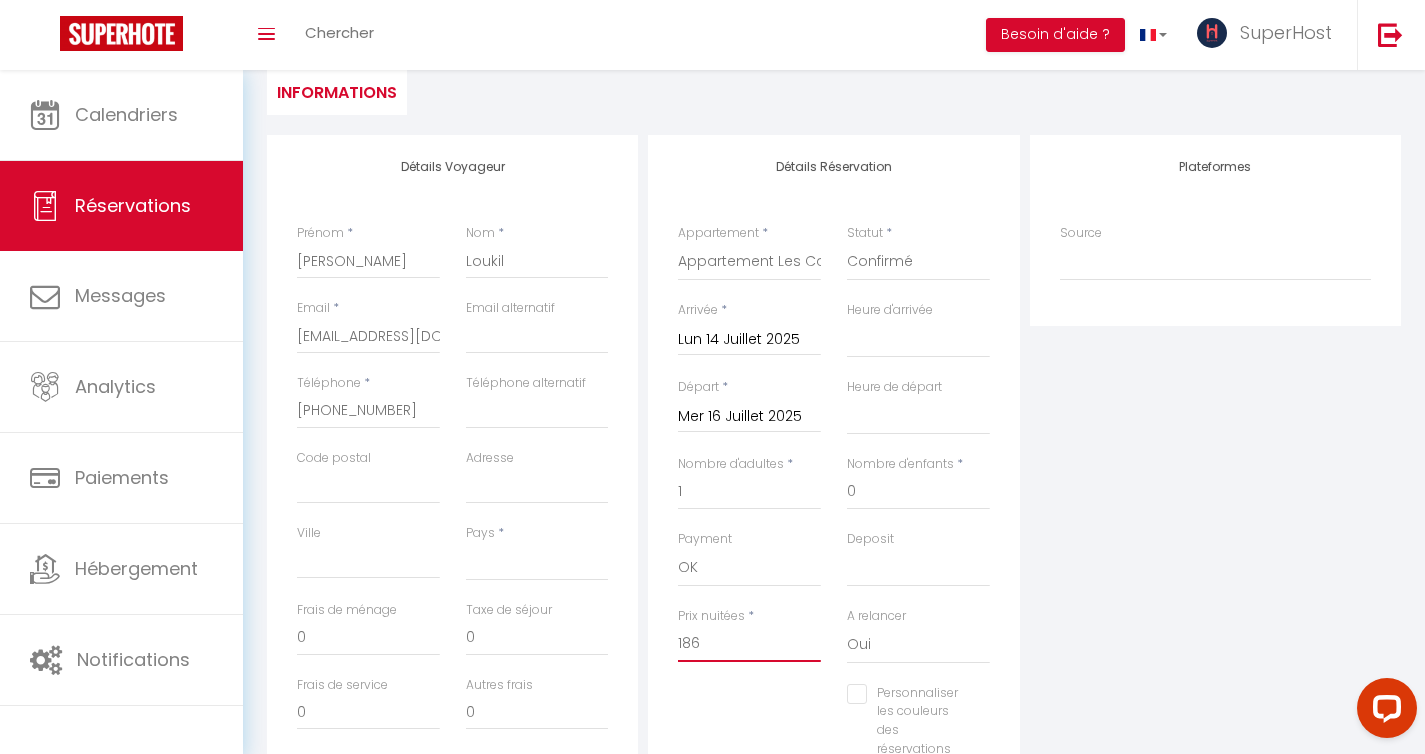 click on "186" at bounding box center (749, 644) 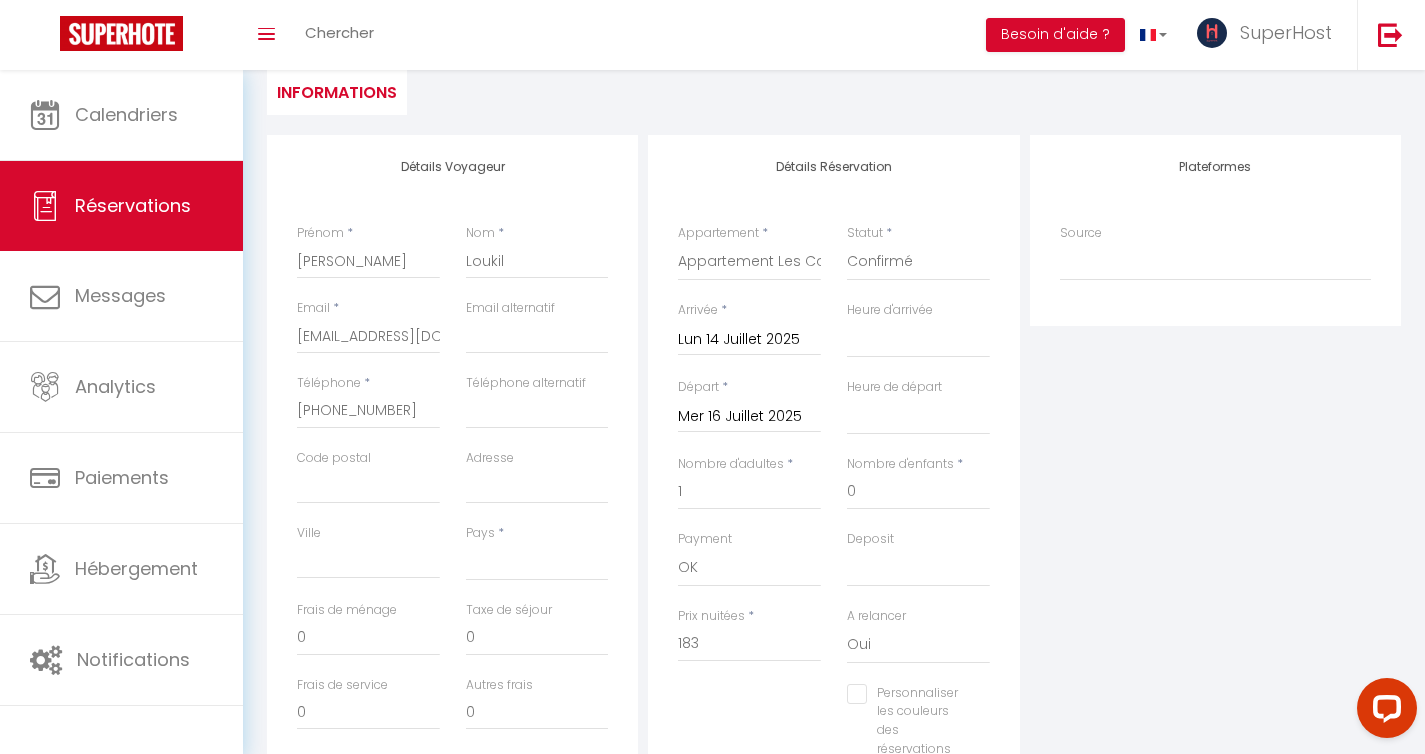 click on "Plateformes    Source
Direct
[DOMAIN_NAME]
[DOMAIN_NAME]
Chalet montagne
Expedia
Gite de [GEOGRAPHIC_DATA]
Homeaway
Homeaway iCal
[DOMAIN_NAME]
[DOMAIN_NAME]
[DOMAIN_NAME]
Ical" at bounding box center [1215, 492] 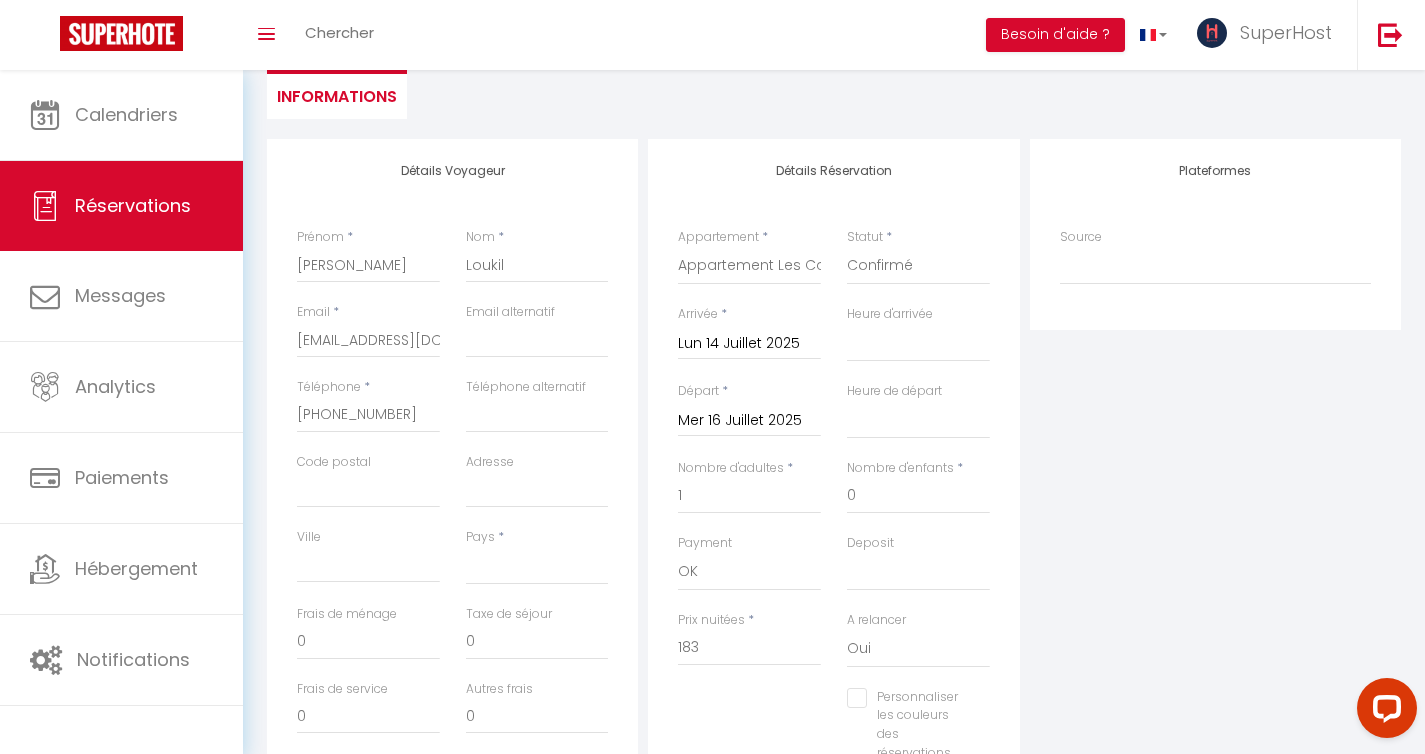 scroll, scrollTop: 0, scrollLeft: 0, axis: both 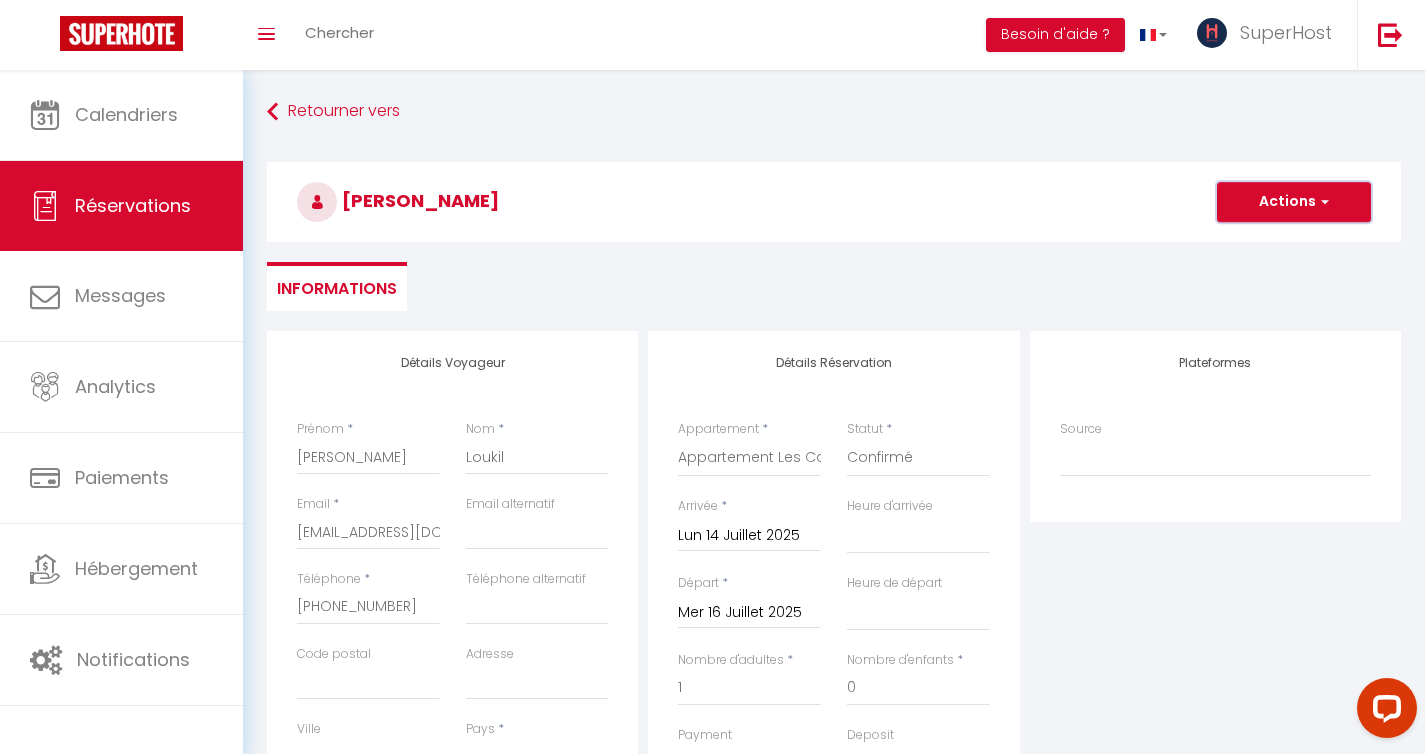 click on "Actions" at bounding box center (1294, 202) 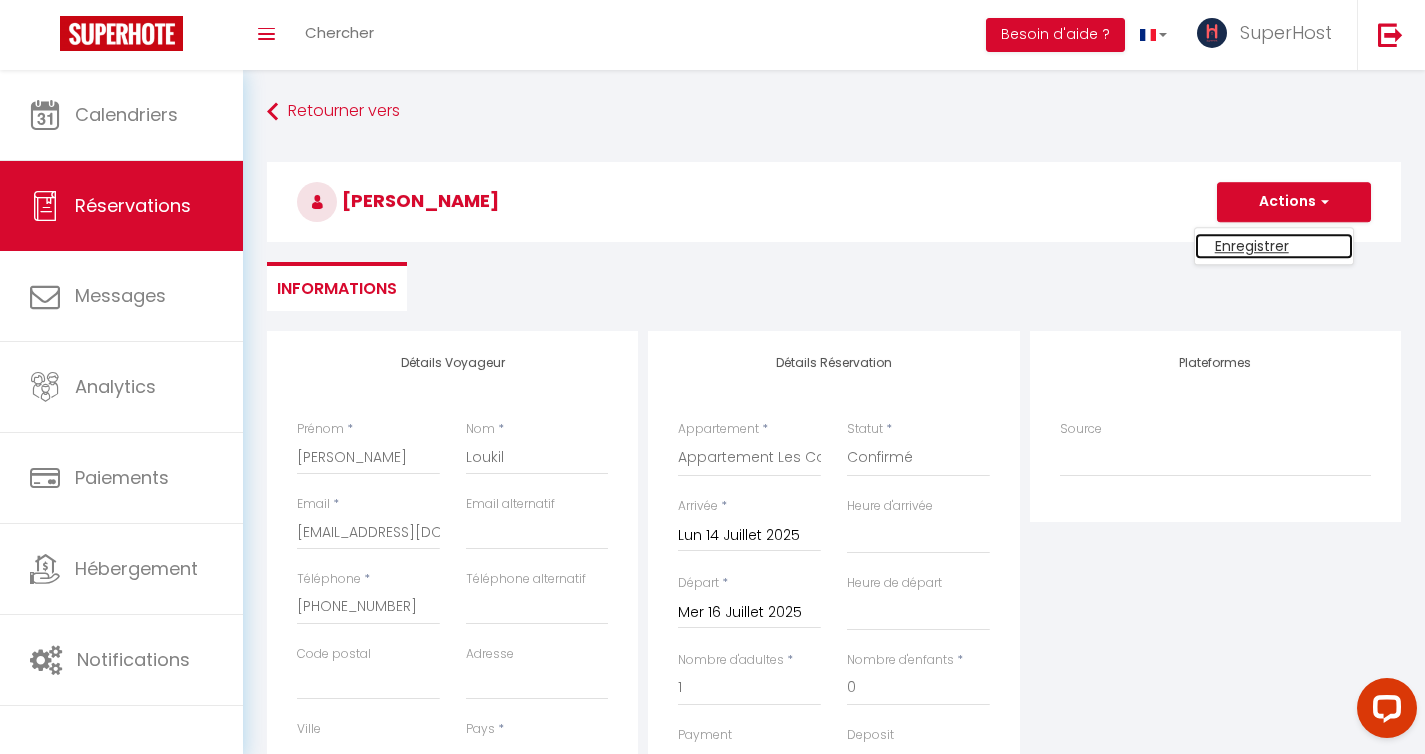click on "Enregistrer" at bounding box center [1274, 246] 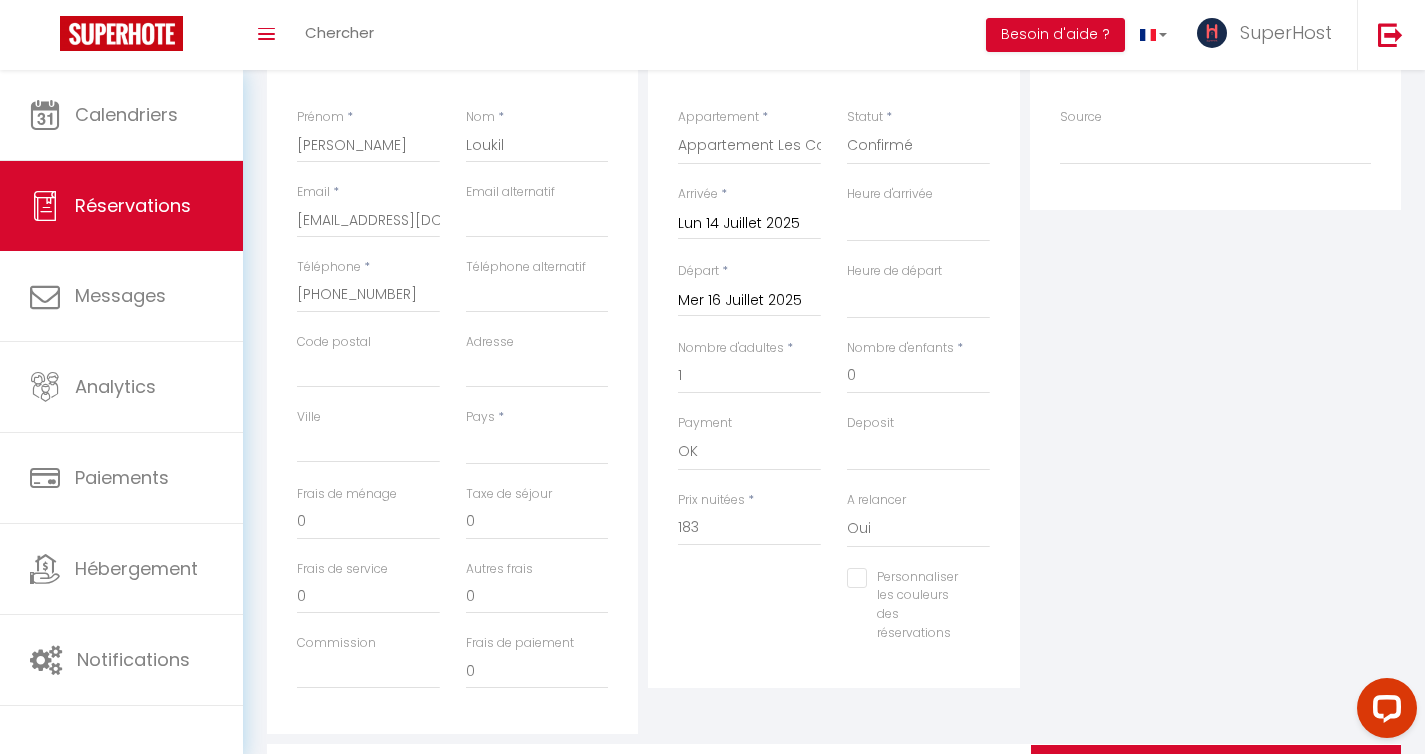 scroll, scrollTop: 309, scrollLeft: 0, axis: vertical 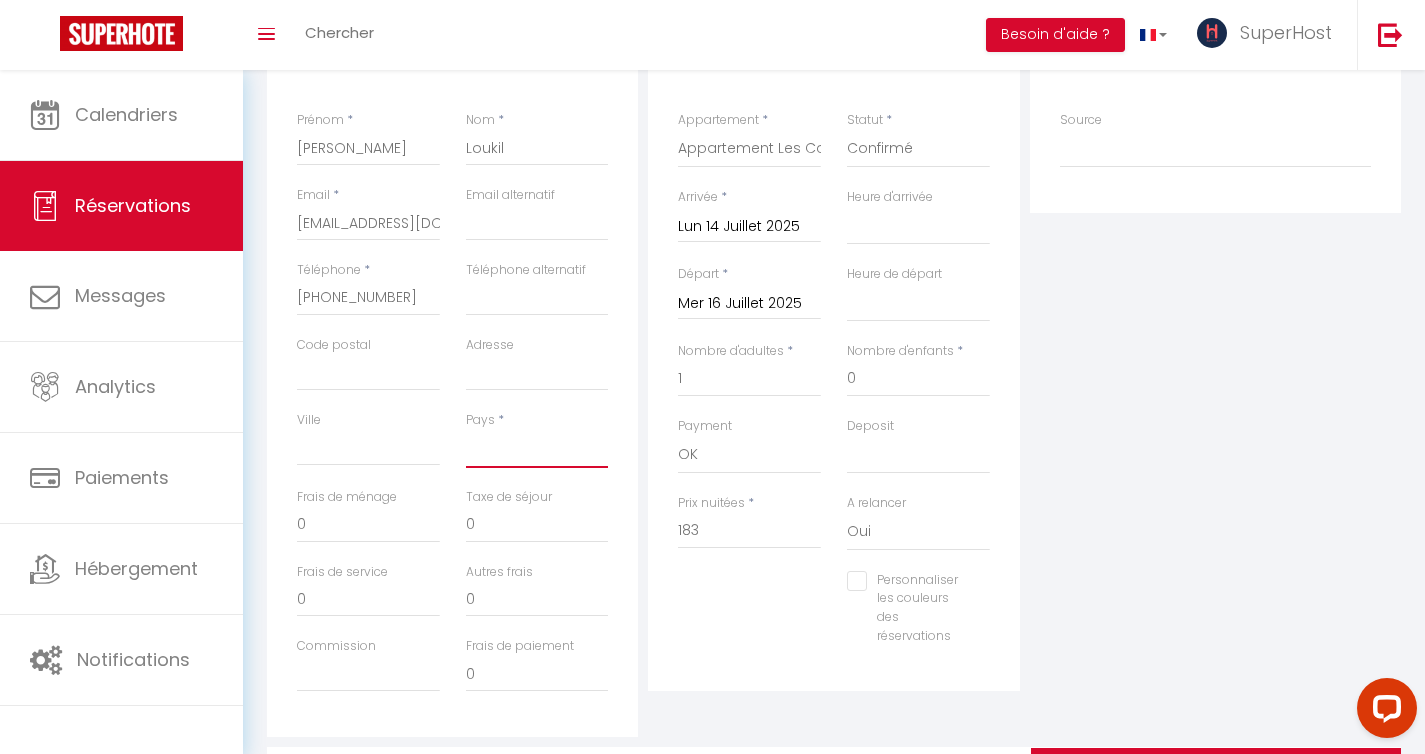 click on "[GEOGRAPHIC_DATA]
[GEOGRAPHIC_DATA]
[GEOGRAPHIC_DATA]
[GEOGRAPHIC_DATA]
[GEOGRAPHIC_DATA]
[US_STATE]
[GEOGRAPHIC_DATA]
[GEOGRAPHIC_DATA]
[GEOGRAPHIC_DATA]
[GEOGRAPHIC_DATA]
[GEOGRAPHIC_DATA]
[GEOGRAPHIC_DATA]
[GEOGRAPHIC_DATA]
[GEOGRAPHIC_DATA]
[GEOGRAPHIC_DATA]
[GEOGRAPHIC_DATA]
[GEOGRAPHIC_DATA]
[GEOGRAPHIC_DATA]
[GEOGRAPHIC_DATA]
[GEOGRAPHIC_DATA]
[GEOGRAPHIC_DATA]
[GEOGRAPHIC_DATA]
[GEOGRAPHIC_DATA]
[GEOGRAPHIC_DATA]" at bounding box center (537, 449) 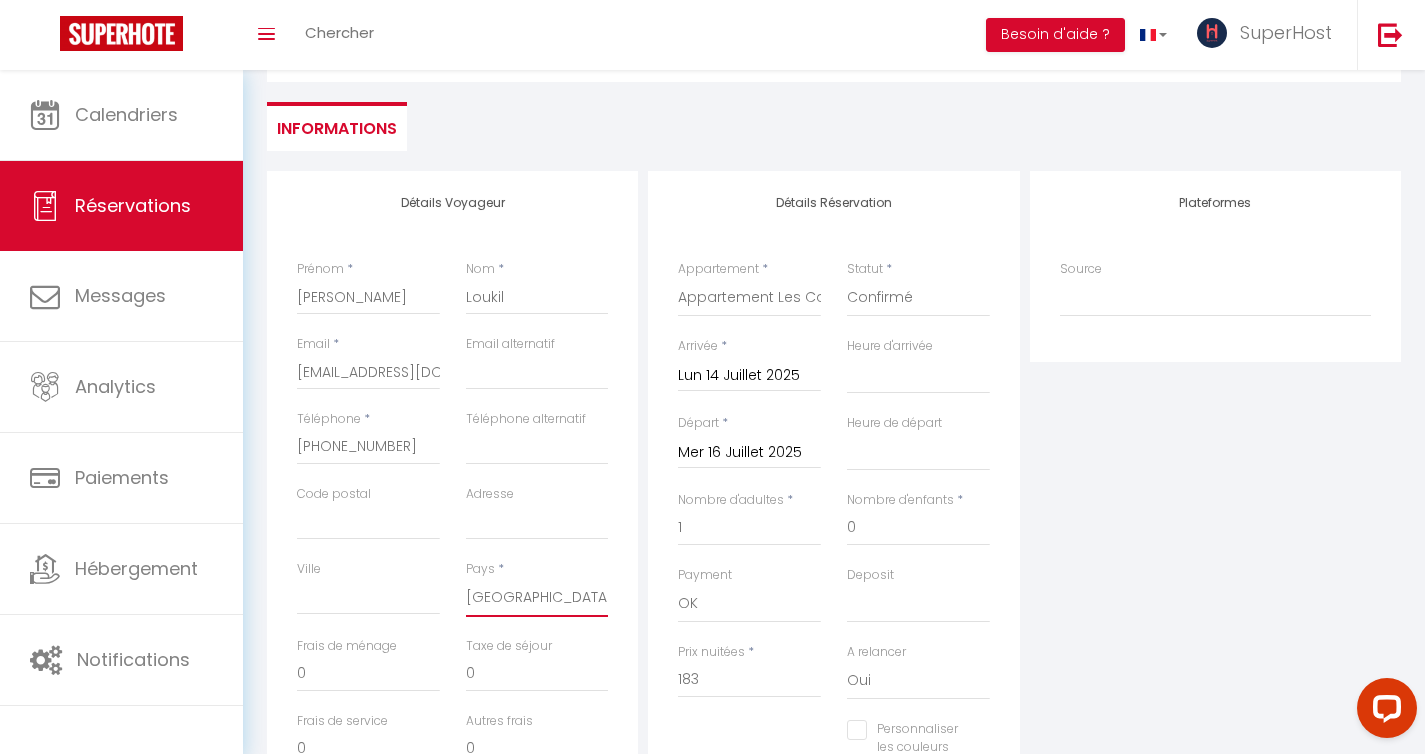scroll, scrollTop: 0, scrollLeft: 0, axis: both 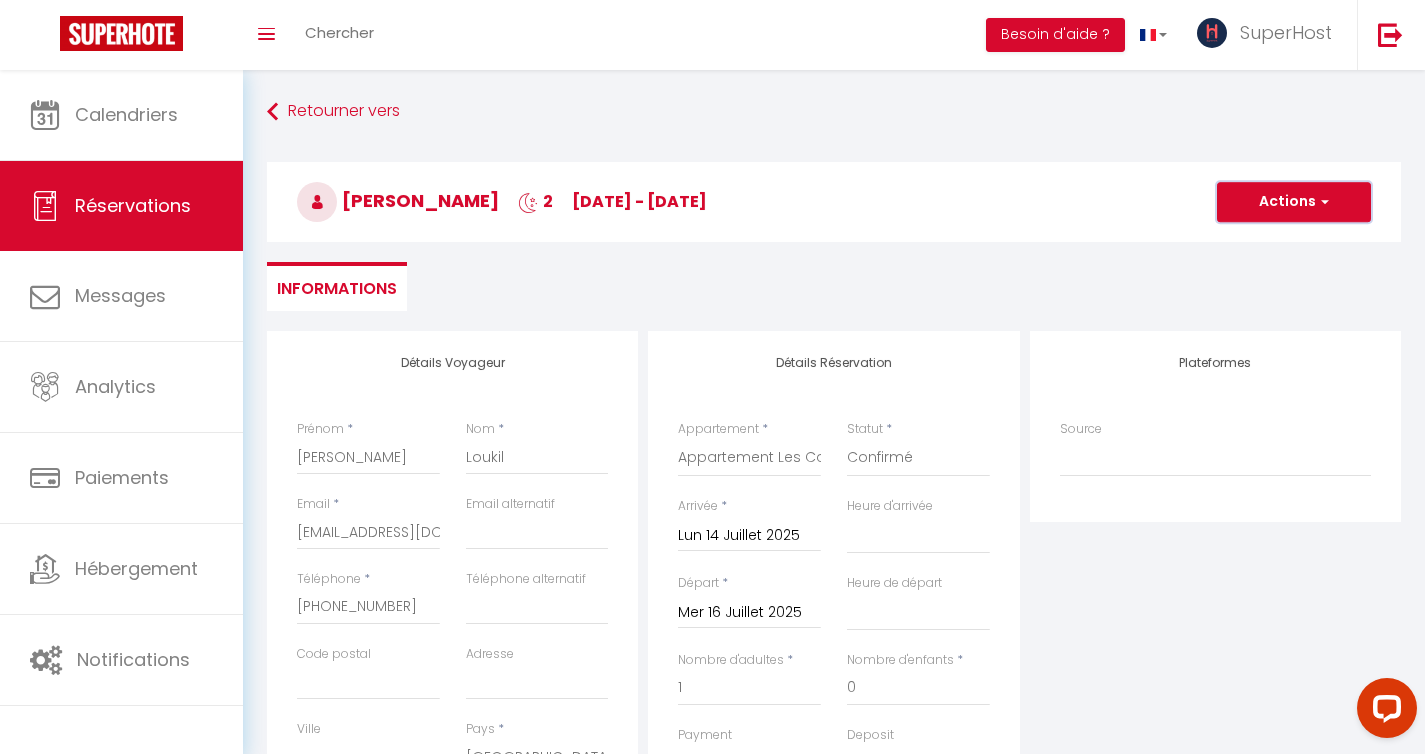 click on "Actions" at bounding box center [1294, 202] 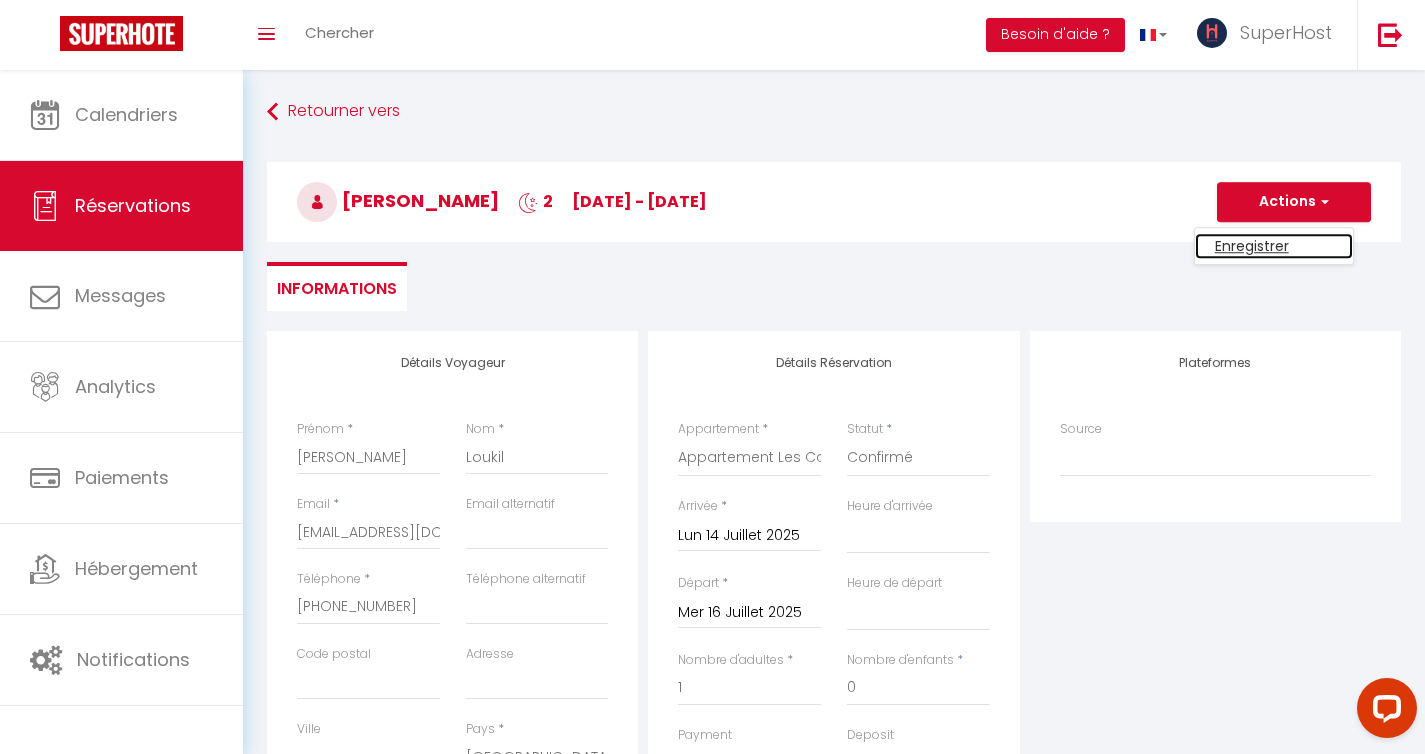 click on "Enregistrer" at bounding box center [1274, 246] 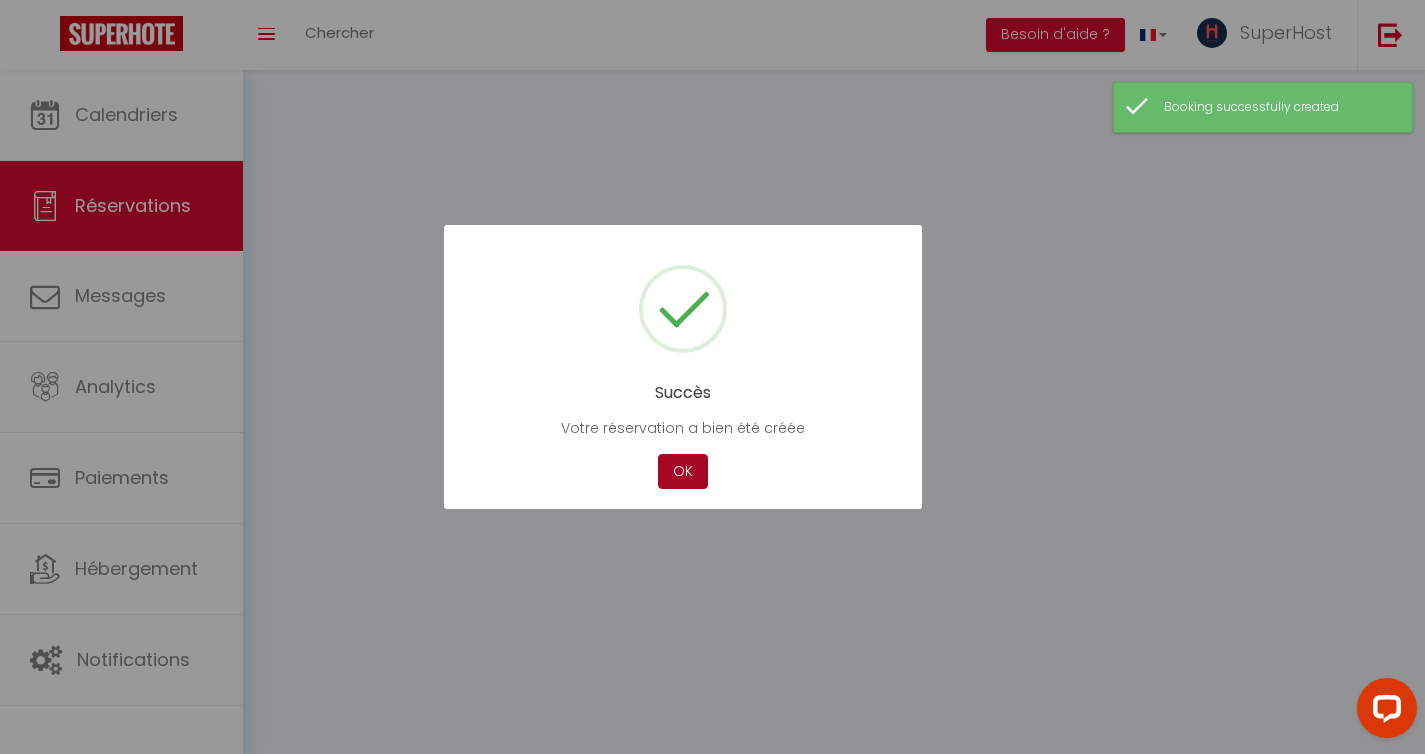 click on "OK" at bounding box center (683, 471) 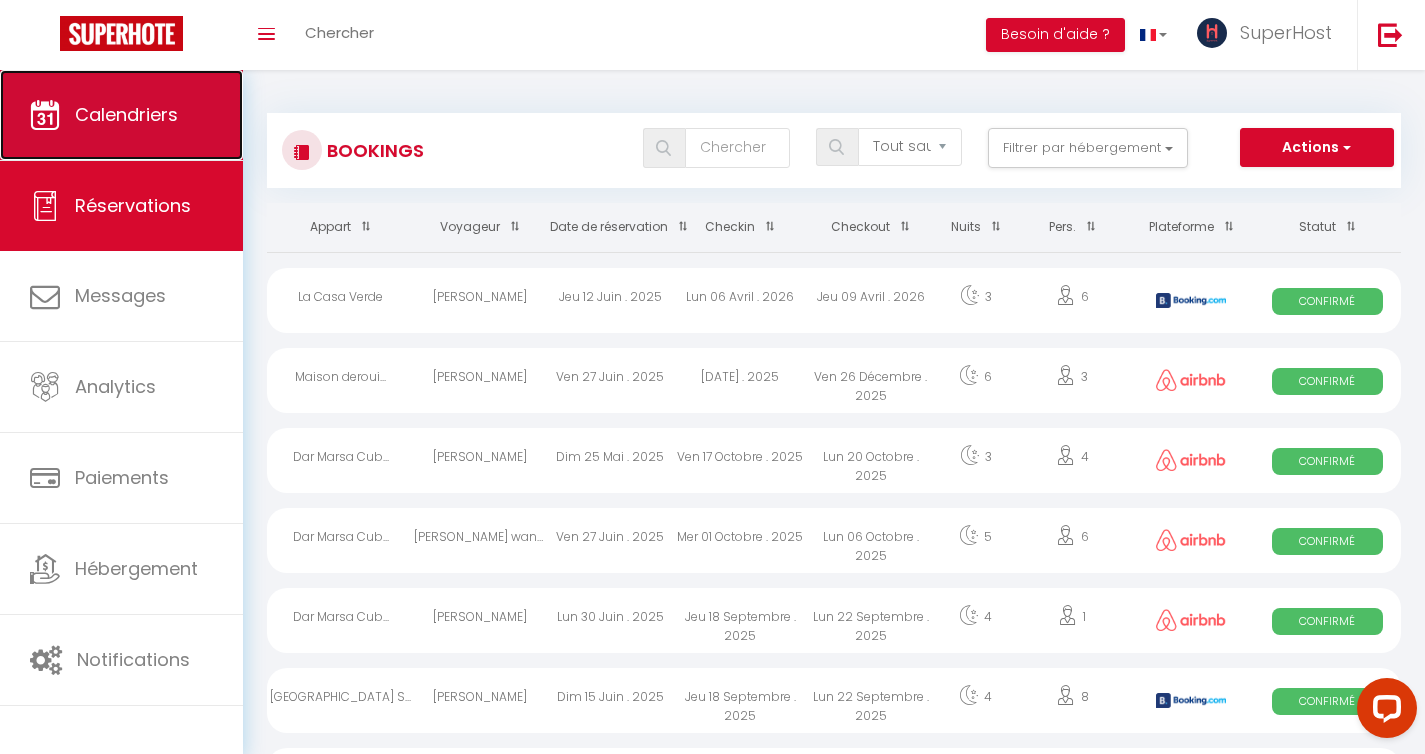 click on "Calendriers" at bounding box center [121, 115] 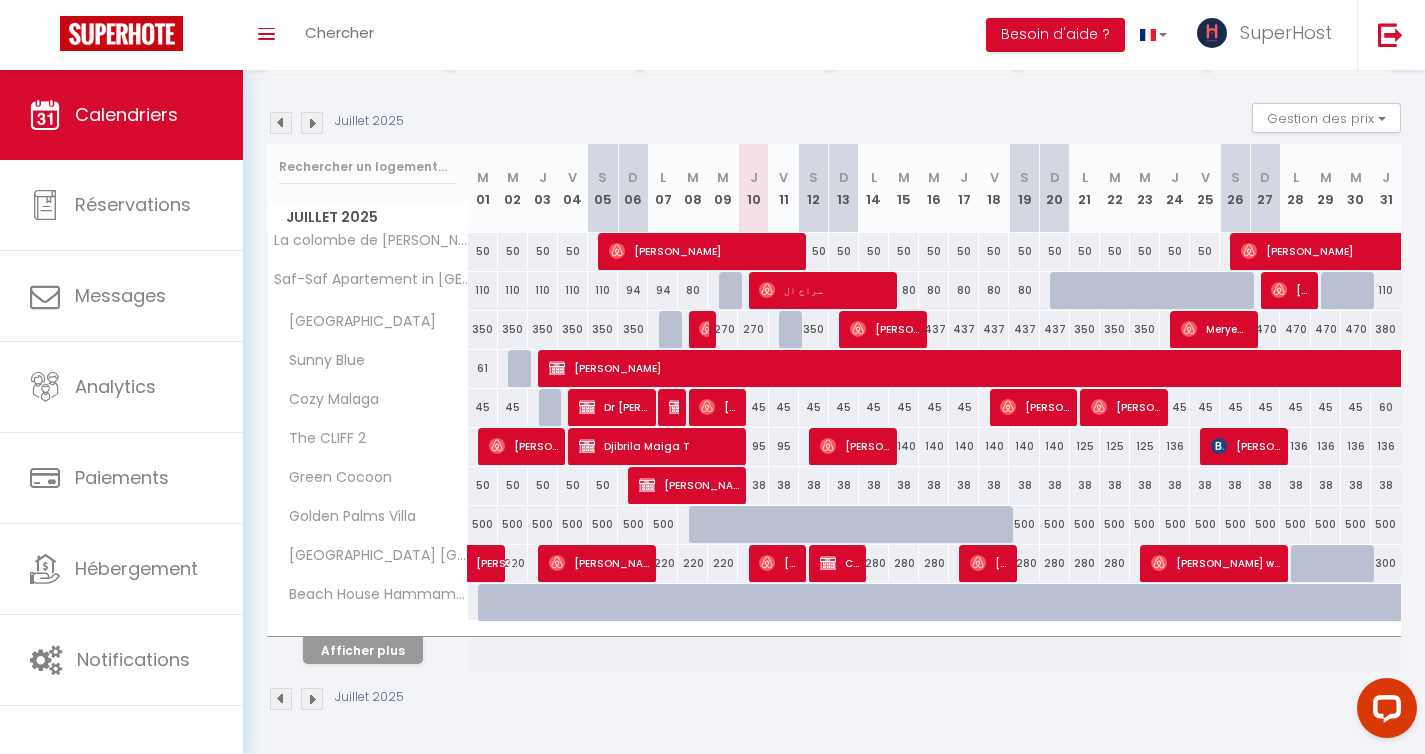 scroll, scrollTop: 0, scrollLeft: 0, axis: both 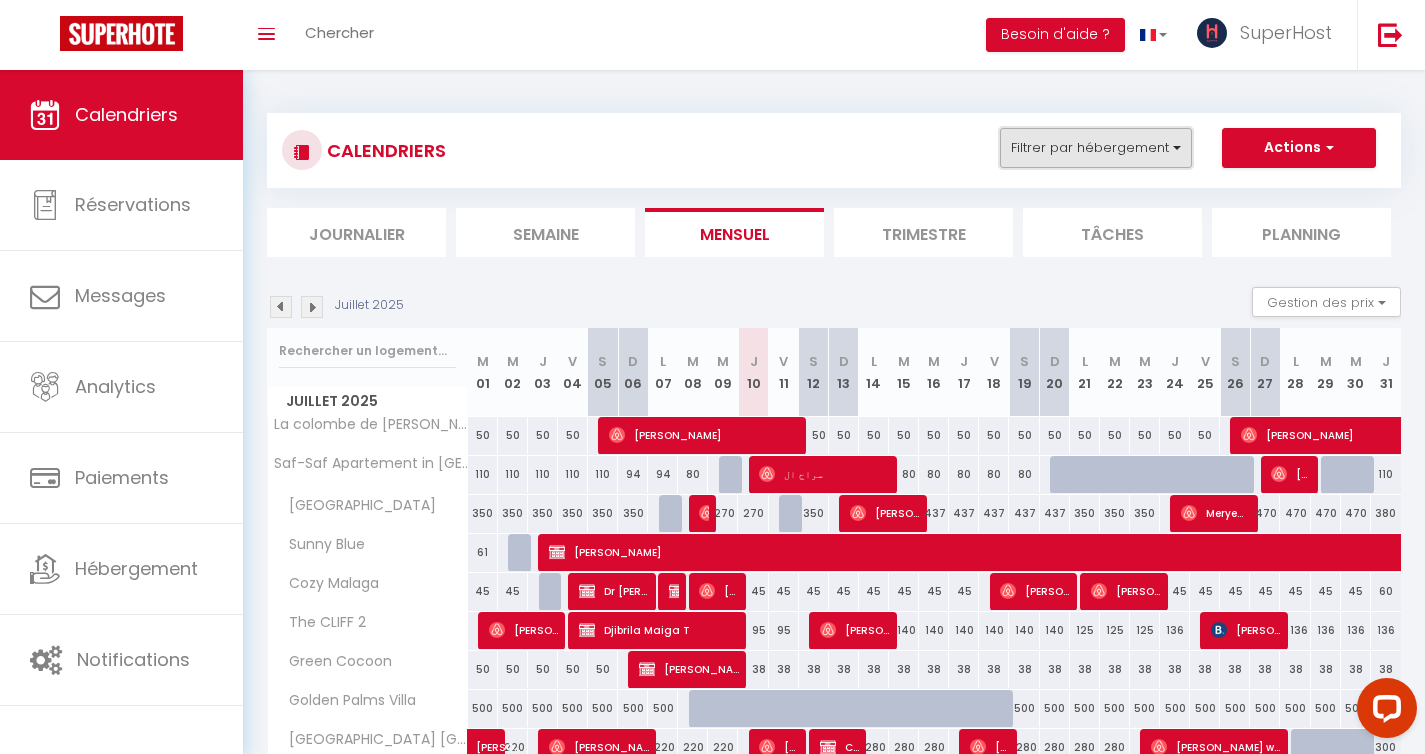 click on "Filtrer par hébergement" at bounding box center (1096, 148) 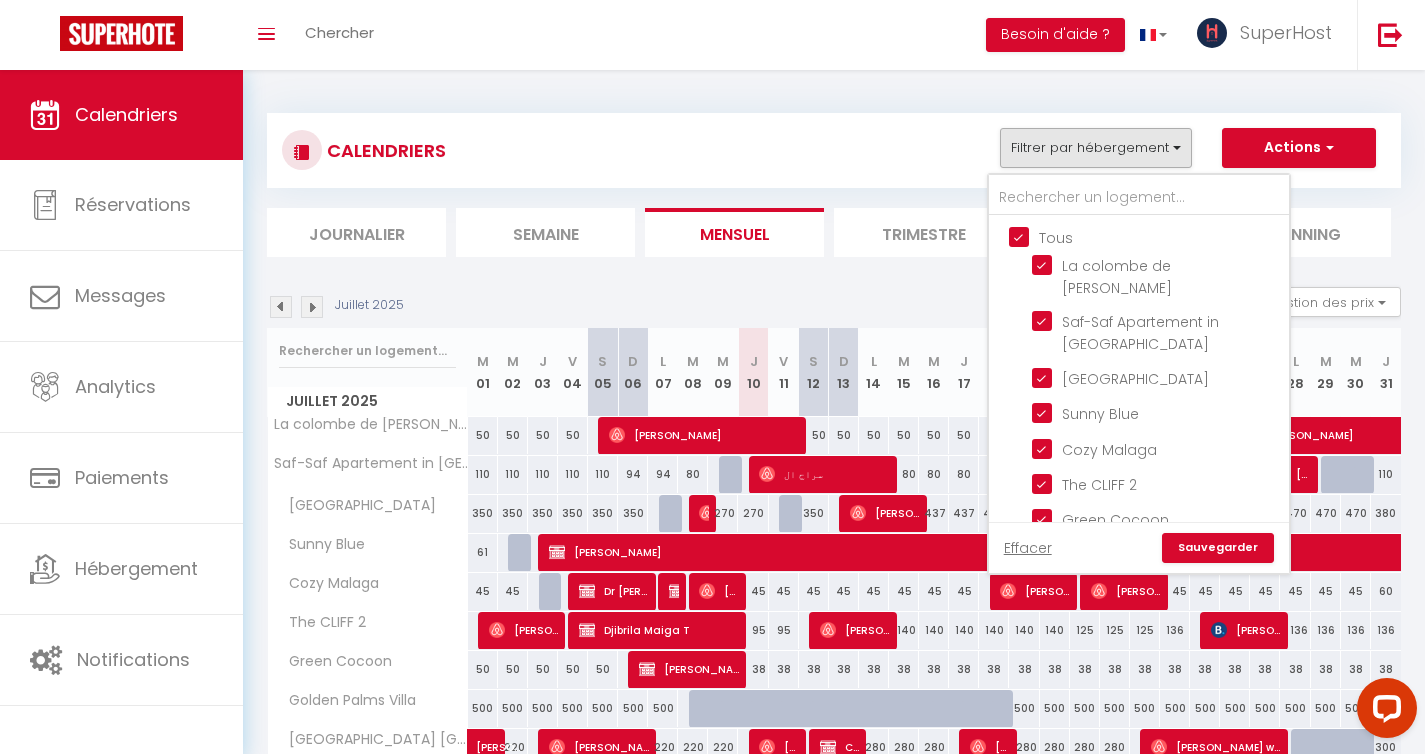 click on "Tous" at bounding box center (1159, 236) 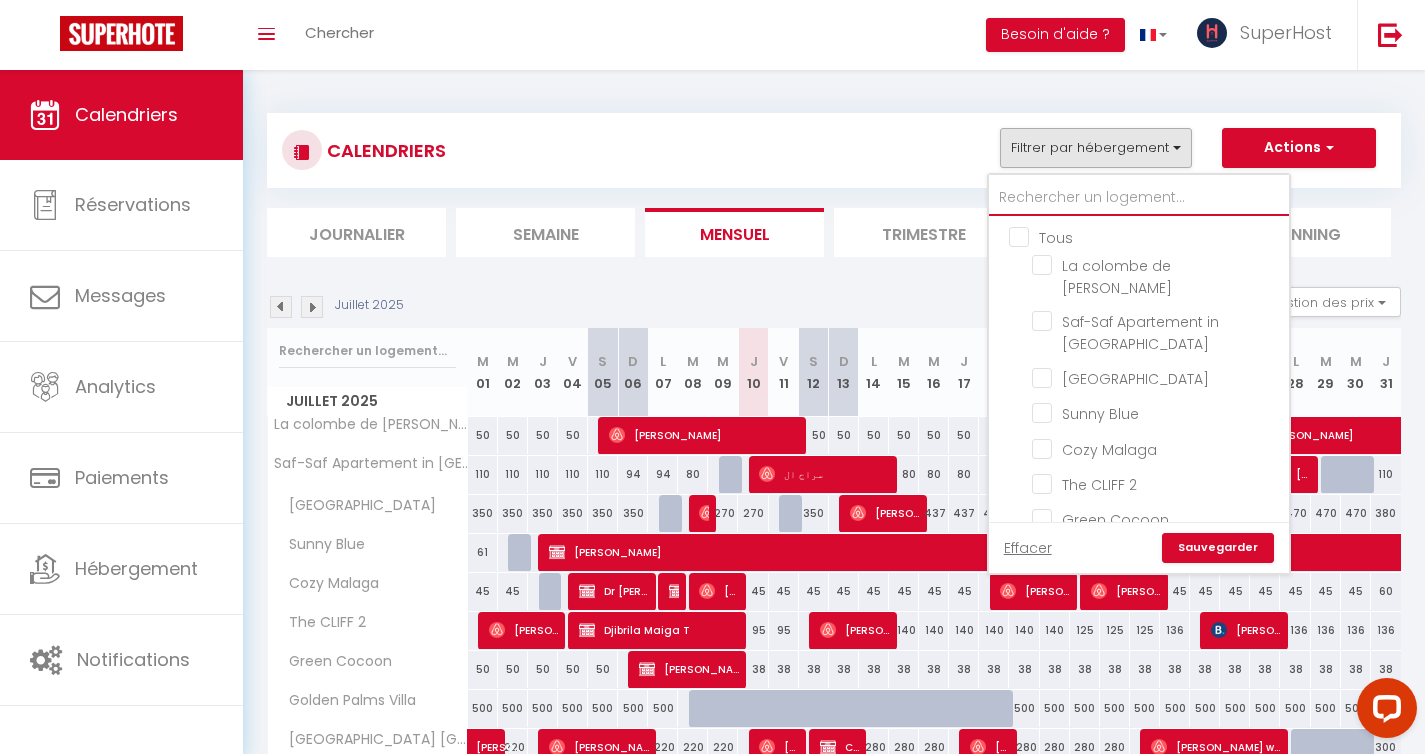 click at bounding box center [1139, 198] 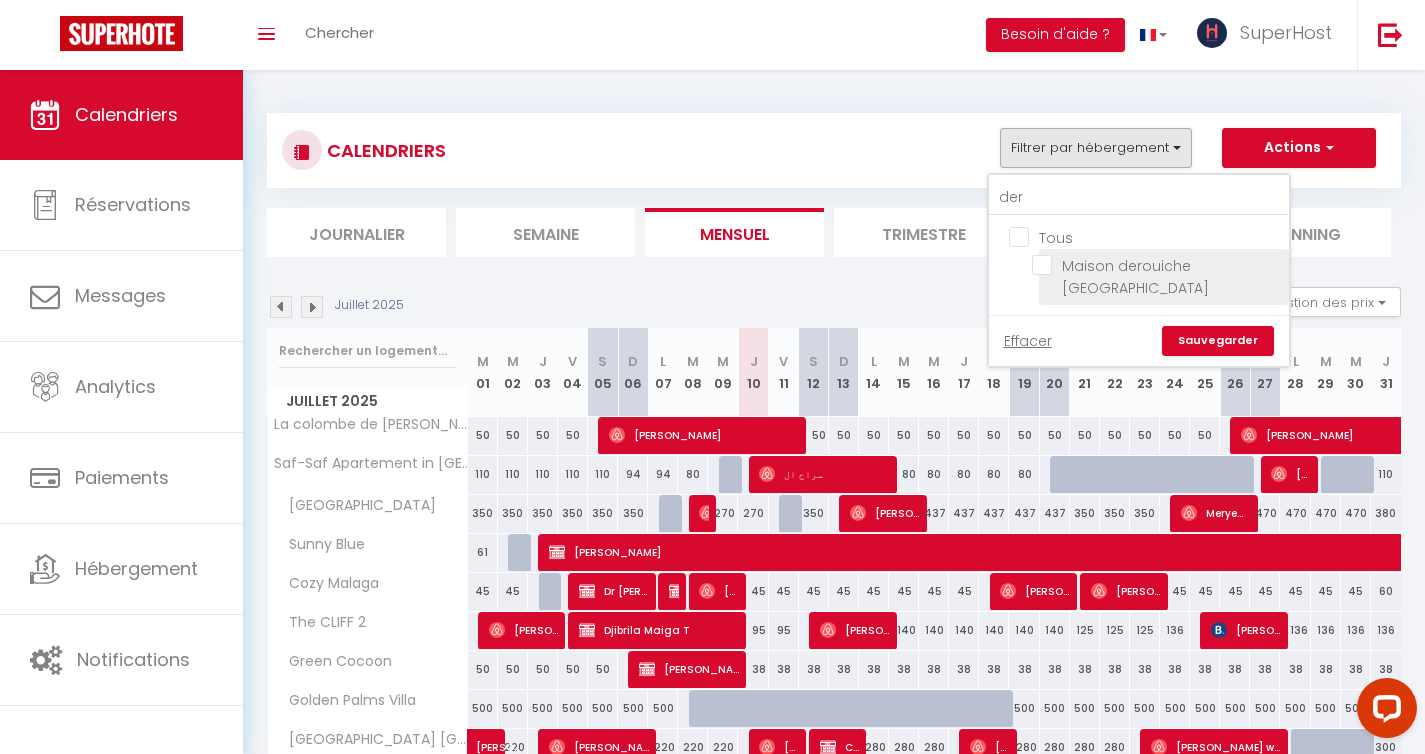click on "Maison derouiche [GEOGRAPHIC_DATA]" at bounding box center [1157, 265] 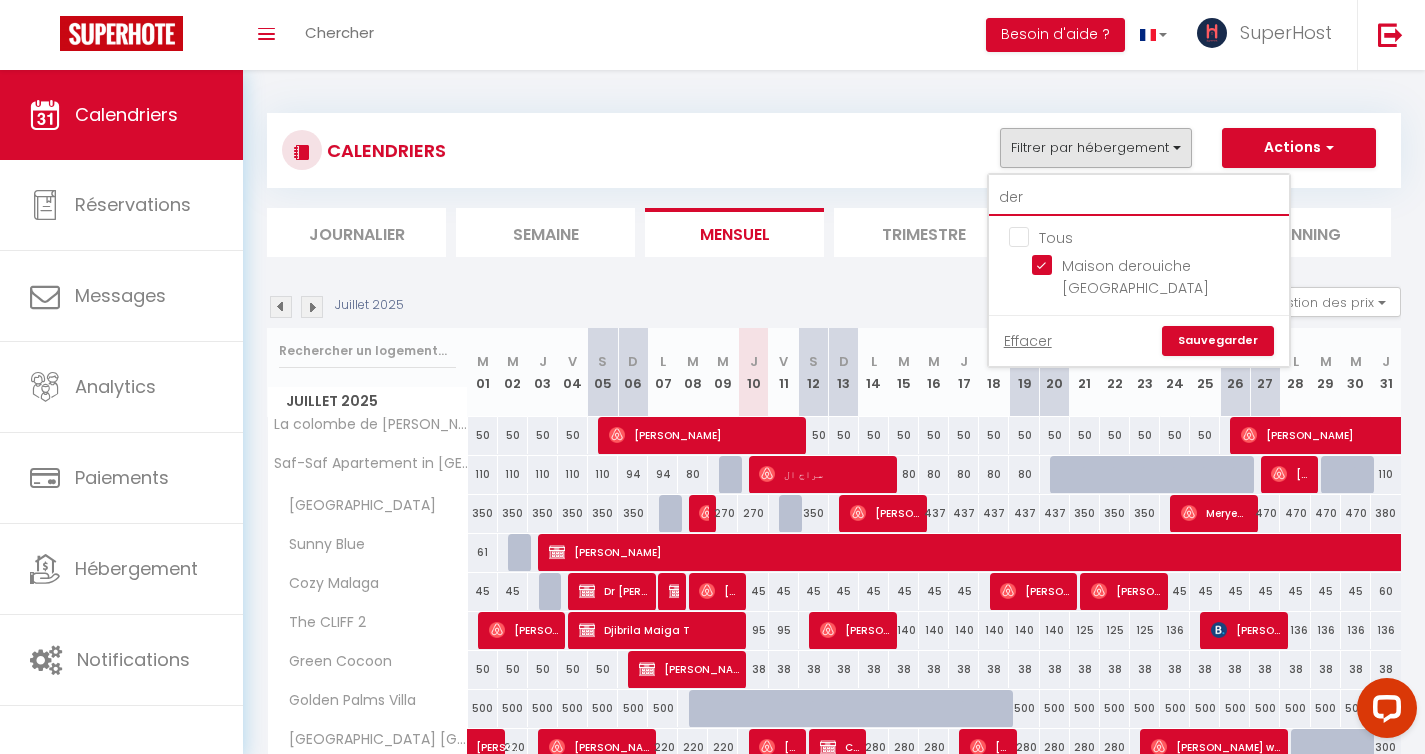 click on "der" at bounding box center [1139, 198] 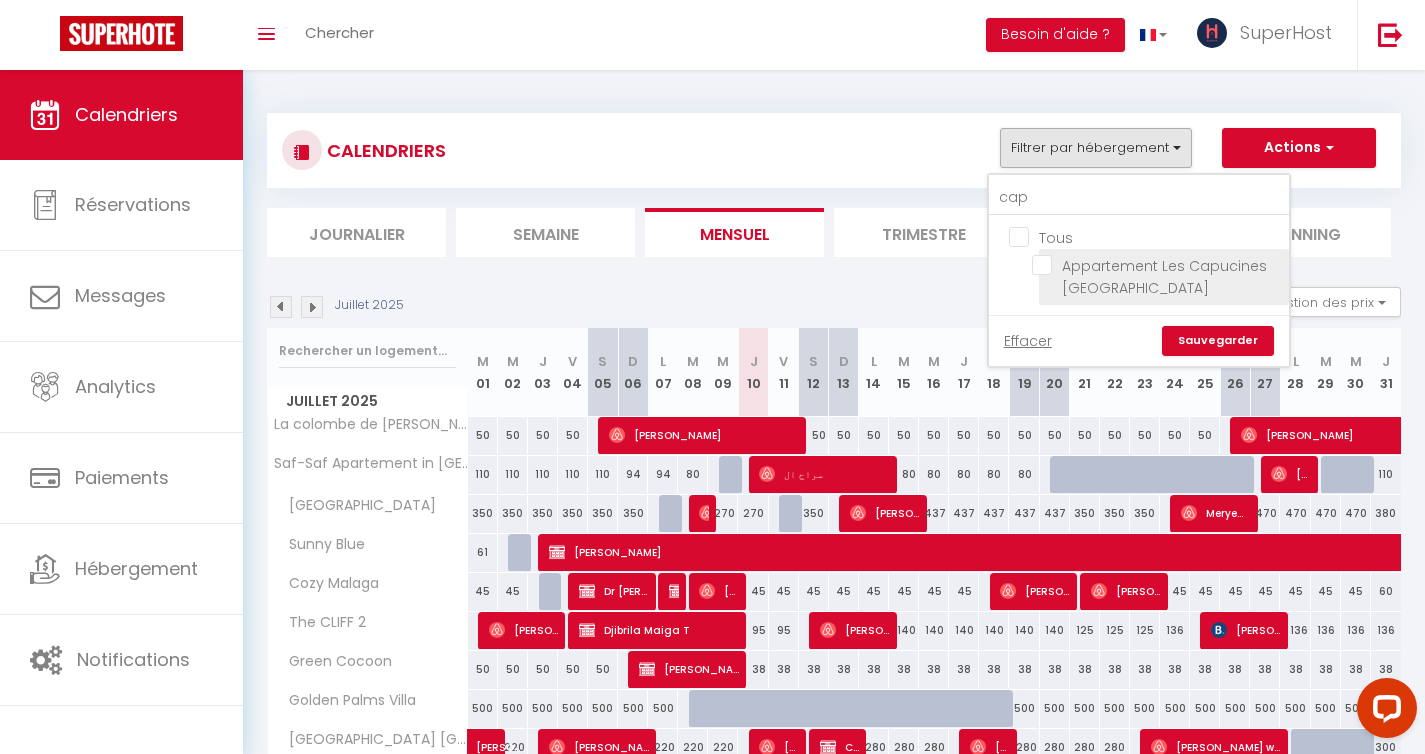 click on "Appartement Les Capucines [GEOGRAPHIC_DATA]" at bounding box center (1157, 265) 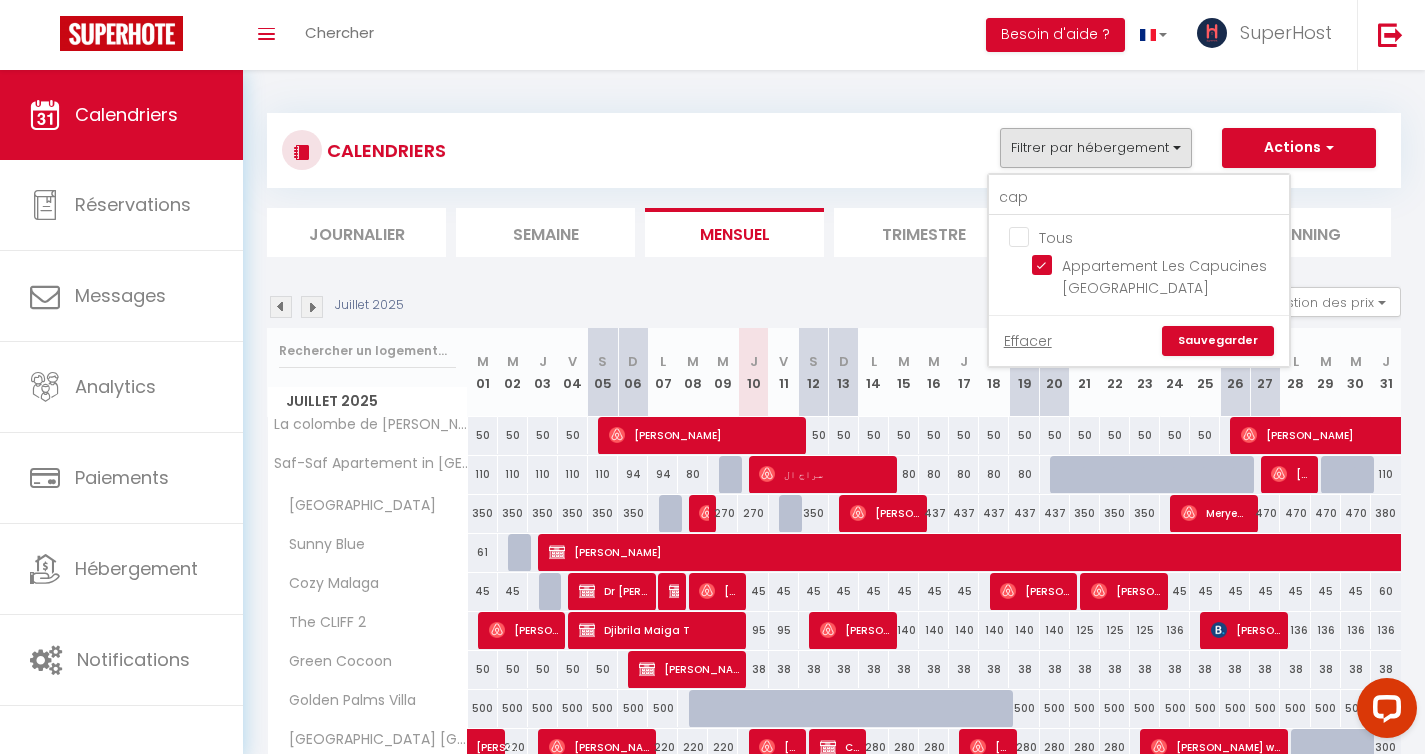 click on "Sauvegarder" at bounding box center [1218, 341] 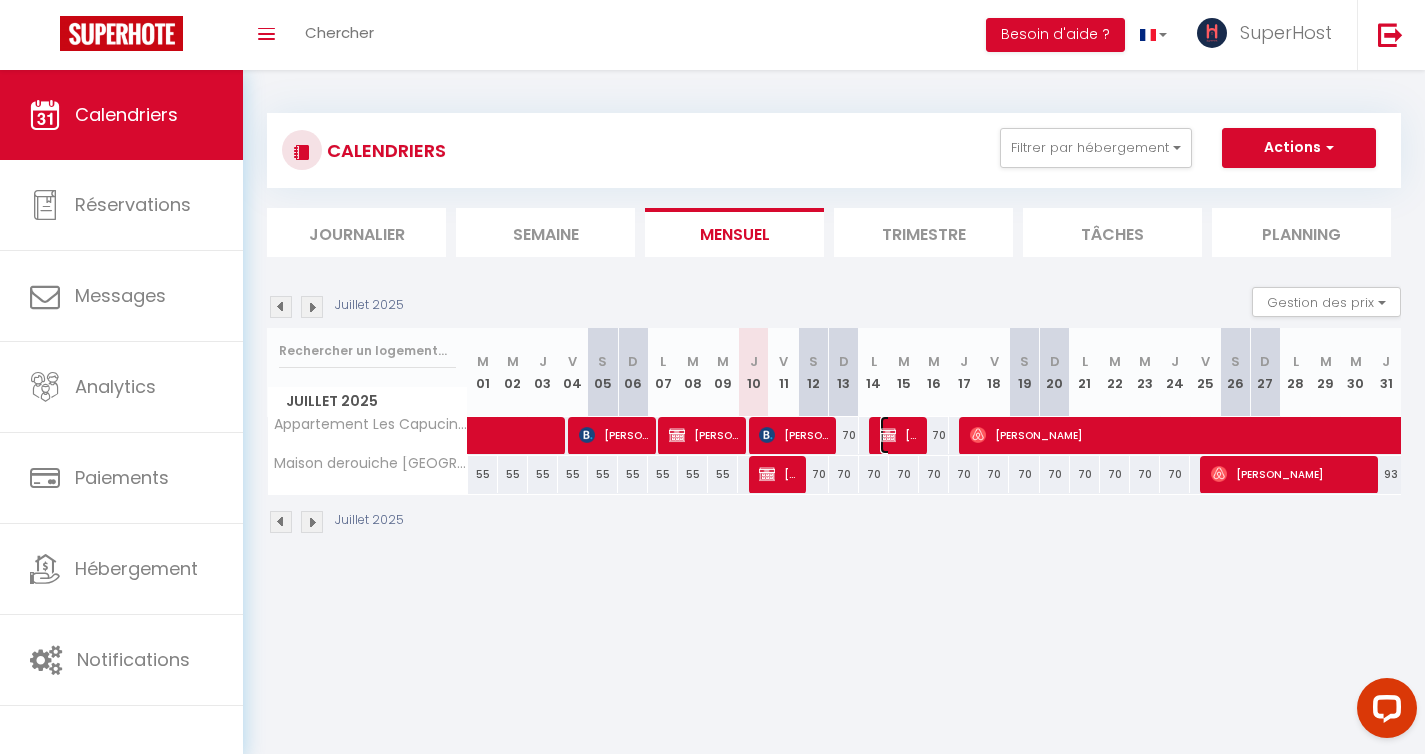 click on "[PERSON_NAME]" at bounding box center (900, 435) 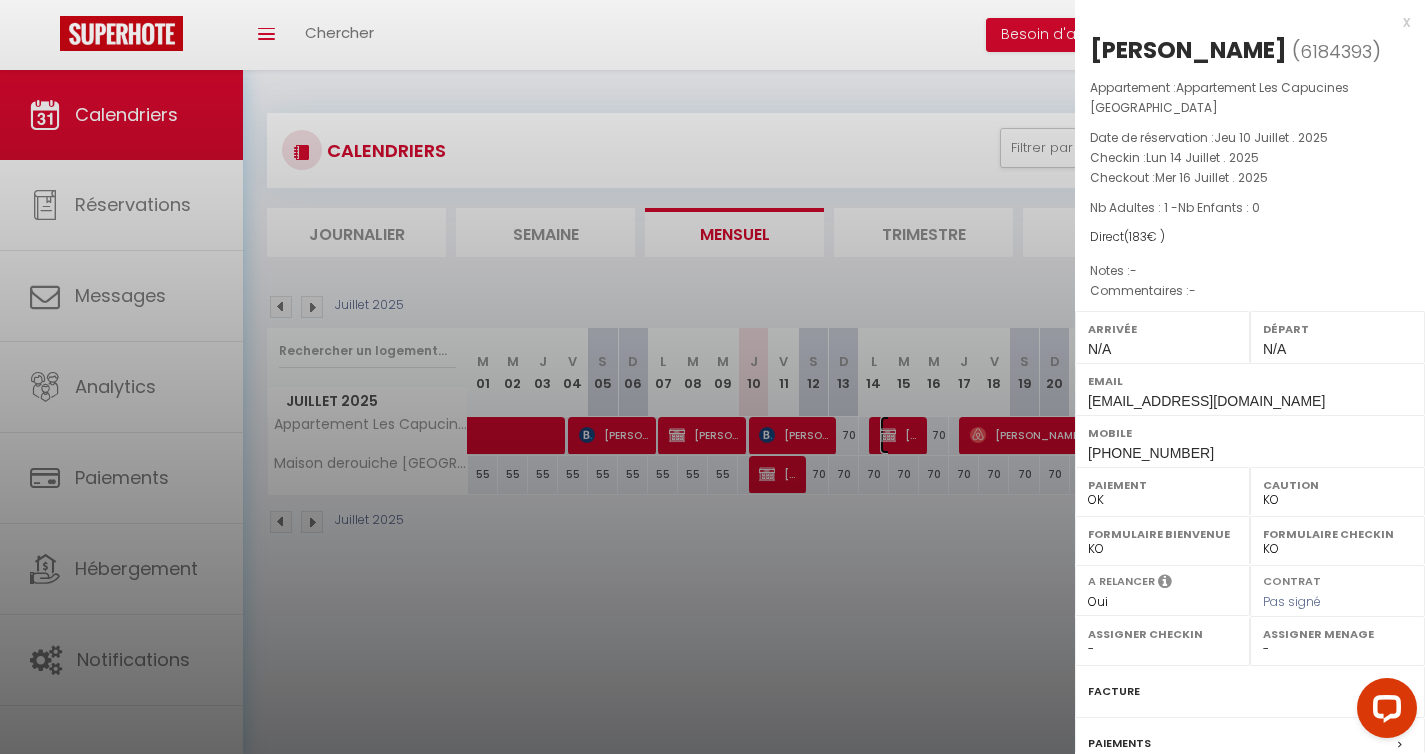 scroll, scrollTop: 198, scrollLeft: 0, axis: vertical 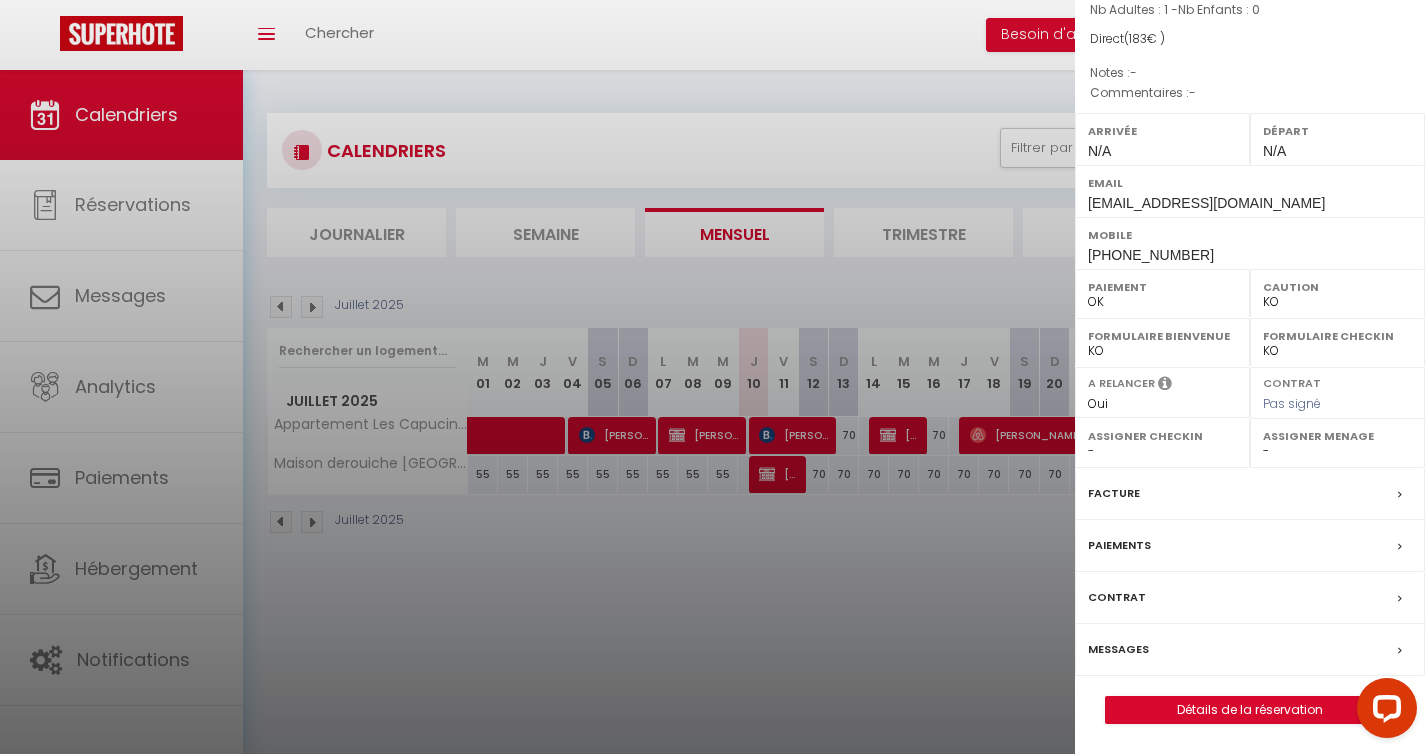 click on "Messages" at bounding box center [1250, 650] 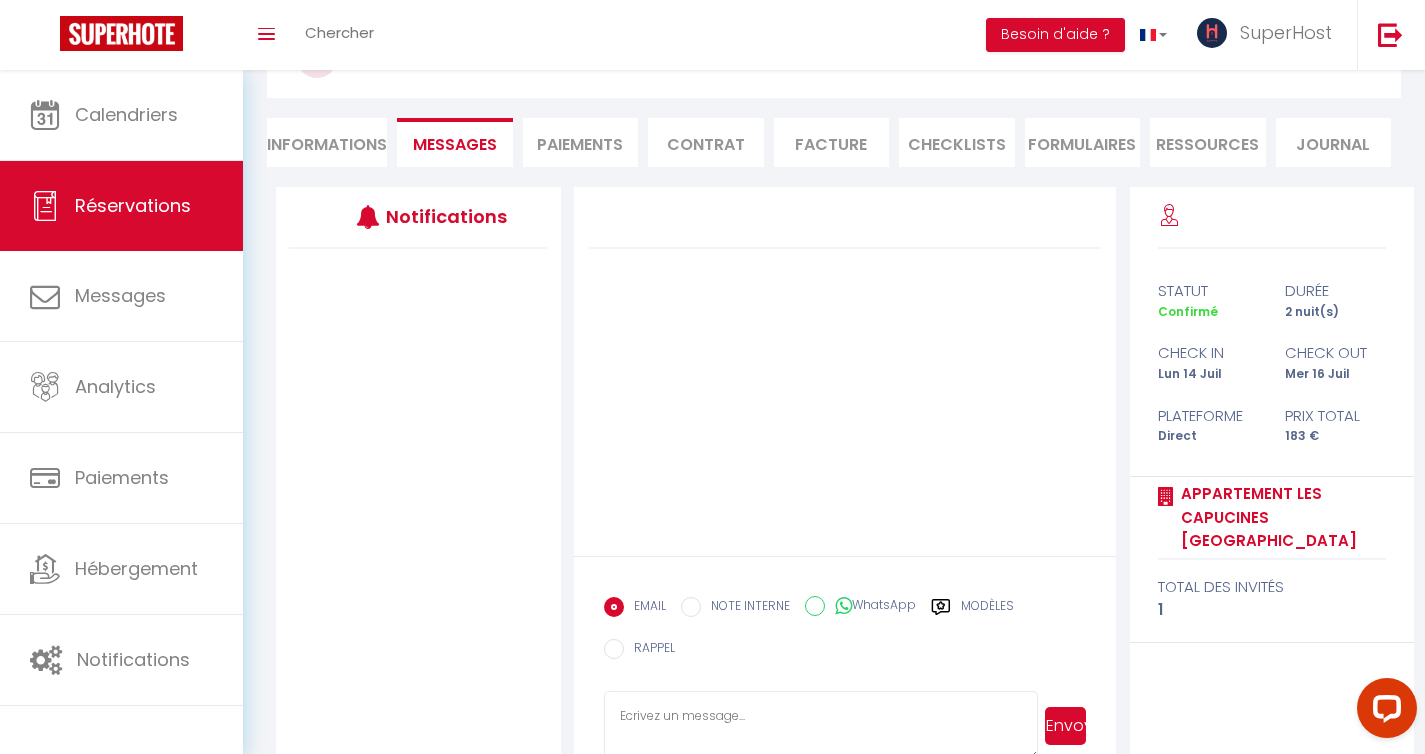 scroll, scrollTop: 190, scrollLeft: 0, axis: vertical 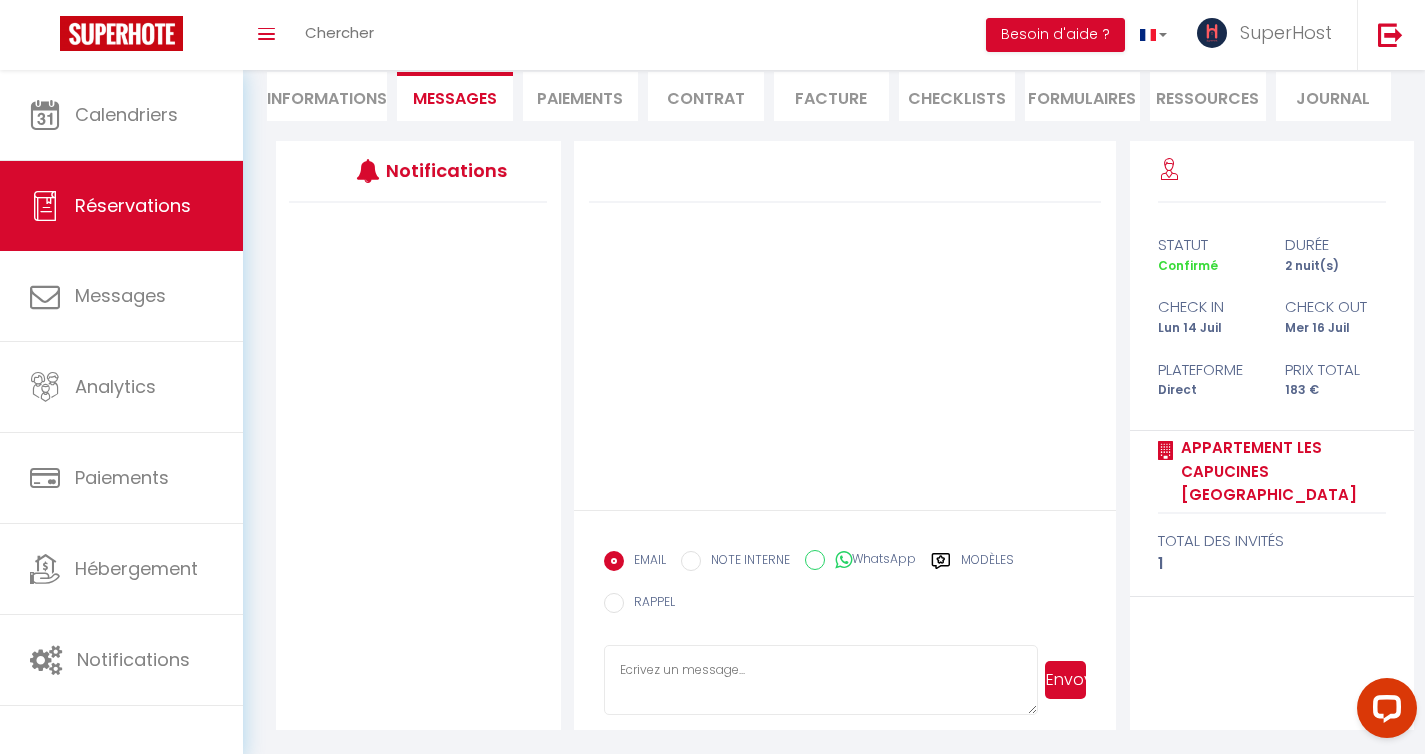 click on "NOTE INTERNE" at bounding box center [745, 562] 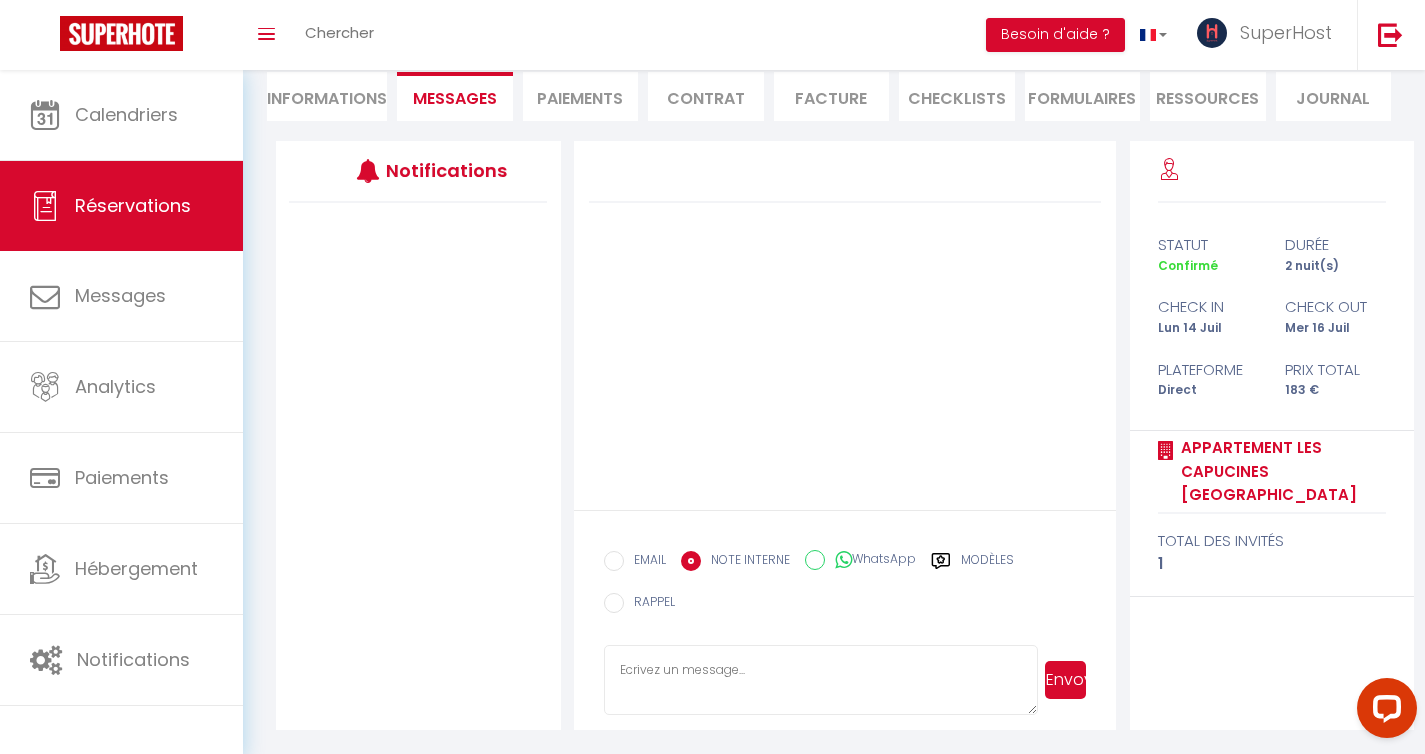 click at bounding box center (821, 680) 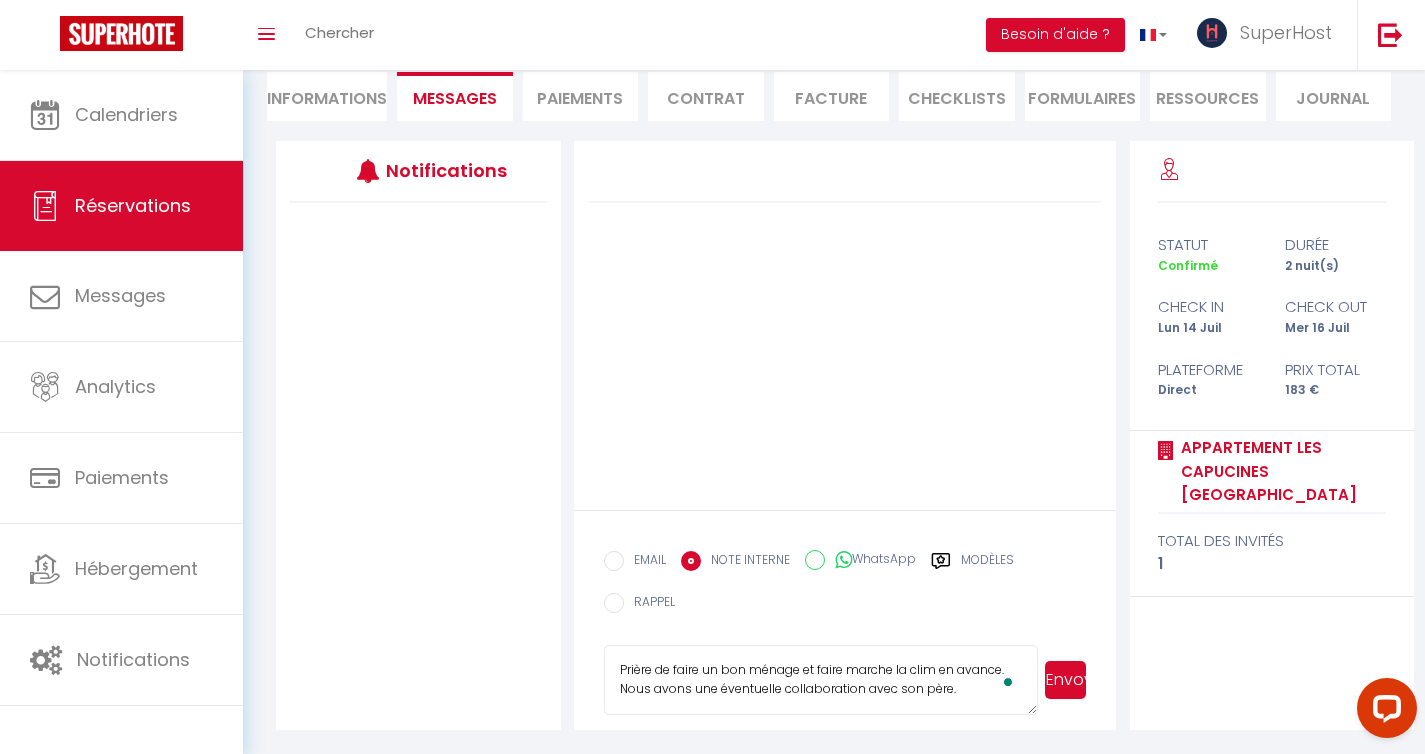 scroll, scrollTop: 22, scrollLeft: 0, axis: vertical 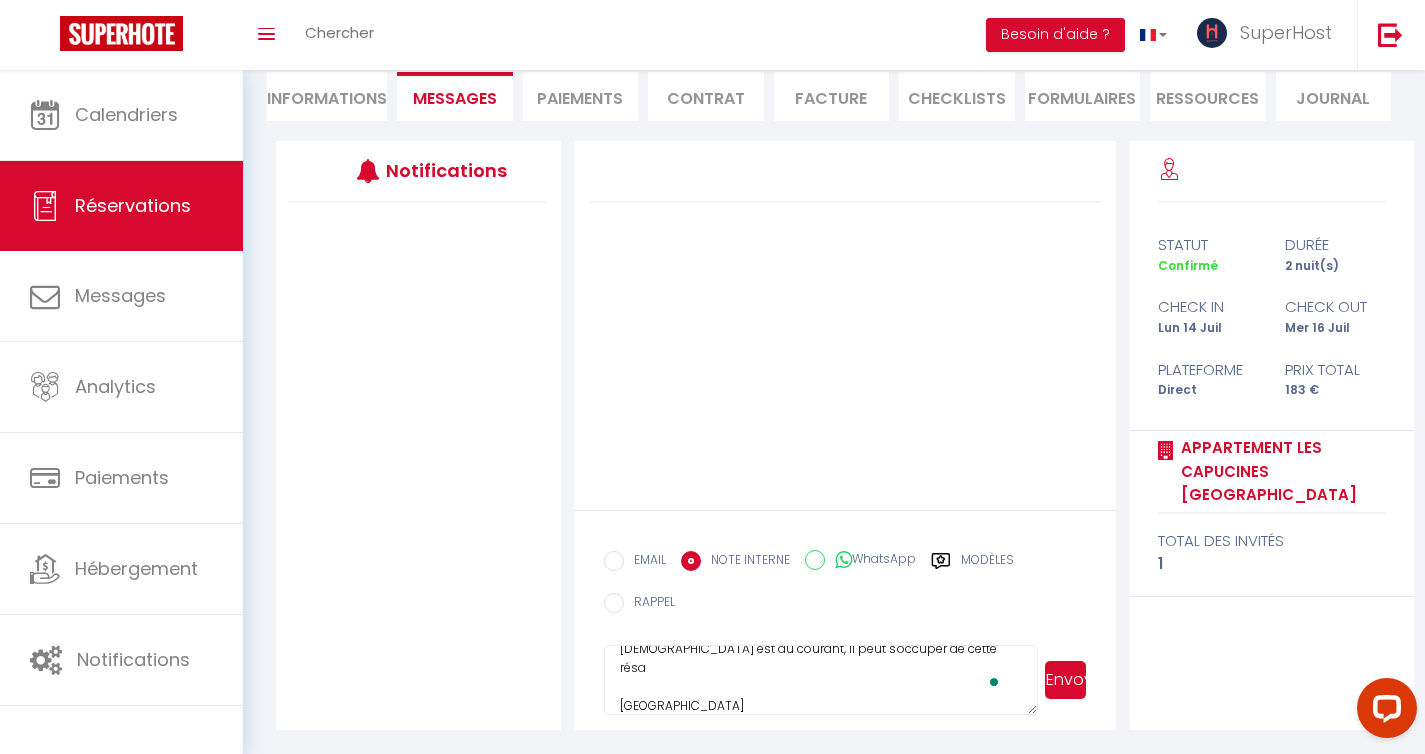 click on "Envoyer" at bounding box center (1065, 680) 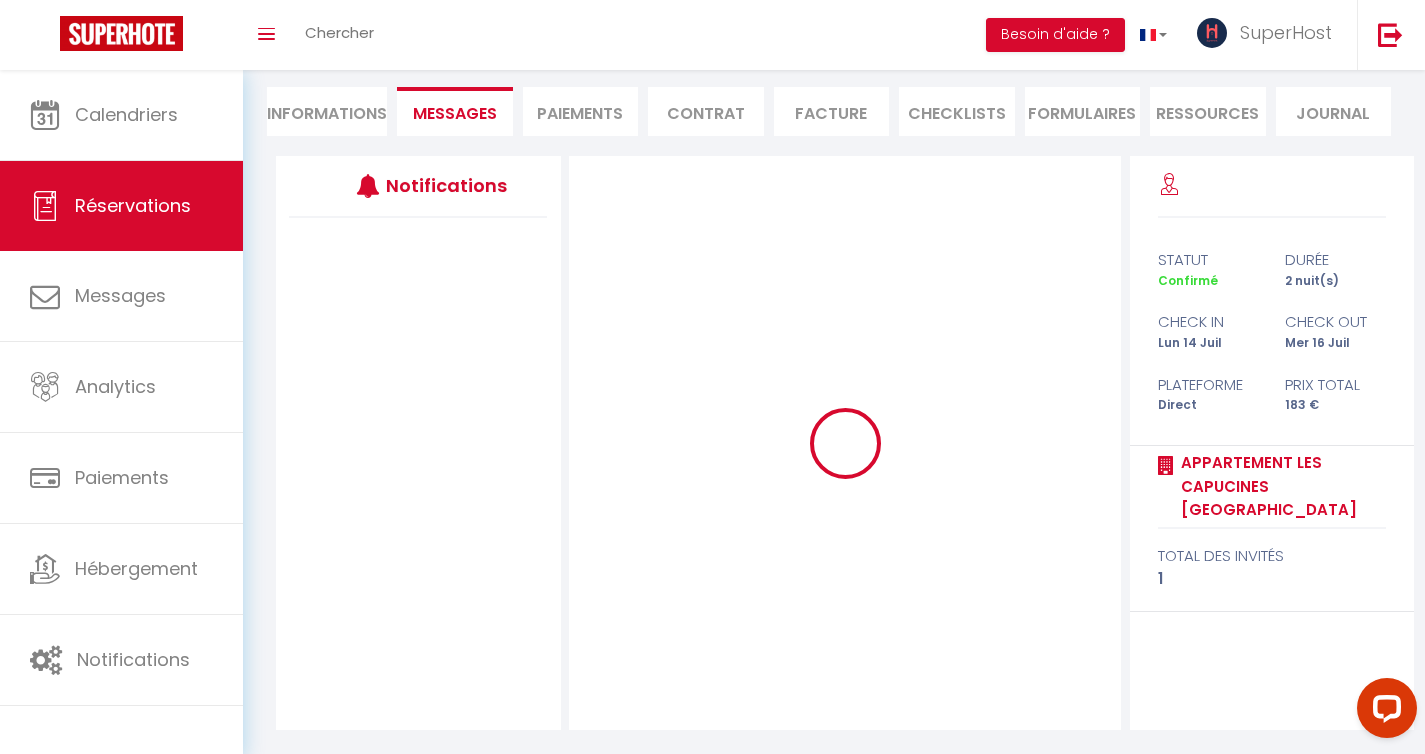 scroll, scrollTop: 175, scrollLeft: 0, axis: vertical 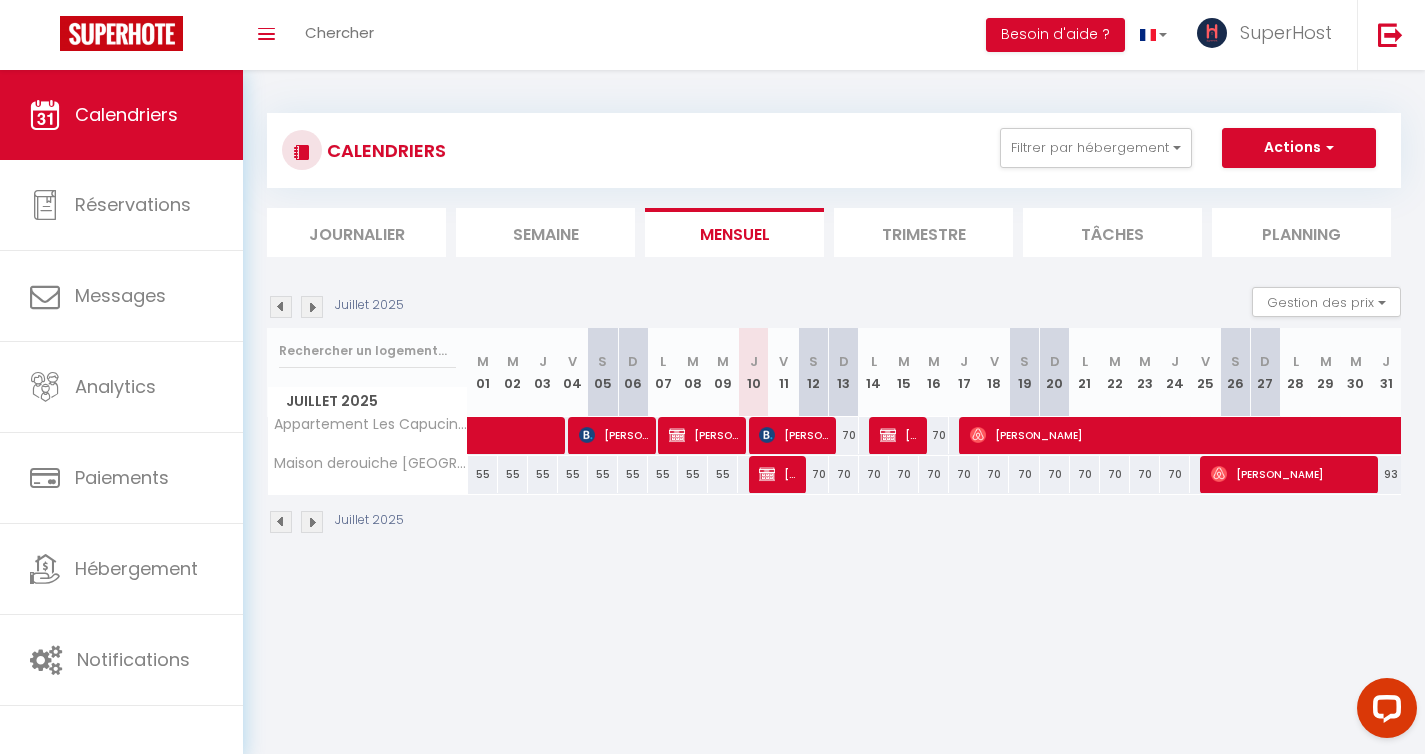click at bounding box center (312, 307) 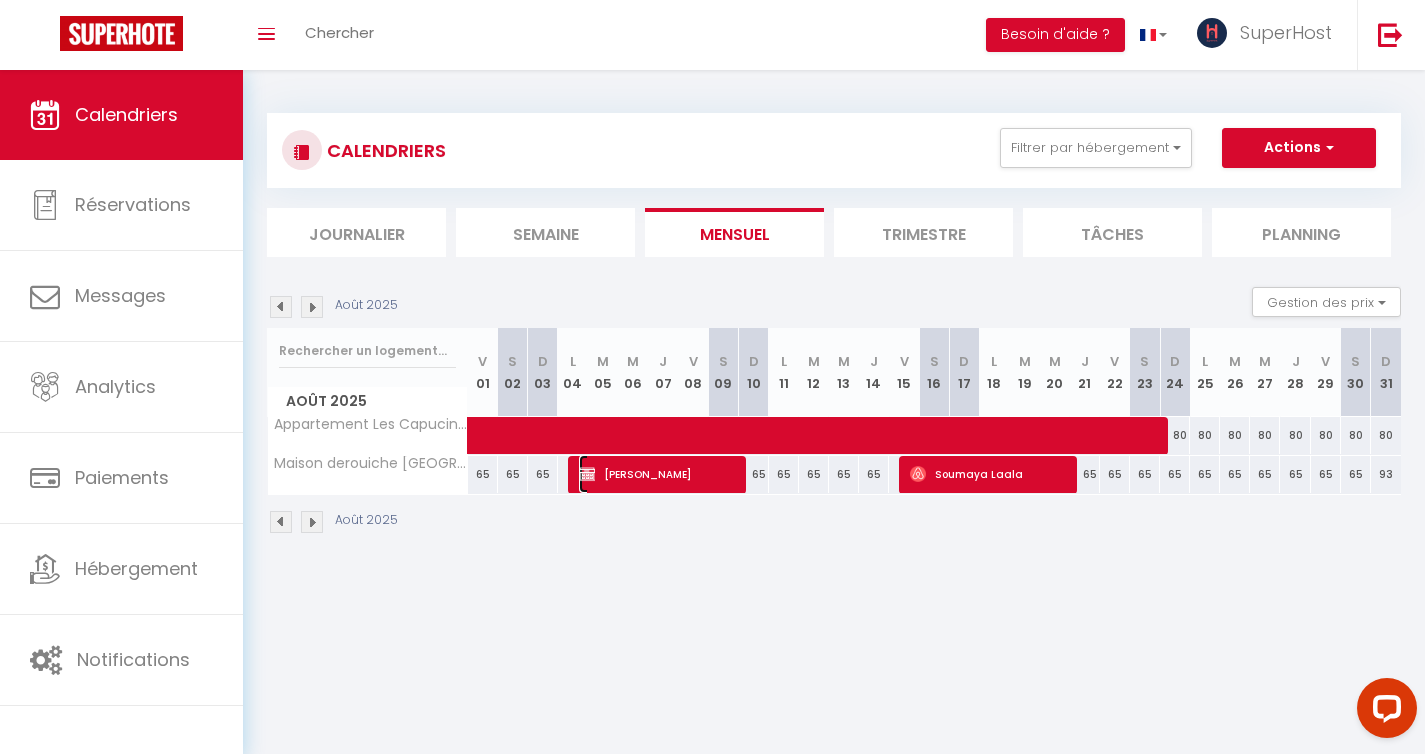 click on "[PERSON_NAME]" at bounding box center [659, 474] 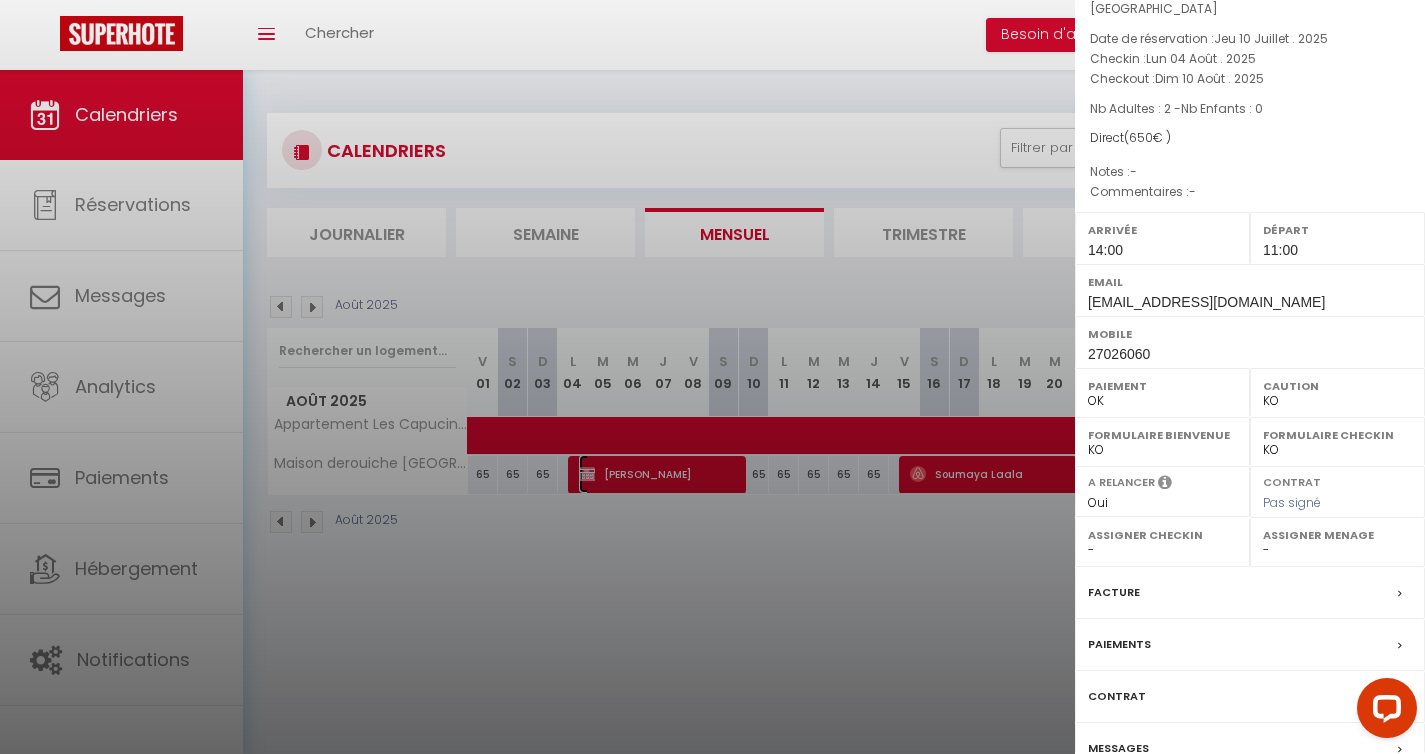 scroll, scrollTop: 178, scrollLeft: 0, axis: vertical 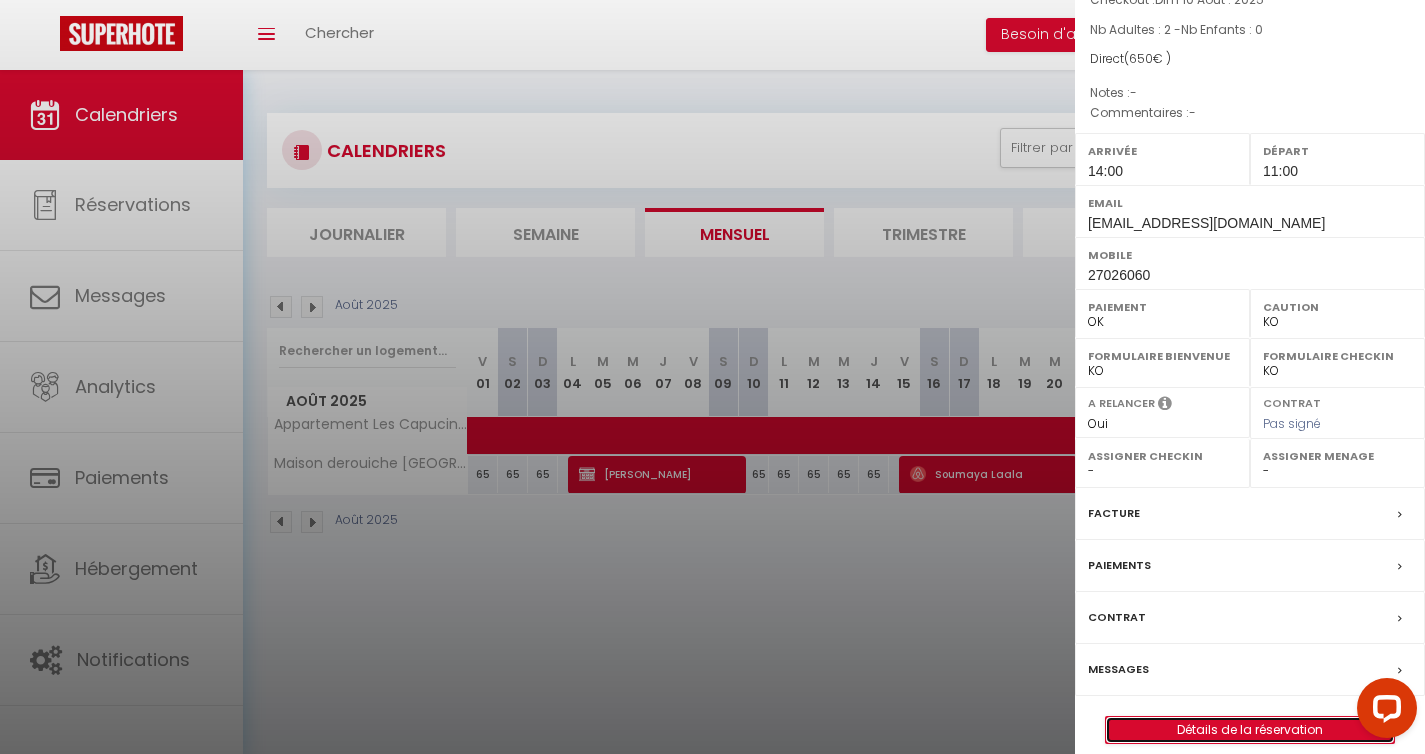 click on "Détails de la réservation" at bounding box center (1250, 730) 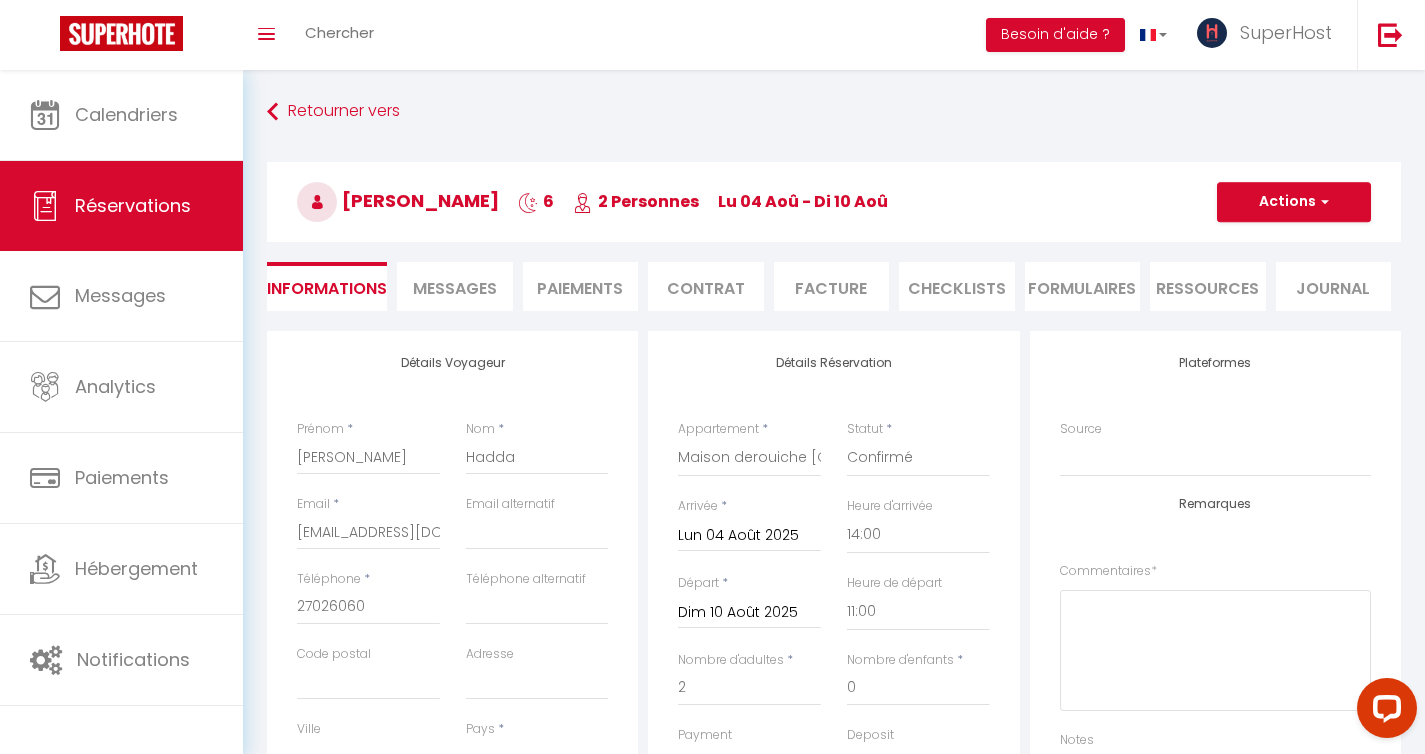 scroll, scrollTop: 1, scrollLeft: 0, axis: vertical 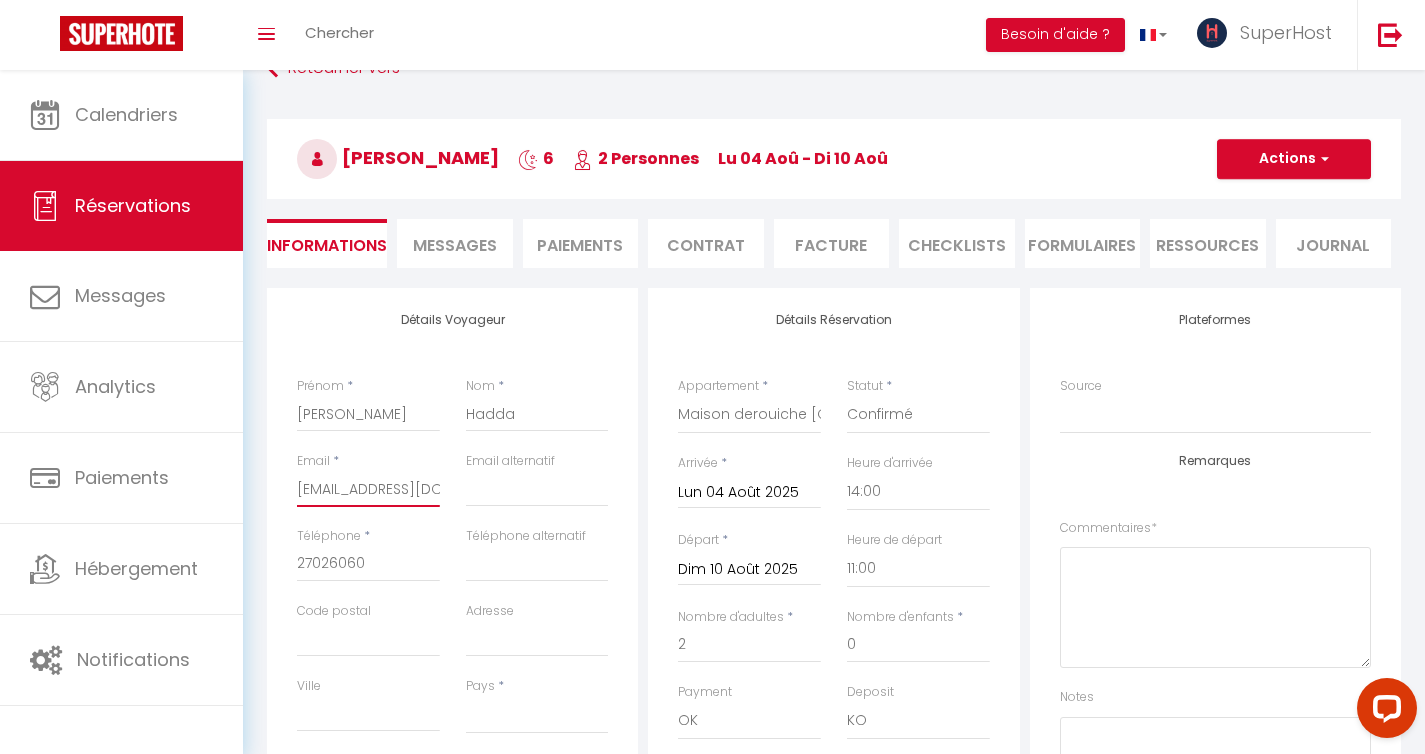click on "[EMAIL_ADDRESS][DOMAIN_NAME]" at bounding box center [368, 489] 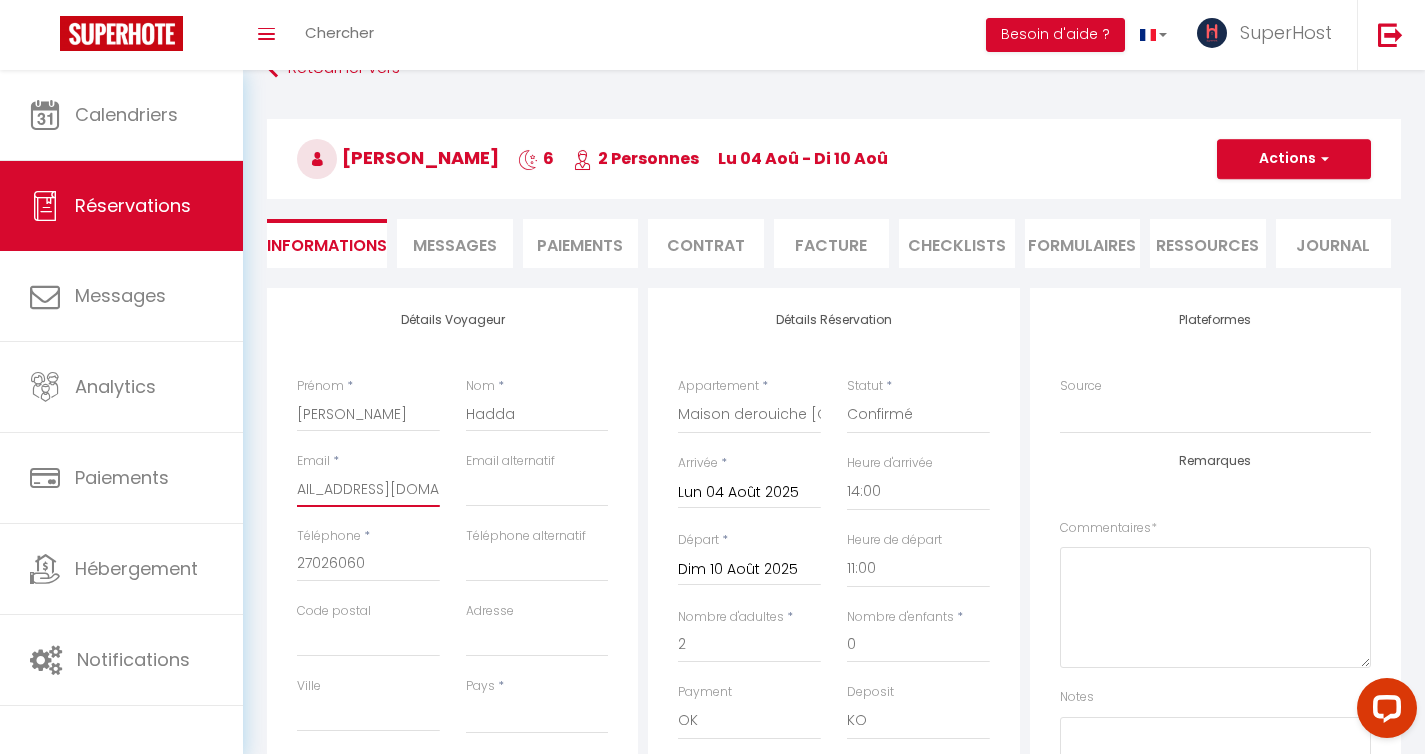 scroll, scrollTop: 0, scrollLeft: 0, axis: both 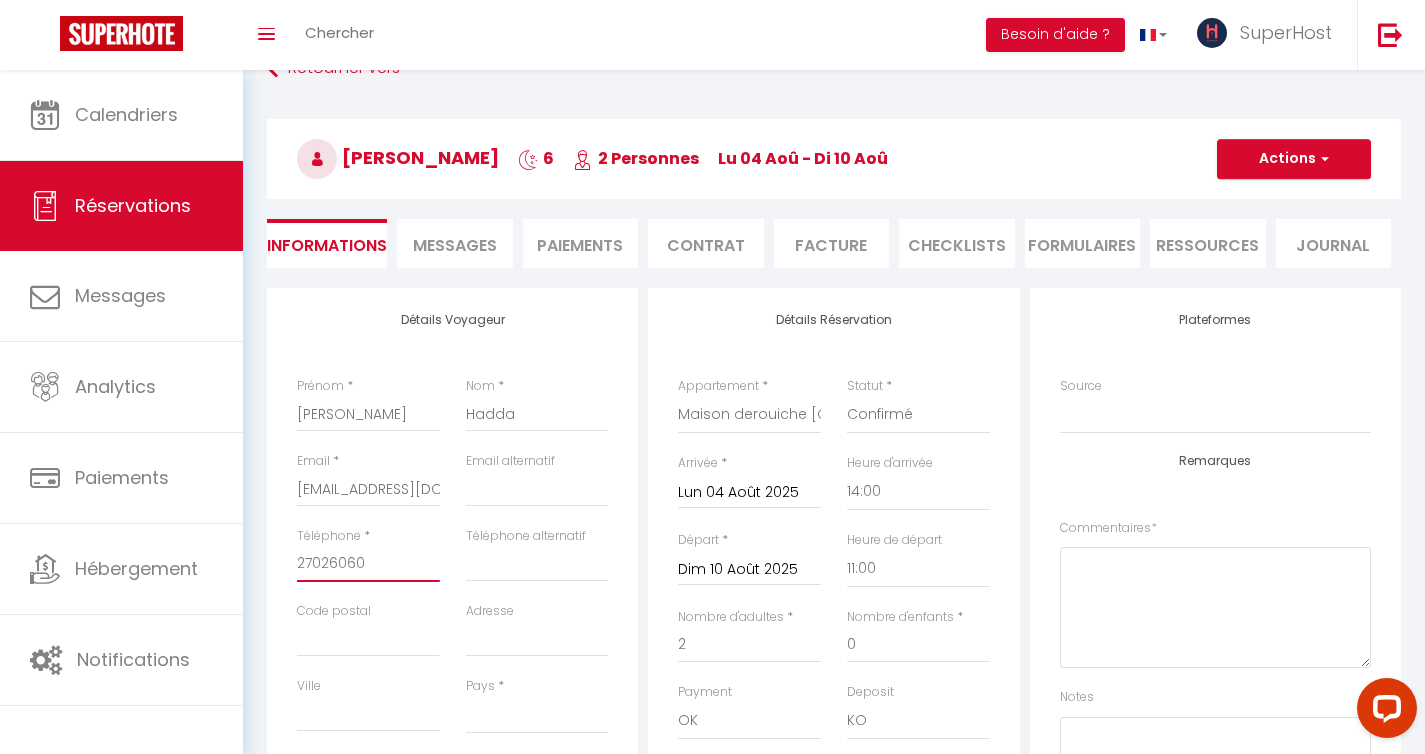 click on "27026060" at bounding box center [368, 564] 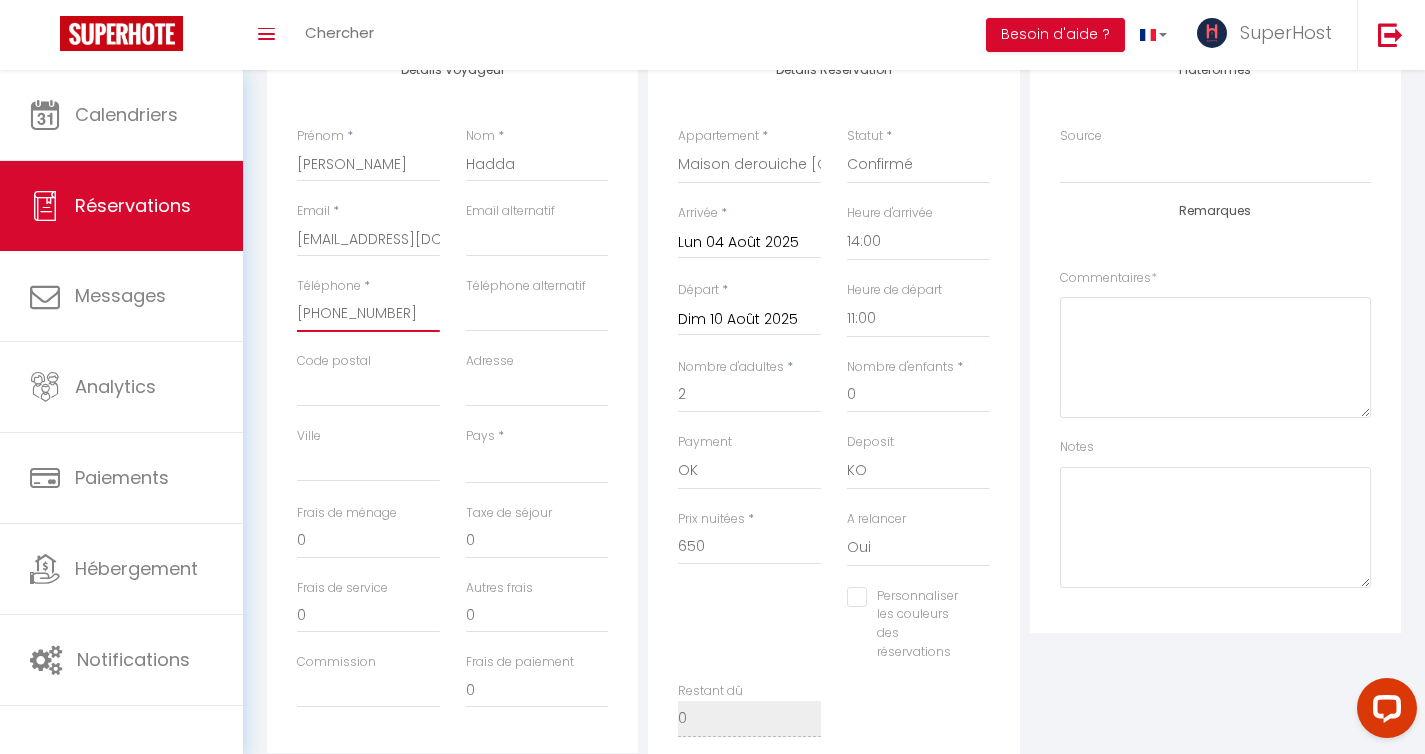 scroll, scrollTop: 279, scrollLeft: 0, axis: vertical 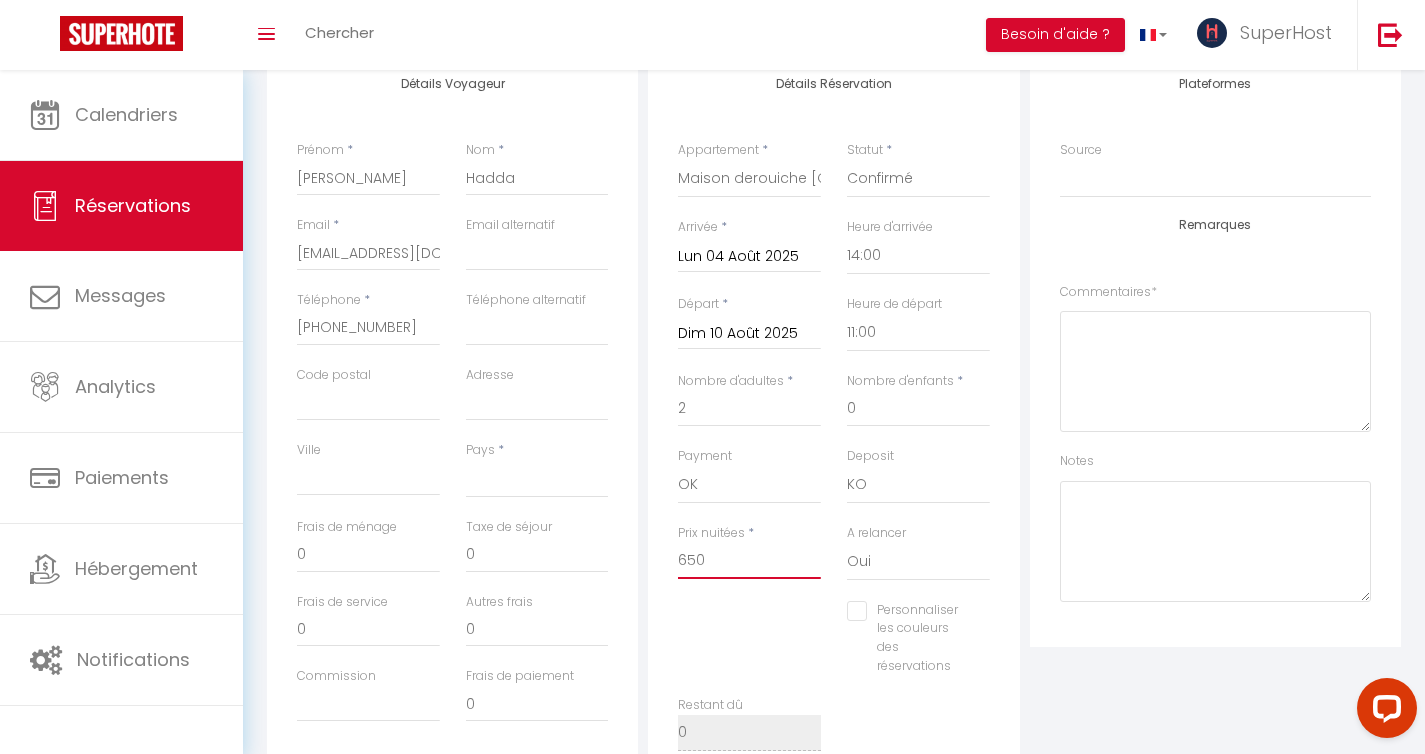 click on "650" at bounding box center [749, 561] 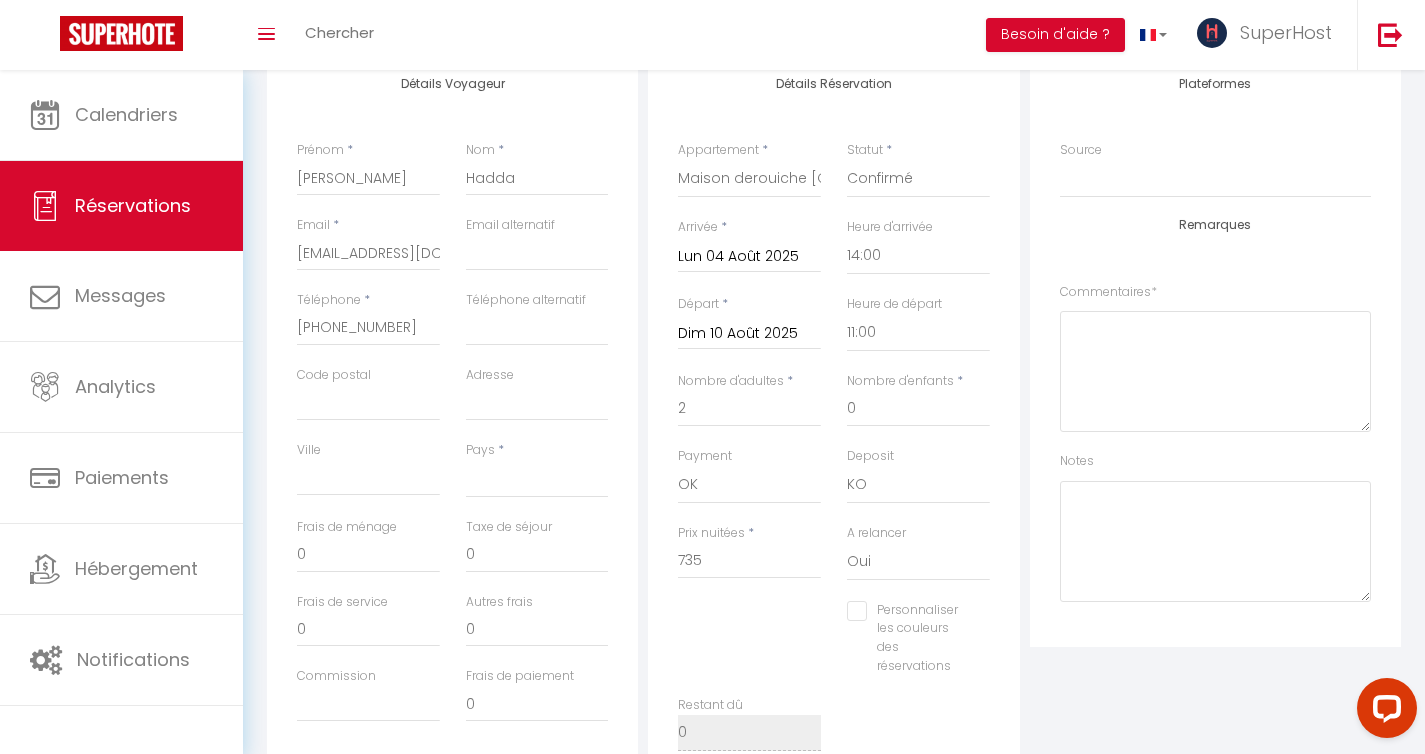 click on "Personnaliser les couleurs des réservations     #D7092E" at bounding box center (834, 648) 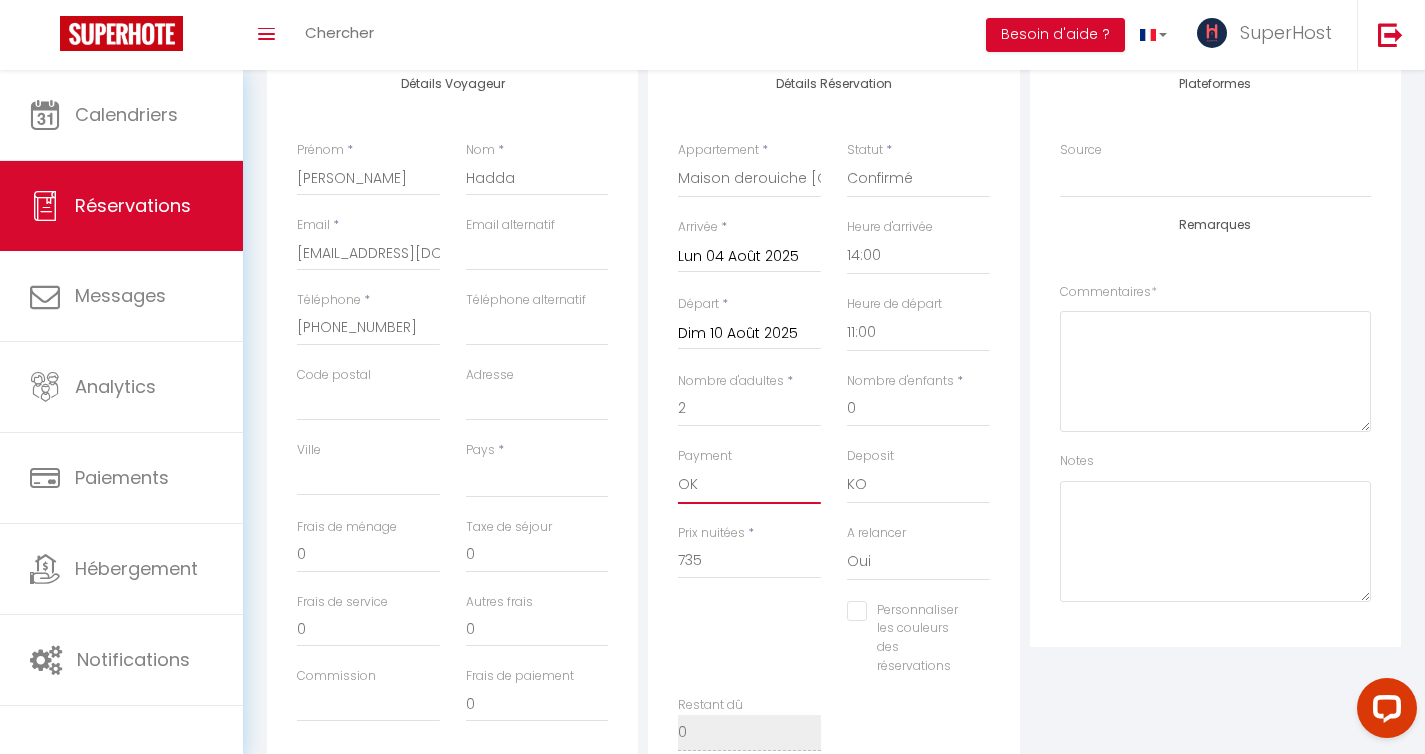 click on "OK   KO" at bounding box center [749, 485] 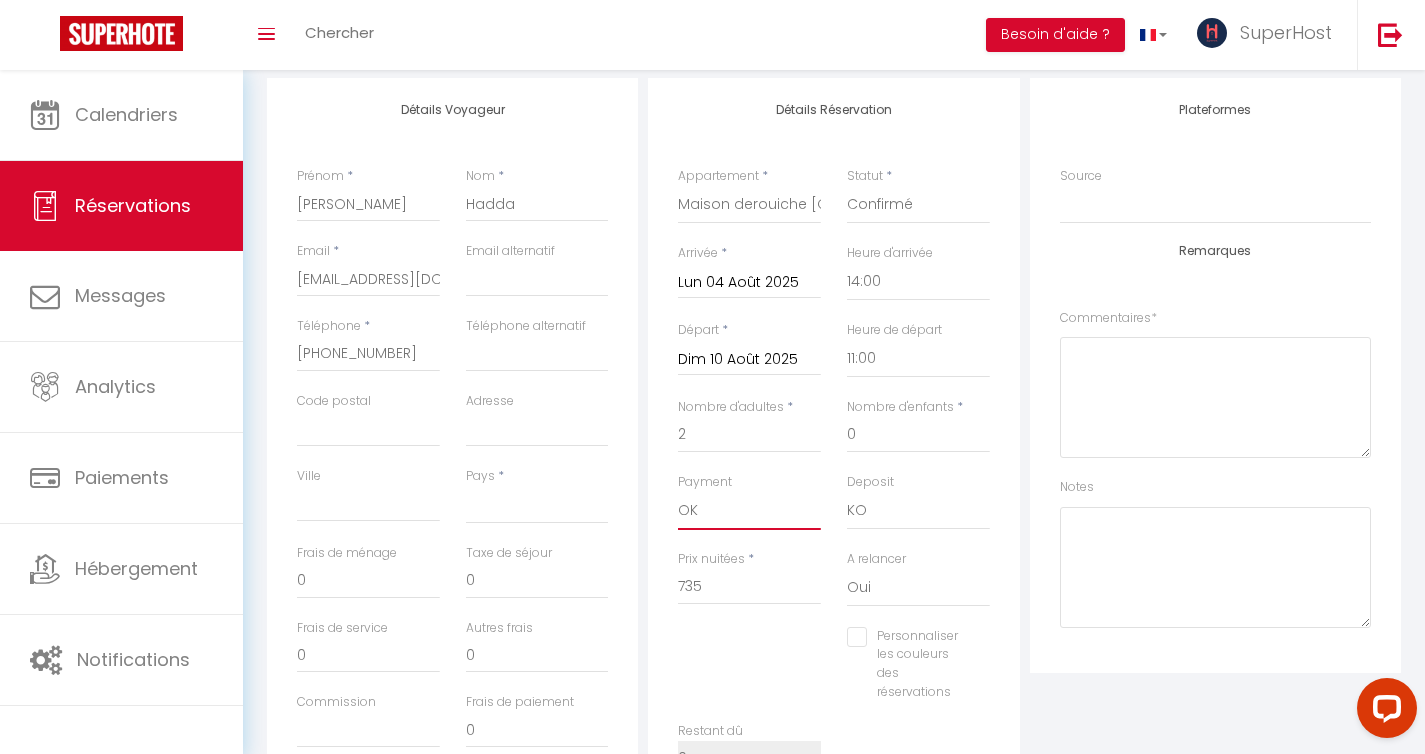 scroll, scrollTop: 0, scrollLeft: 0, axis: both 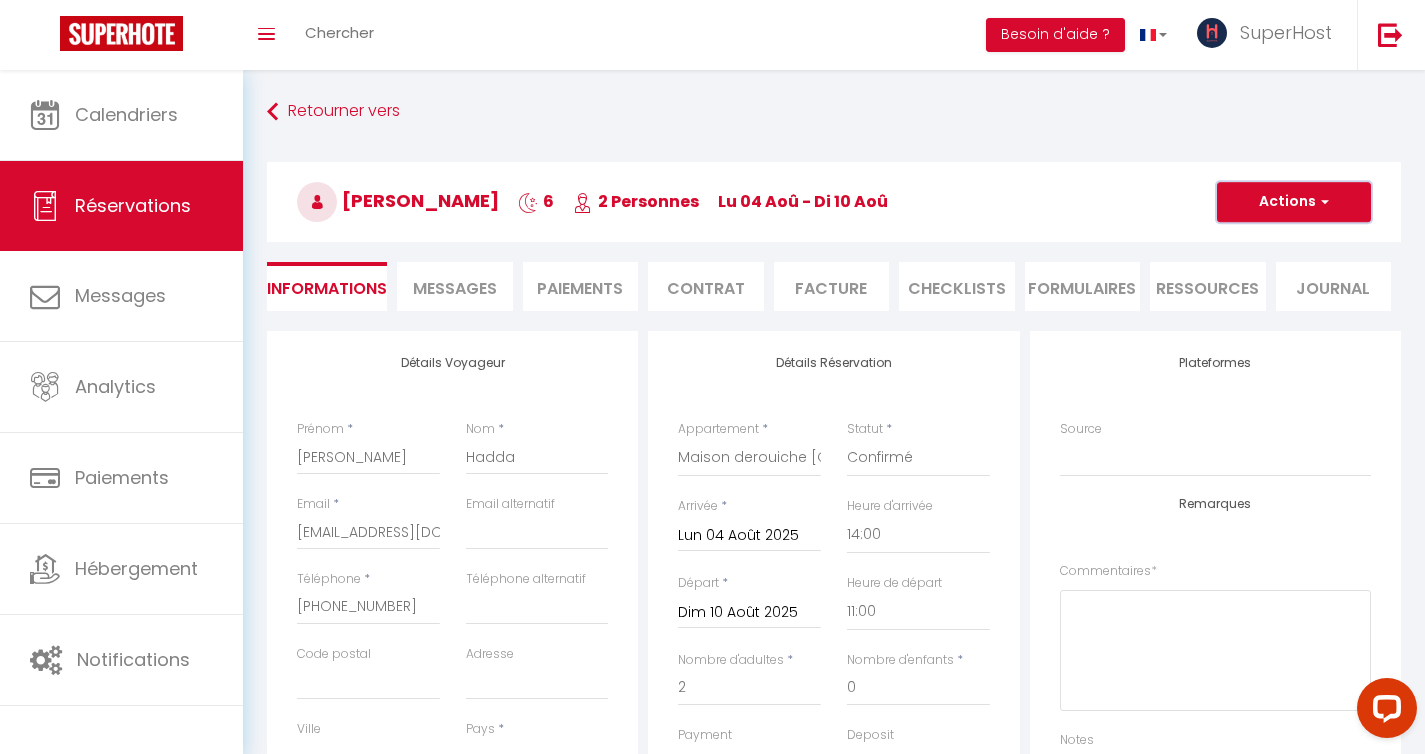click on "Actions" at bounding box center [1294, 202] 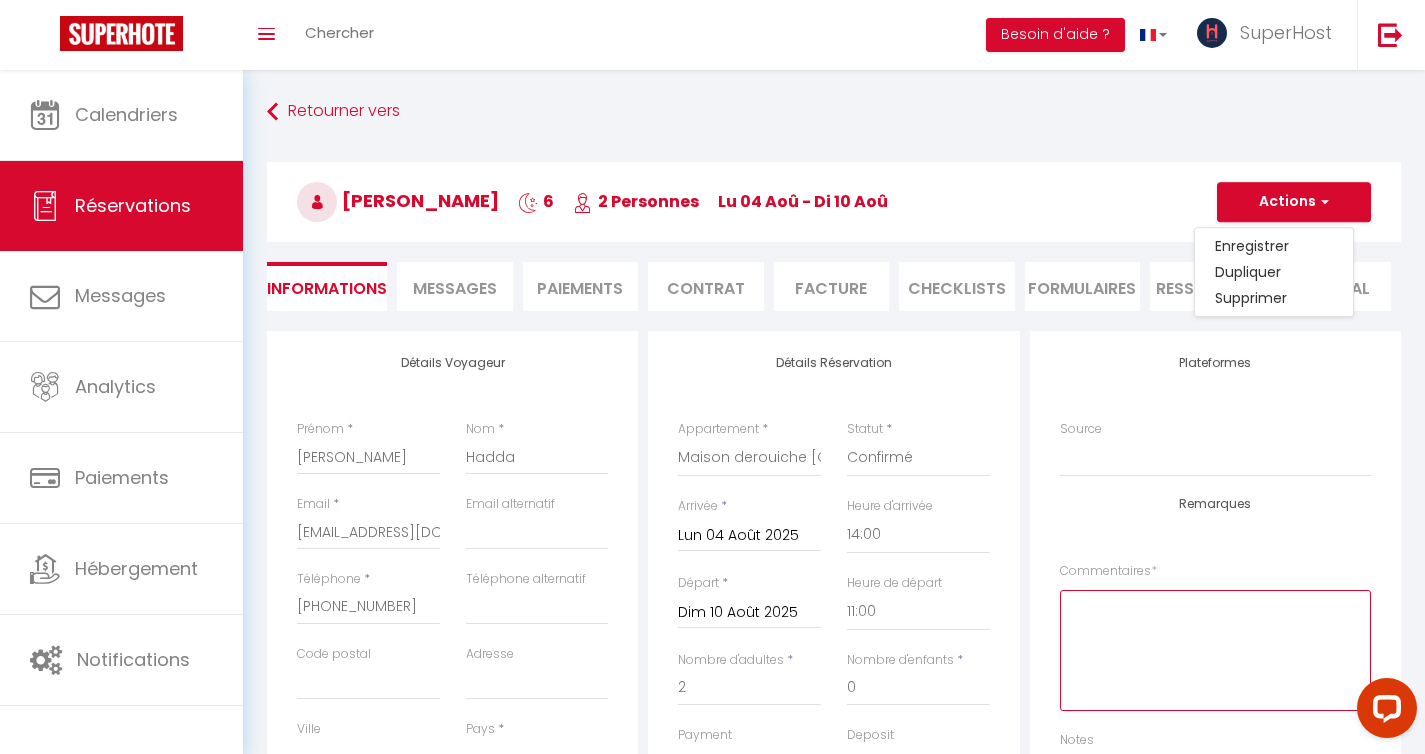 click at bounding box center [1215, 650] 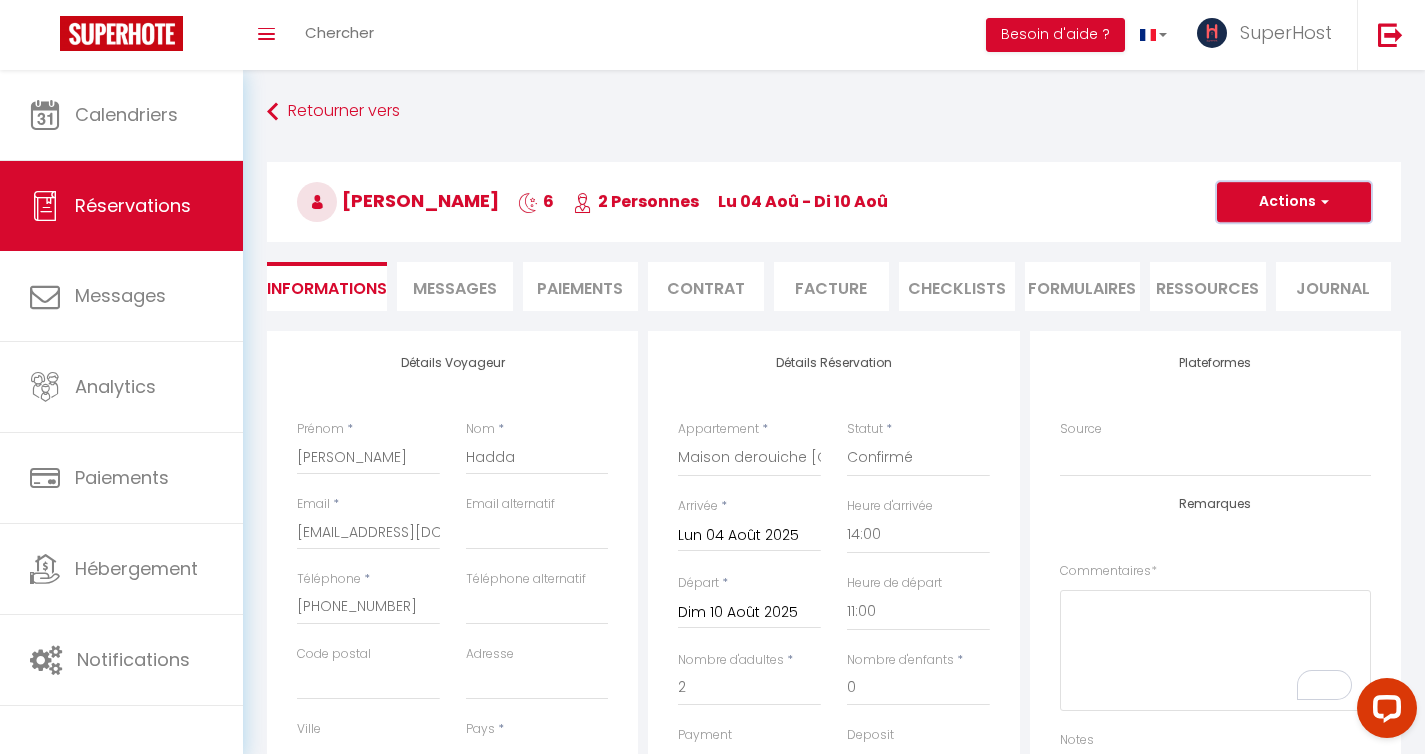 click on "Actions" at bounding box center [1294, 202] 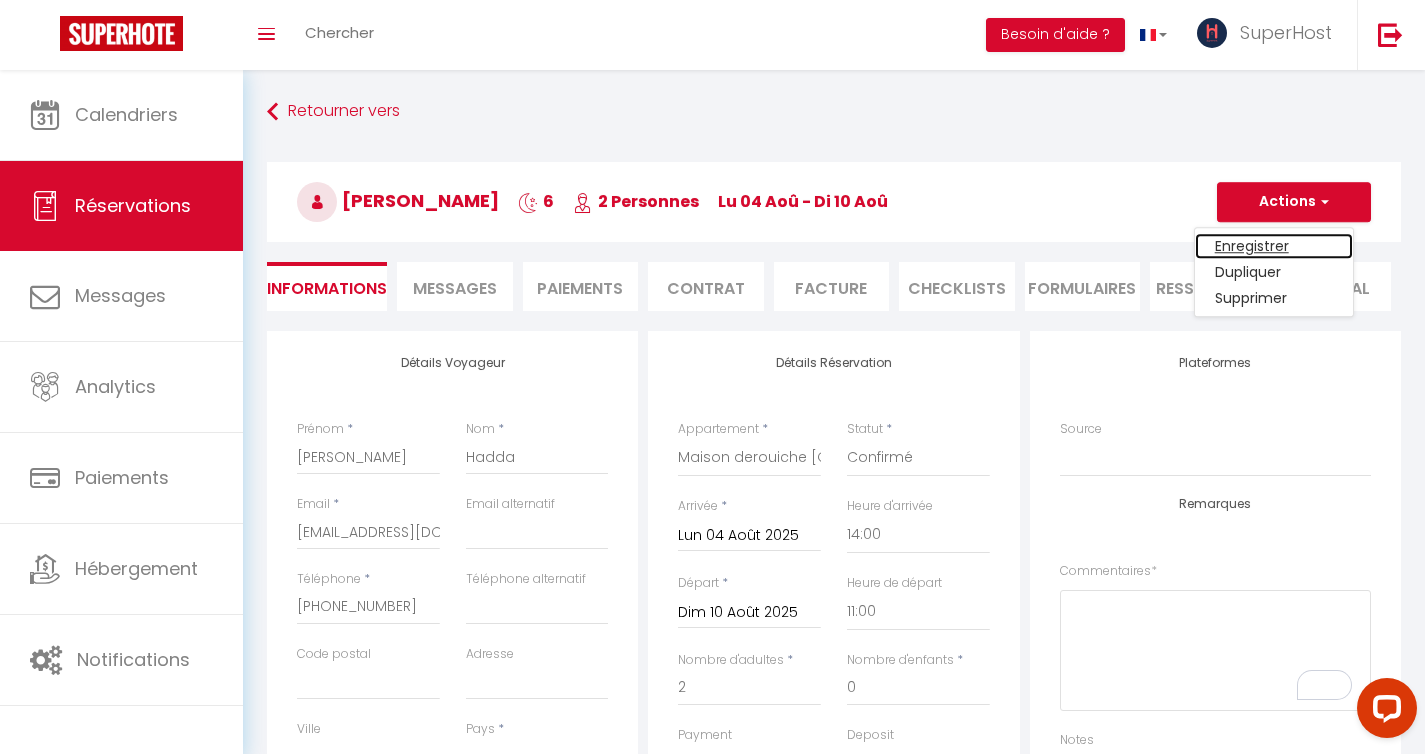 click on "Enregistrer" at bounding box center (1274, 246) 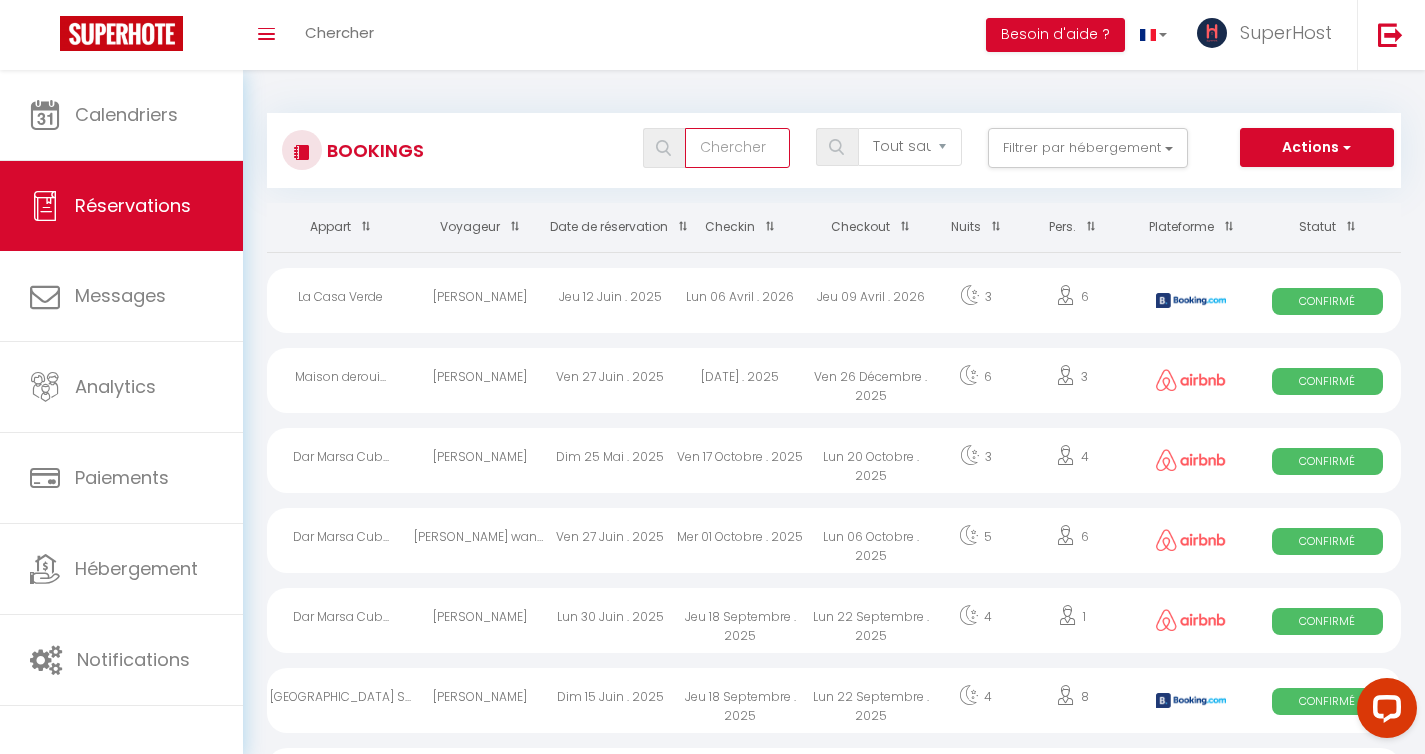 click at bounding box center [737, 148] 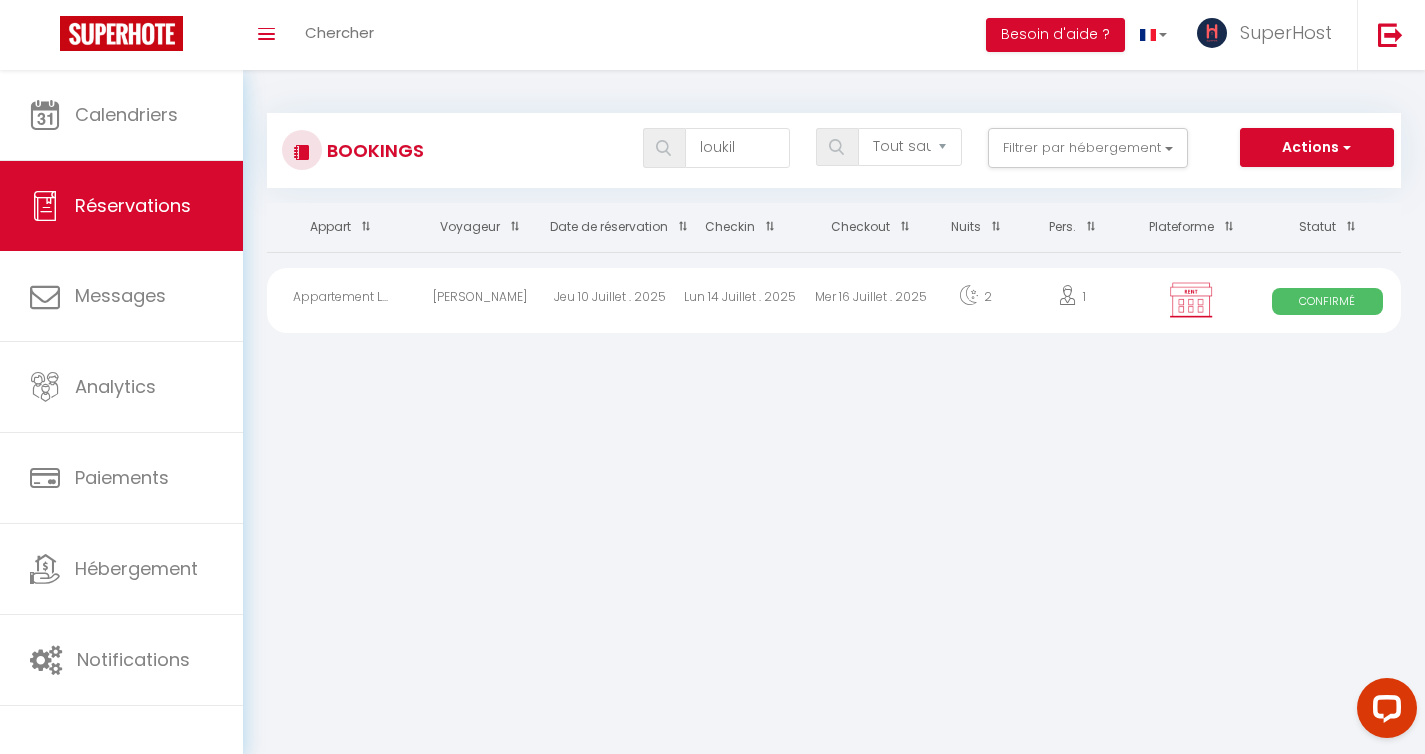click on "Lun 14 Juillet . 2025" at bounding box center (740, 300) 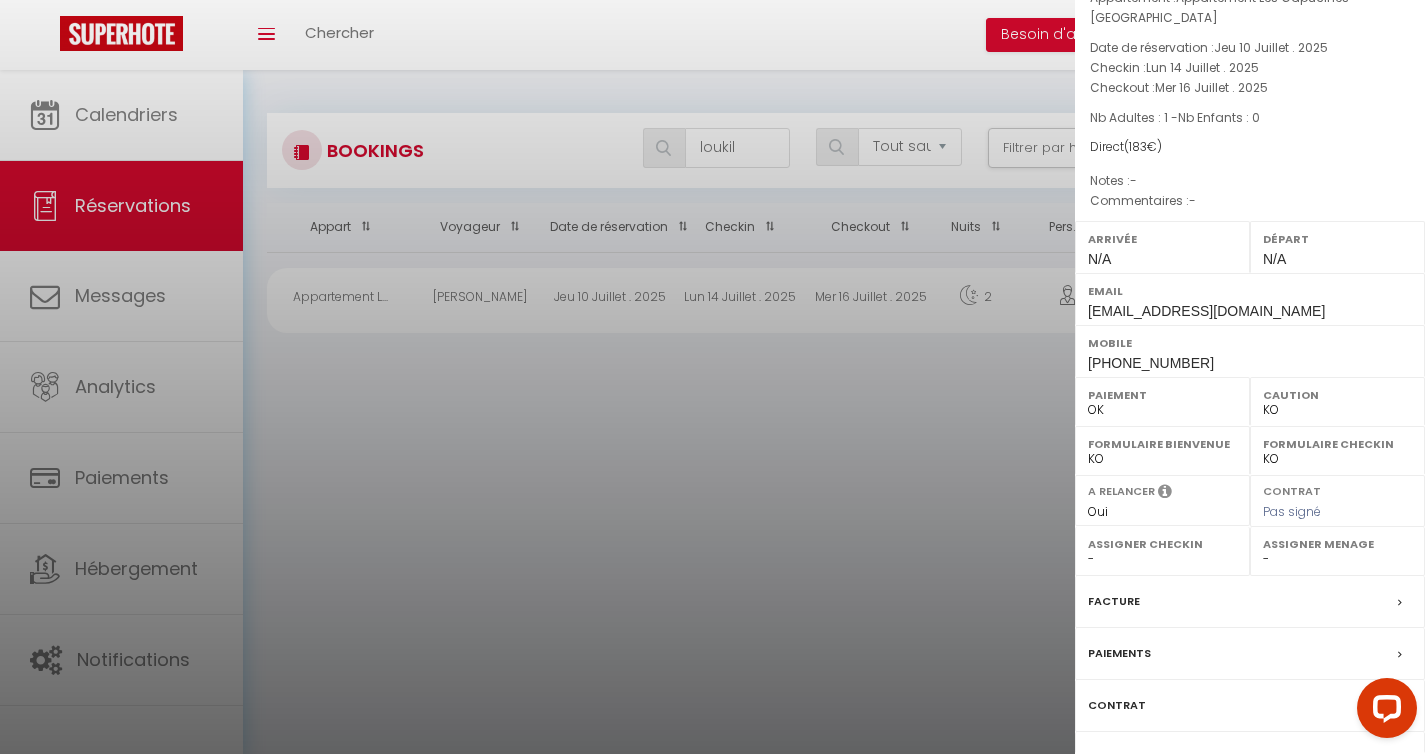scroll, scrollTop: 198, scrollLeft: 0, axis: vertical 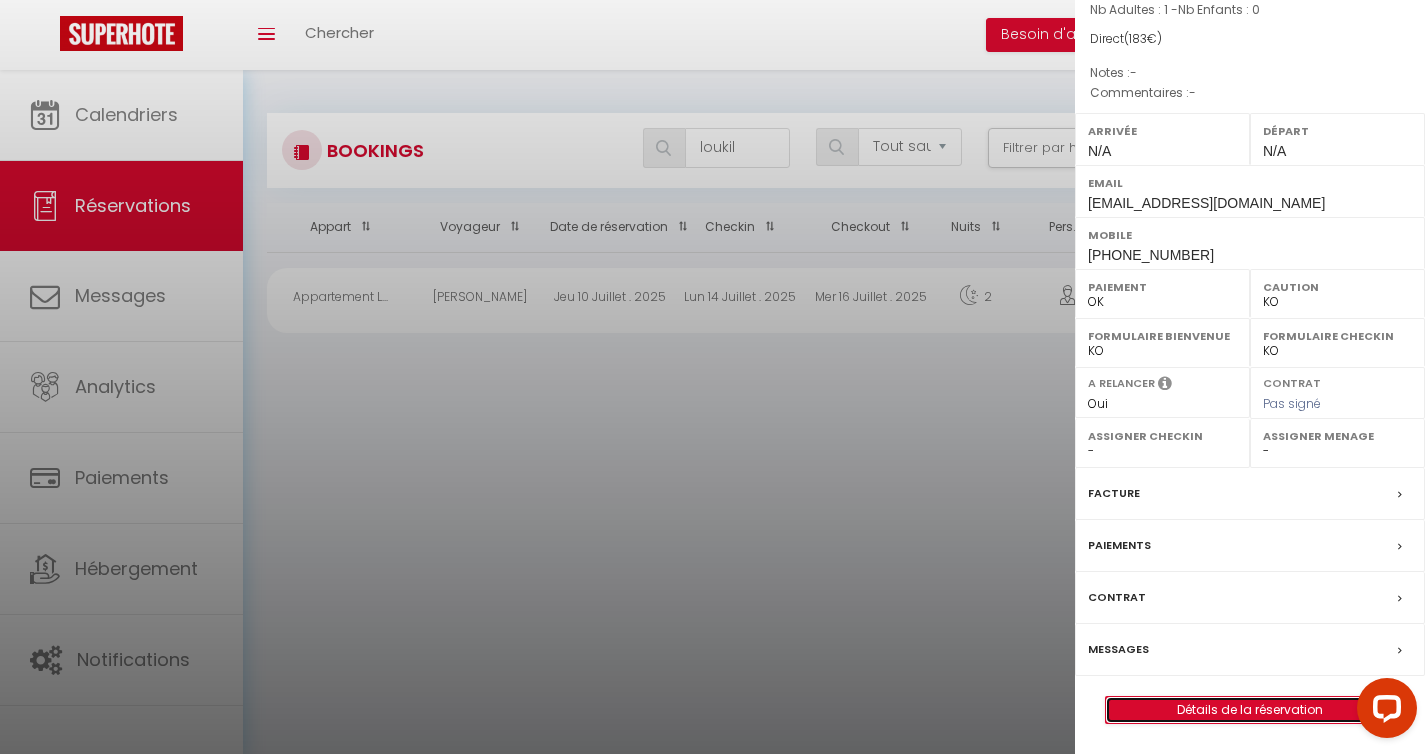click on "Détails de la réservation" at bounding box center (1250, 710) 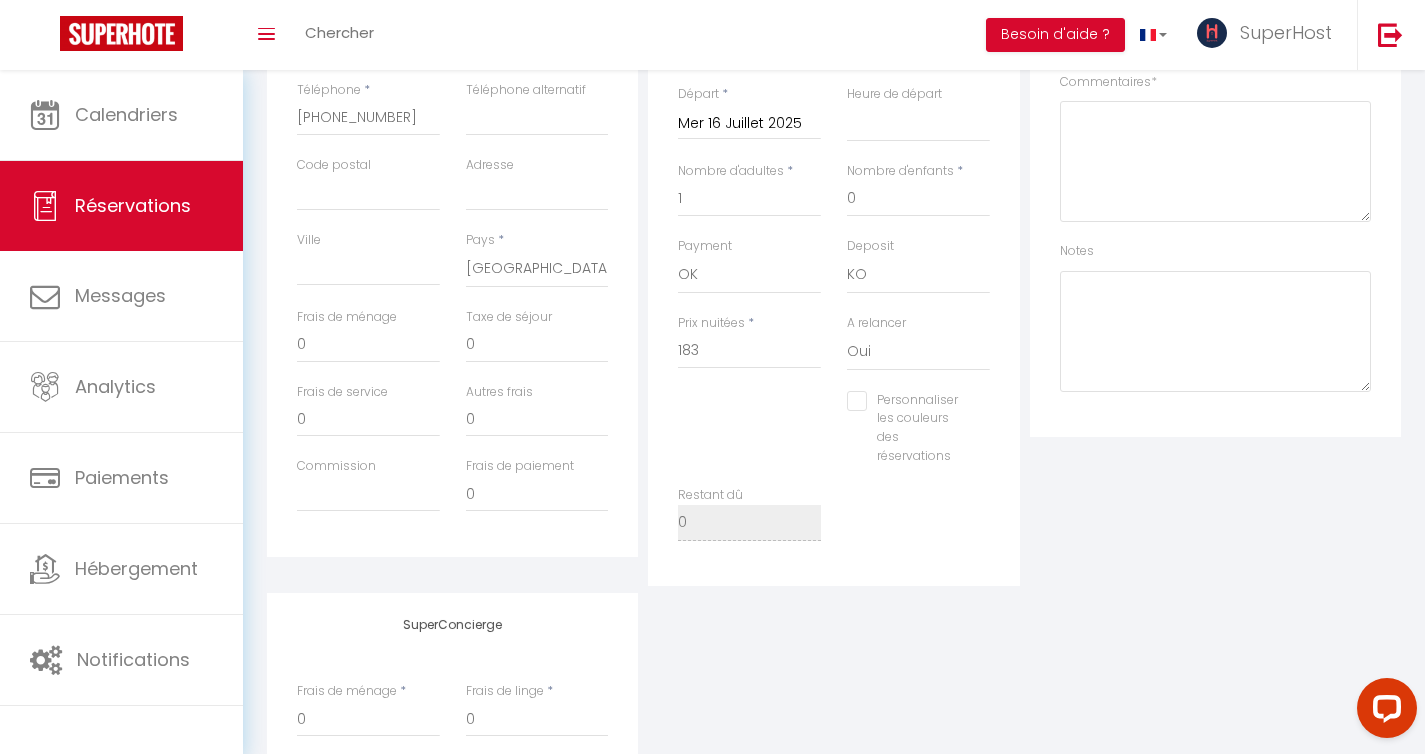 scroll, scrollTop: 502, scrollLeft: 0, axis: vertical 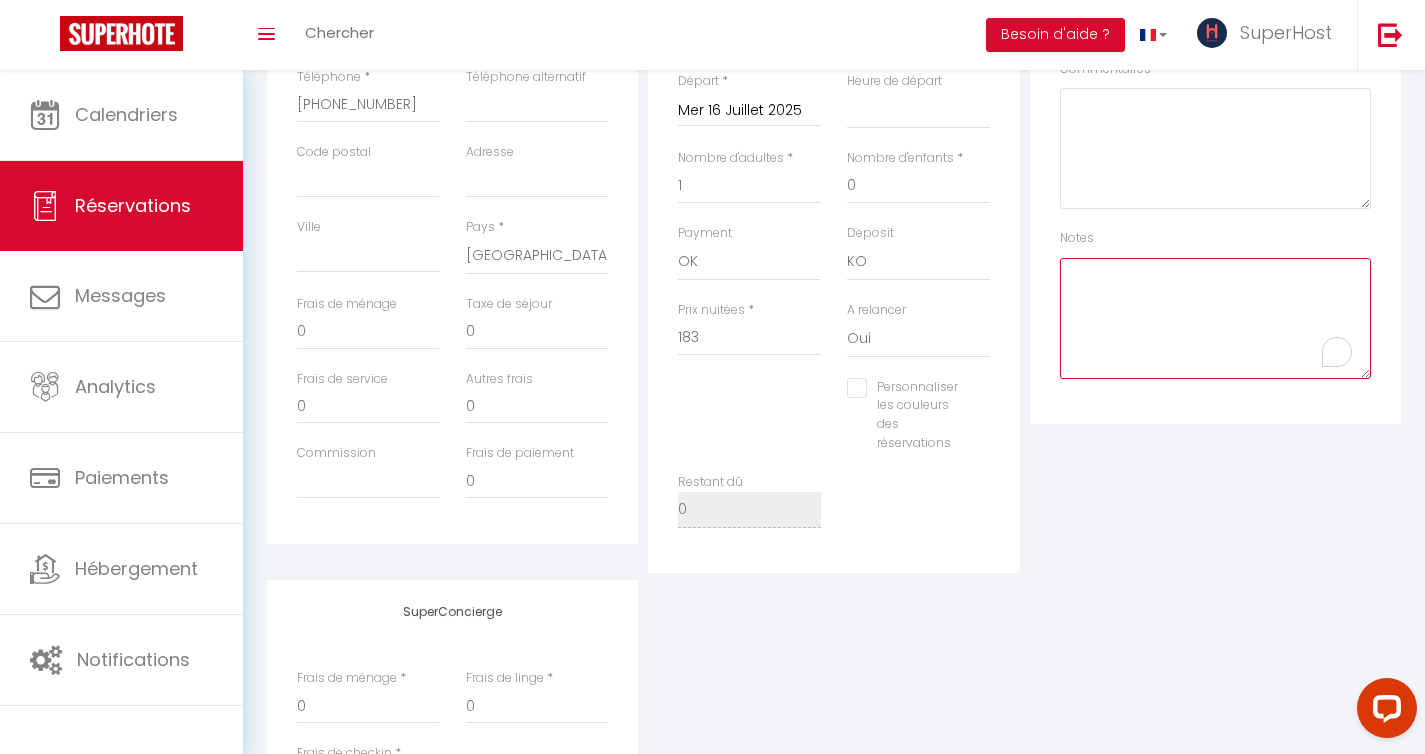 click at bounding box center [1215, 318] 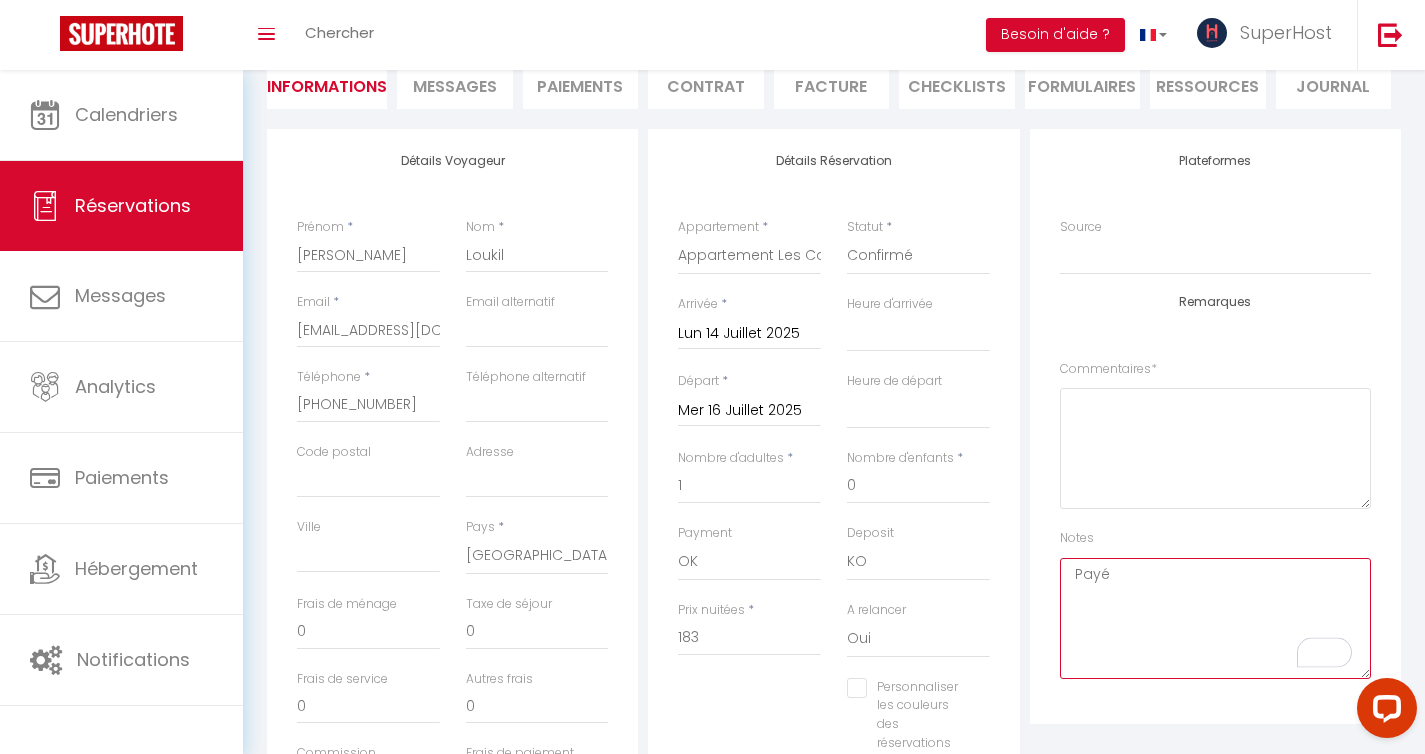 scroll, scrollTop: 127, scrollLeft: 0, axis: vertical 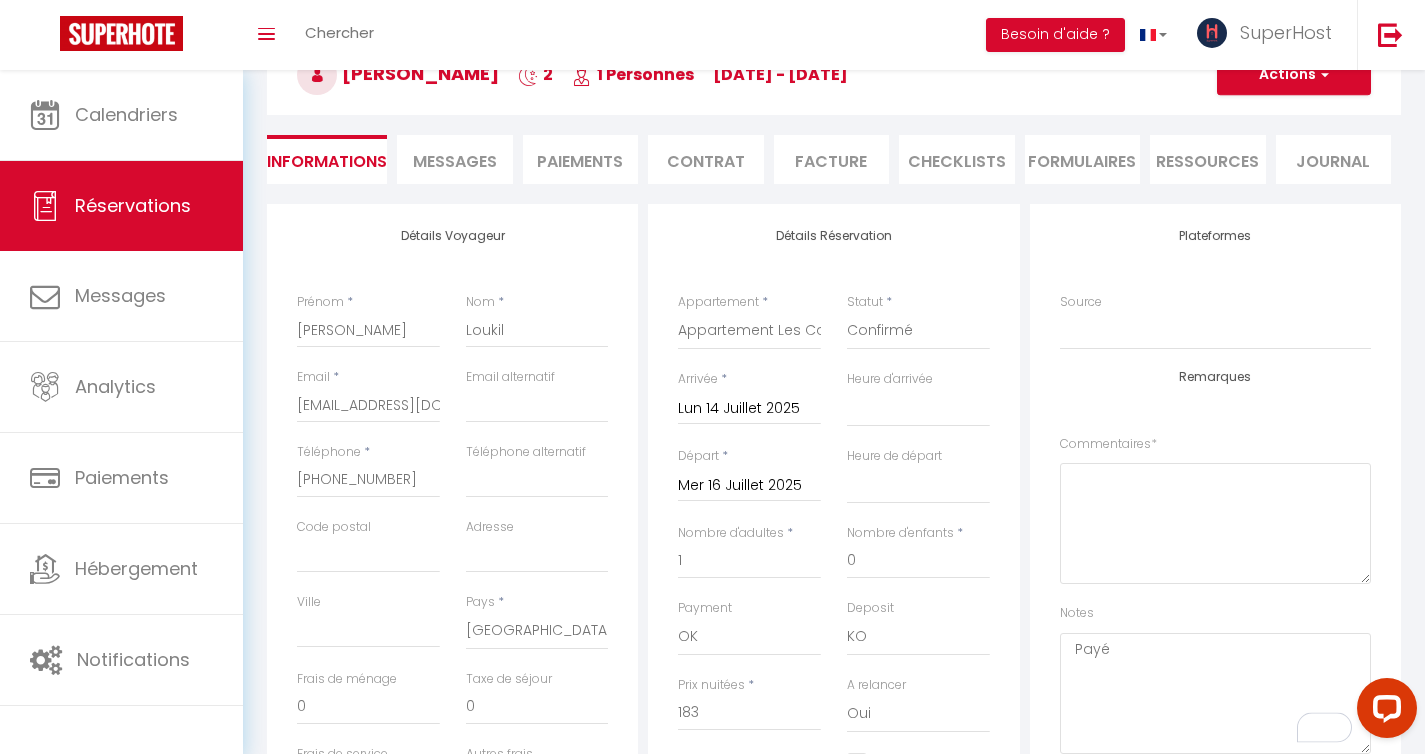 click on "Messages" at bounding box center (455, 161) 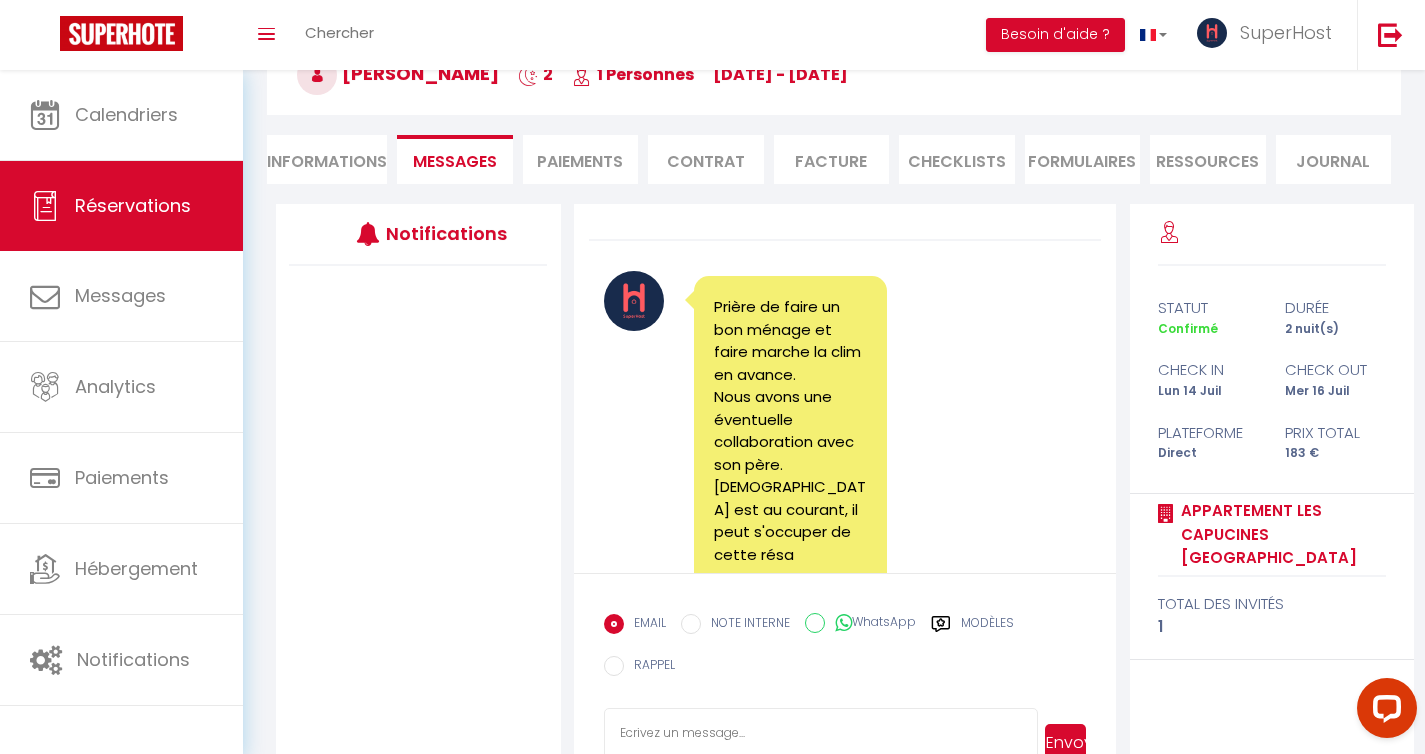 scroll, scrollTop: 156, scrollLeft: 0, axis: vertical 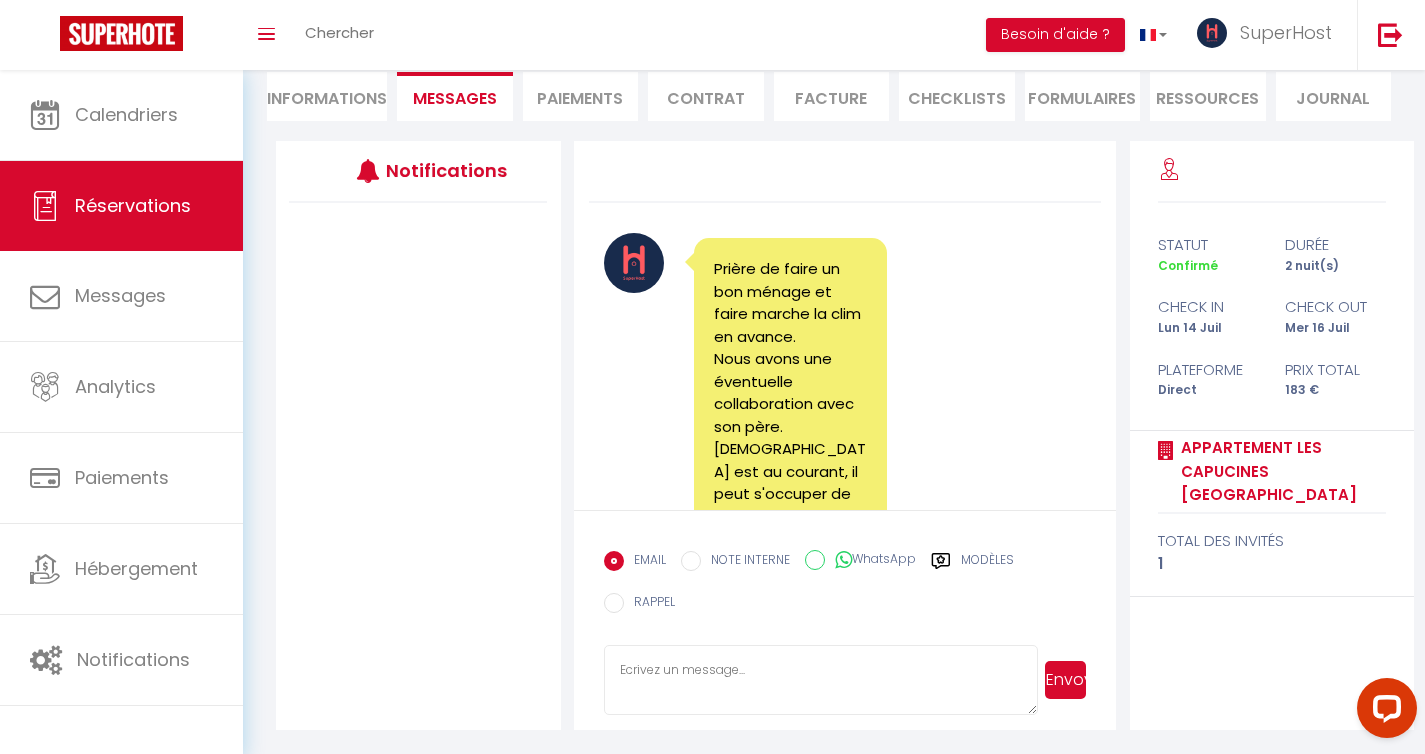 click on "Prière de faire un bon ménage et faire marche la clim en avance.
Nous avons une éventuelle collaboration avec son père.
[DEMOGRAPHIC_DATA] est au courant, il peut s'occuper de cette résa
[GEOGRAPHIC_DATA]" at bounding box center [790, 427] 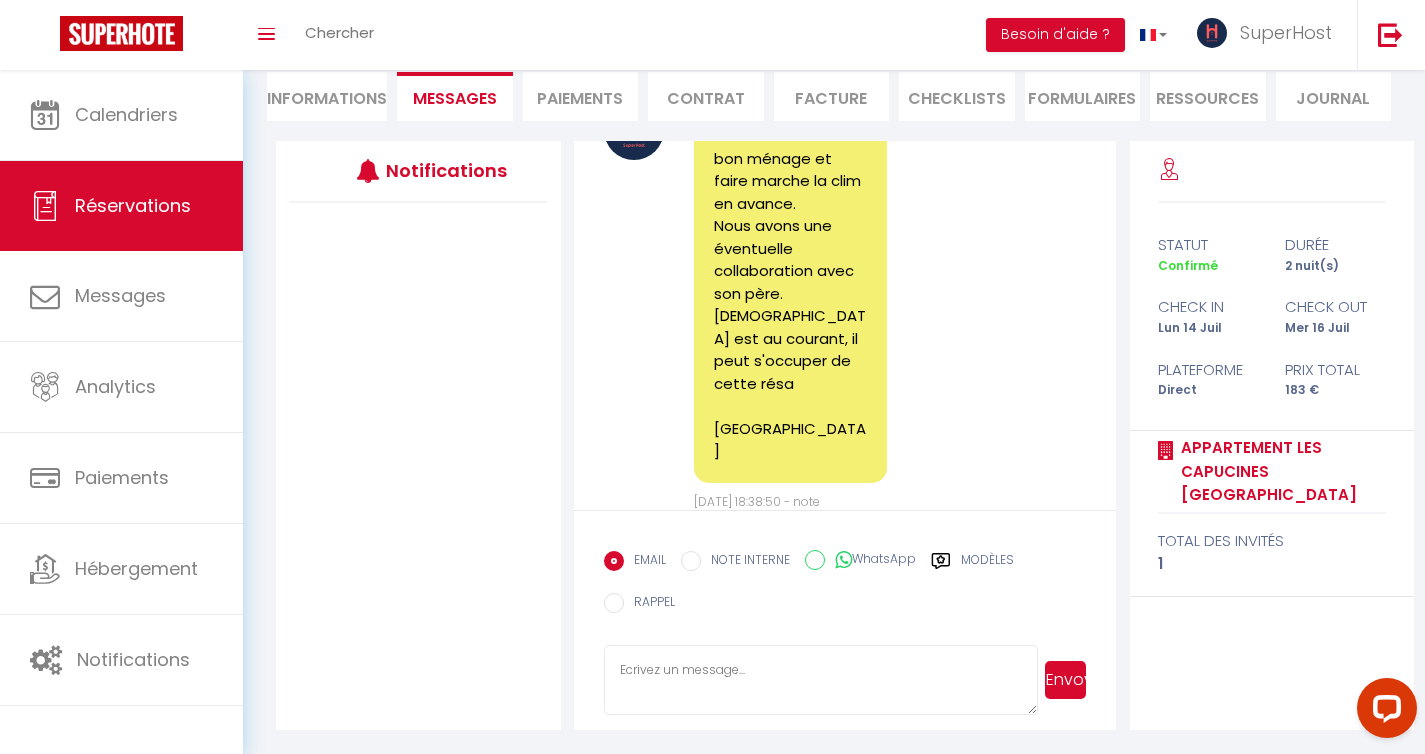 scroll, scrollTop: 156, scrollLeft: 0, axis: vertical 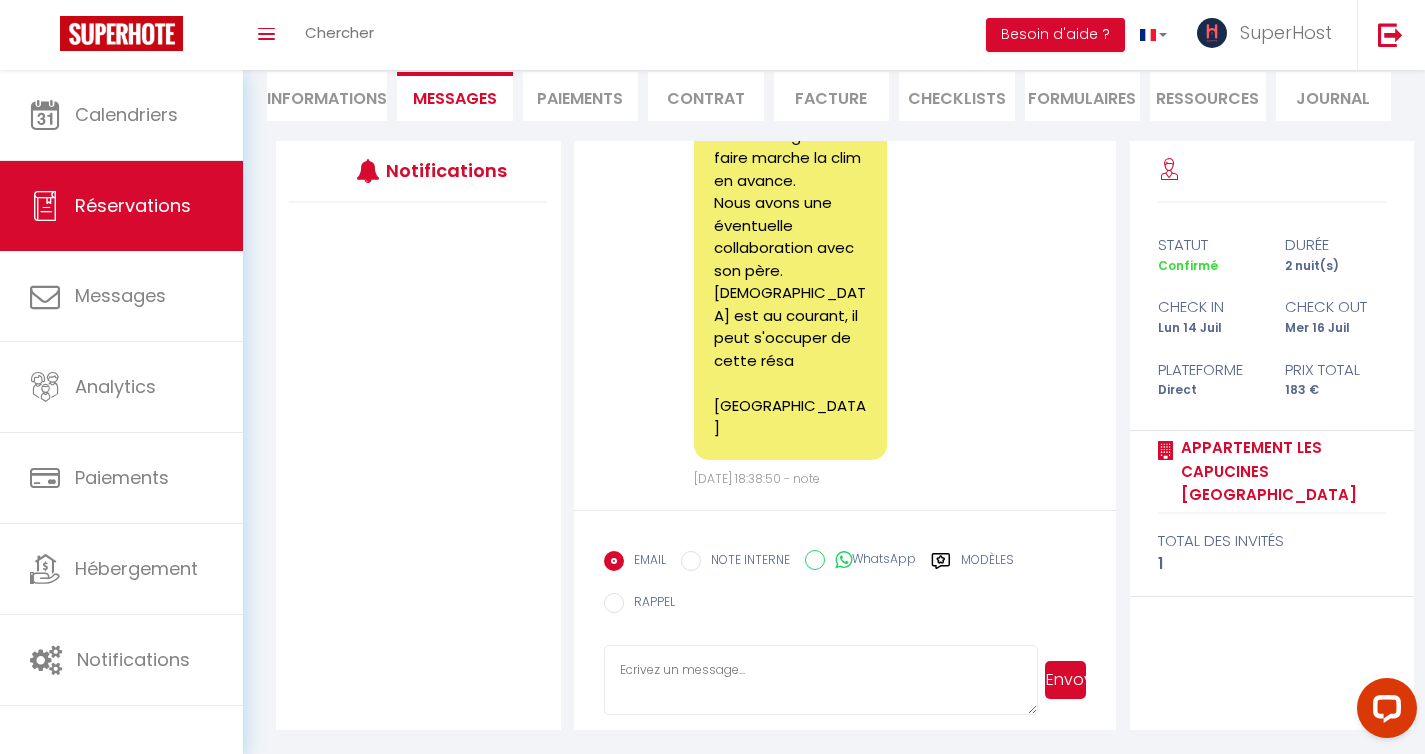 click on "NOTE INTERNE" at bounding box center [691, 561] 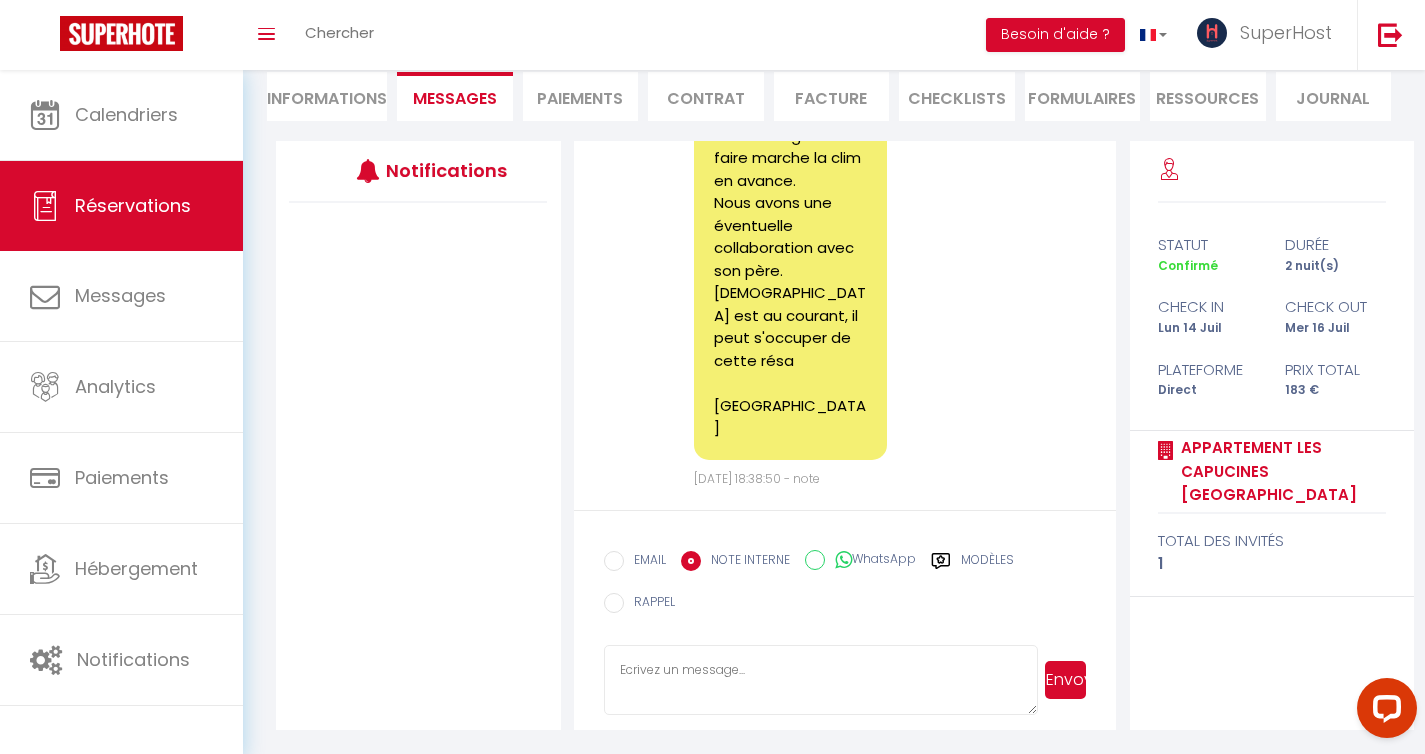 click on "EMAIL" at bounding box center (645, 562) 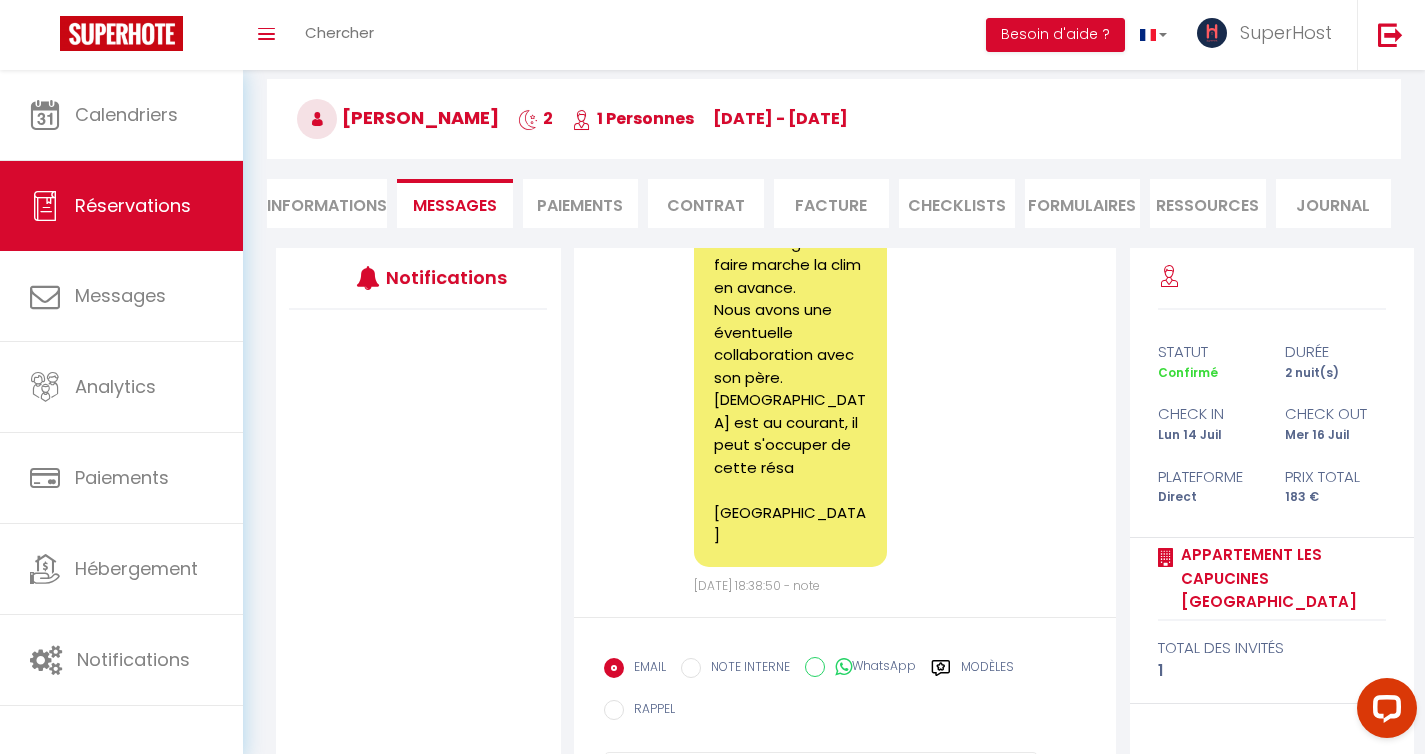 scroll, scrollTop: 51, scrollLeft: 0, axis: vertical 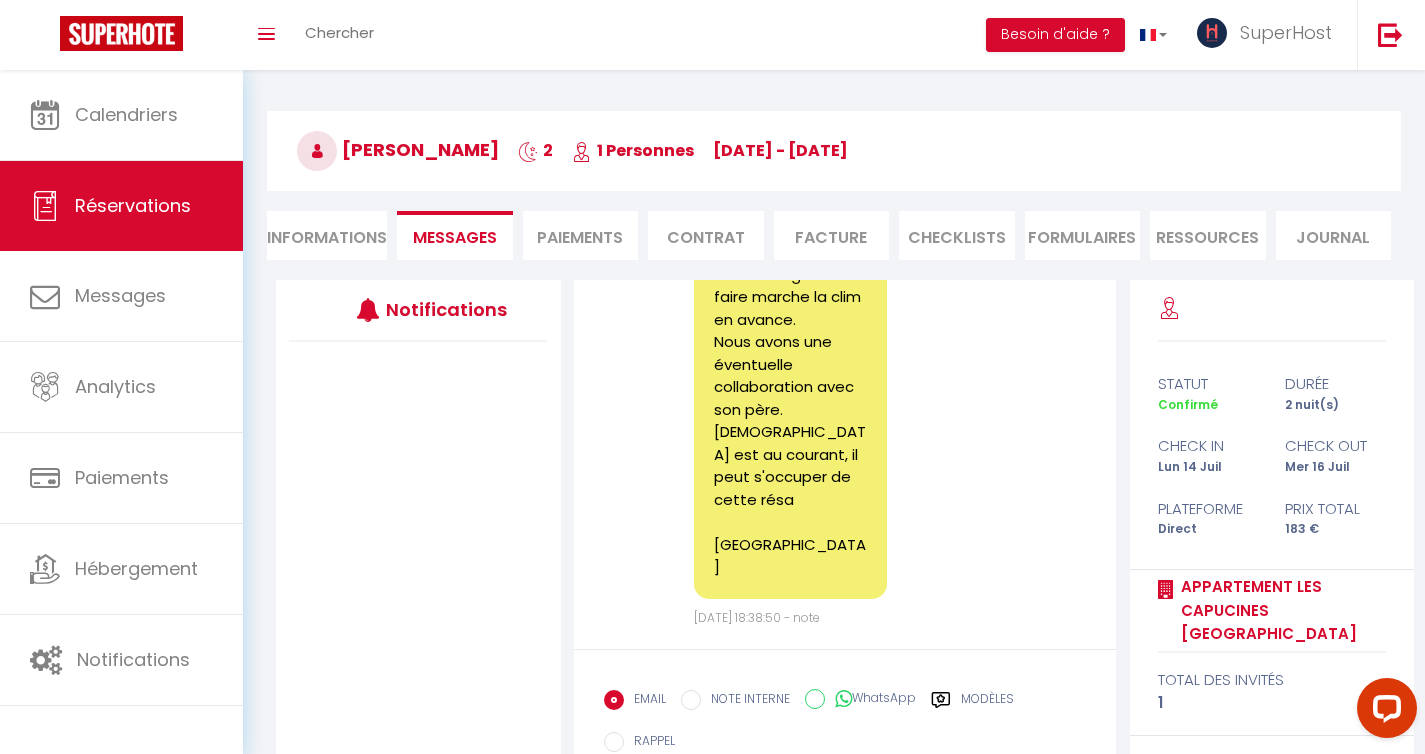 click on "NOTE INTERNE" at bounding box center (691, 700) 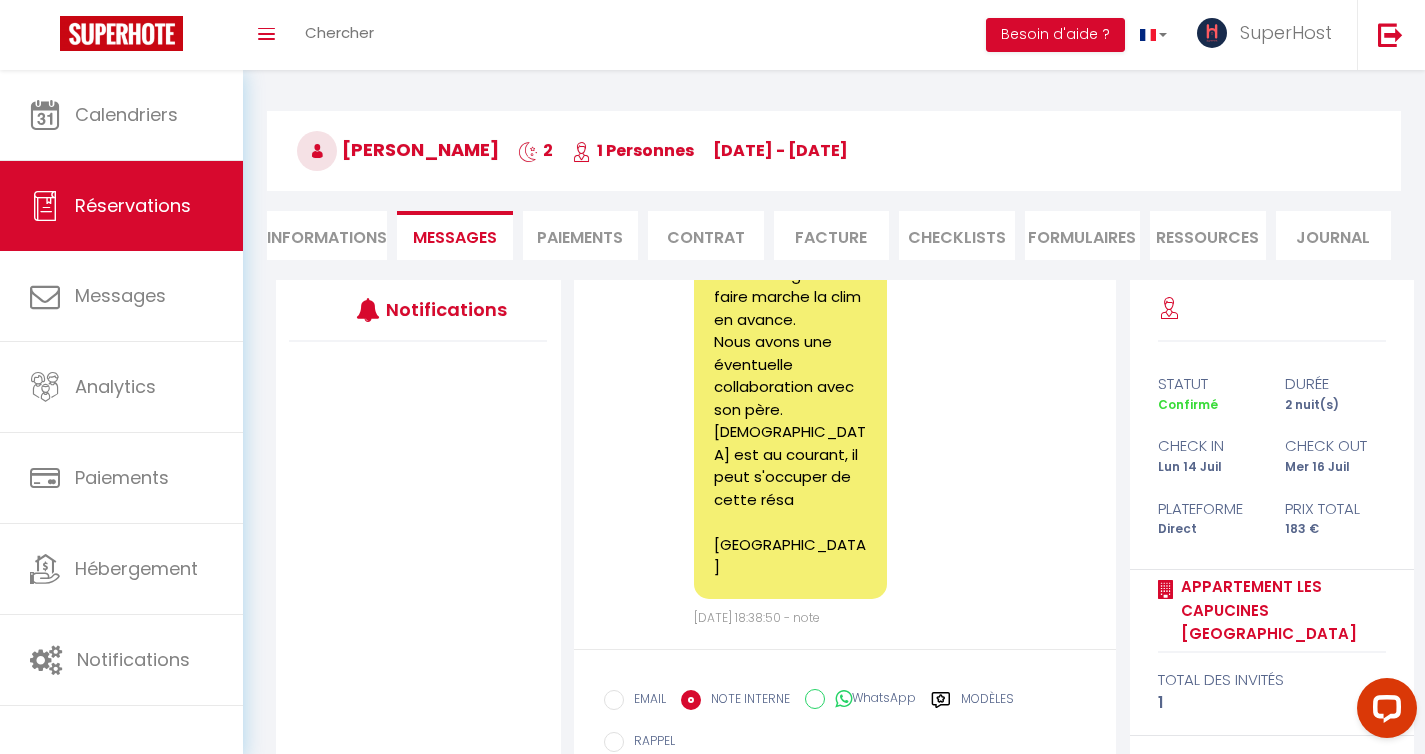 scroll, scrollTop: 0, scrollLeft: 0, axis: both 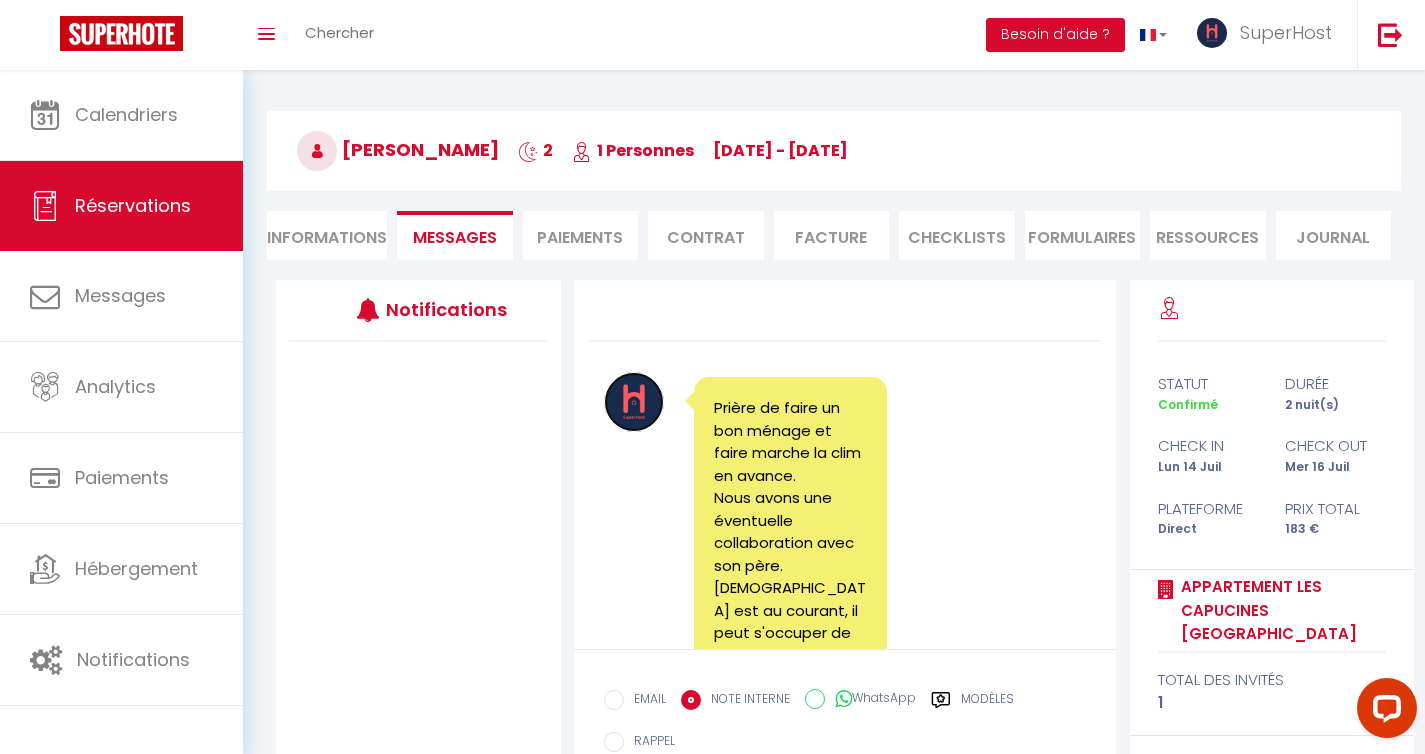 click at bounding box center (634, 402) 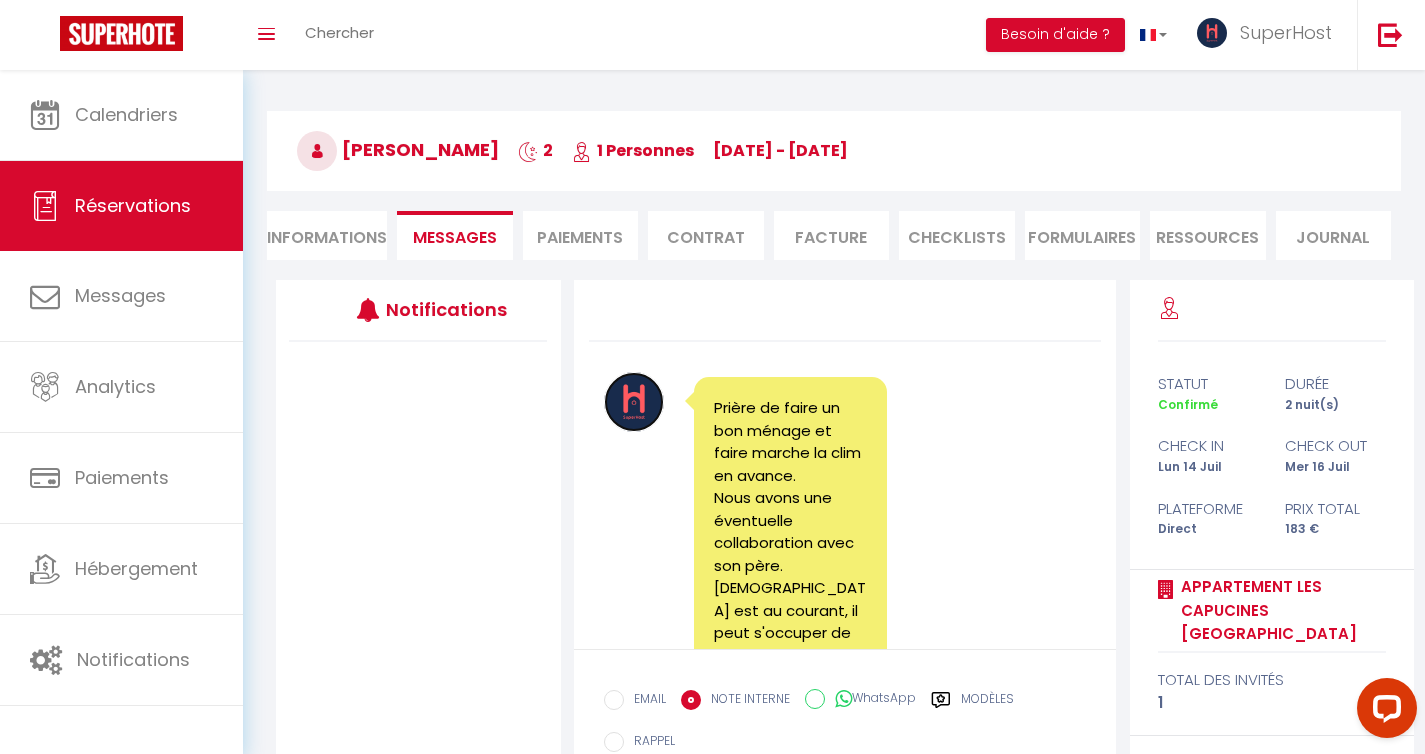 scroll, scrollTop: 0, scrollLeft: 0, axis: both 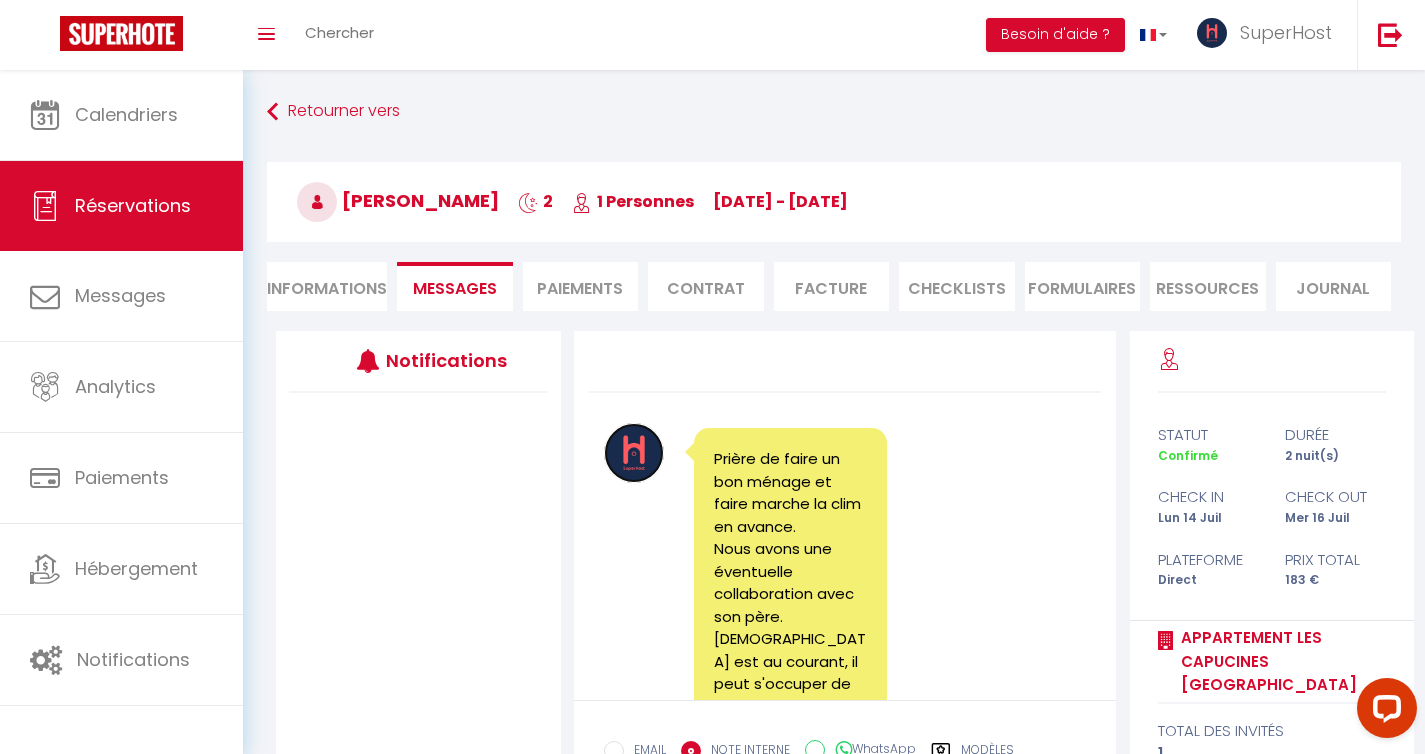 click at bounding box center [634, 453] 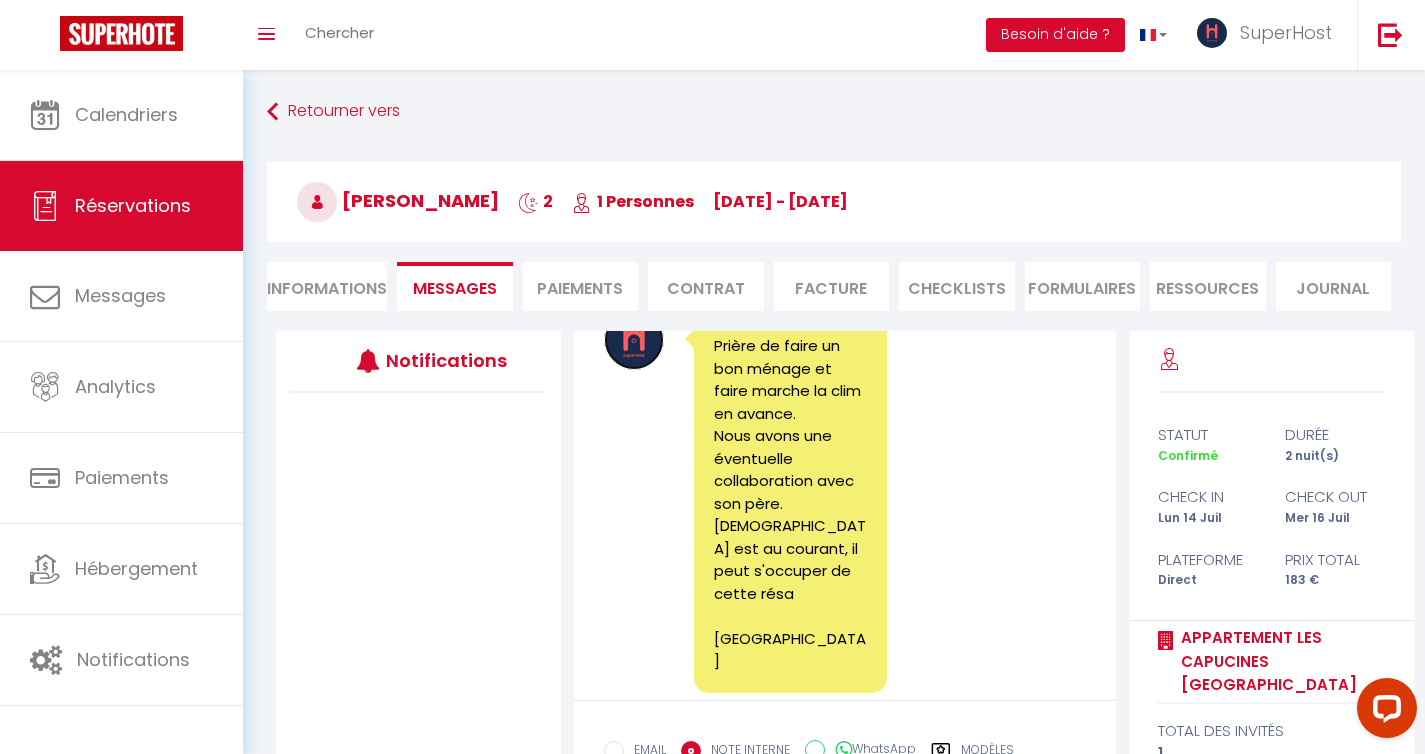 scroll, scrollTop: 156, scrollLeft: 0, axis: vertical 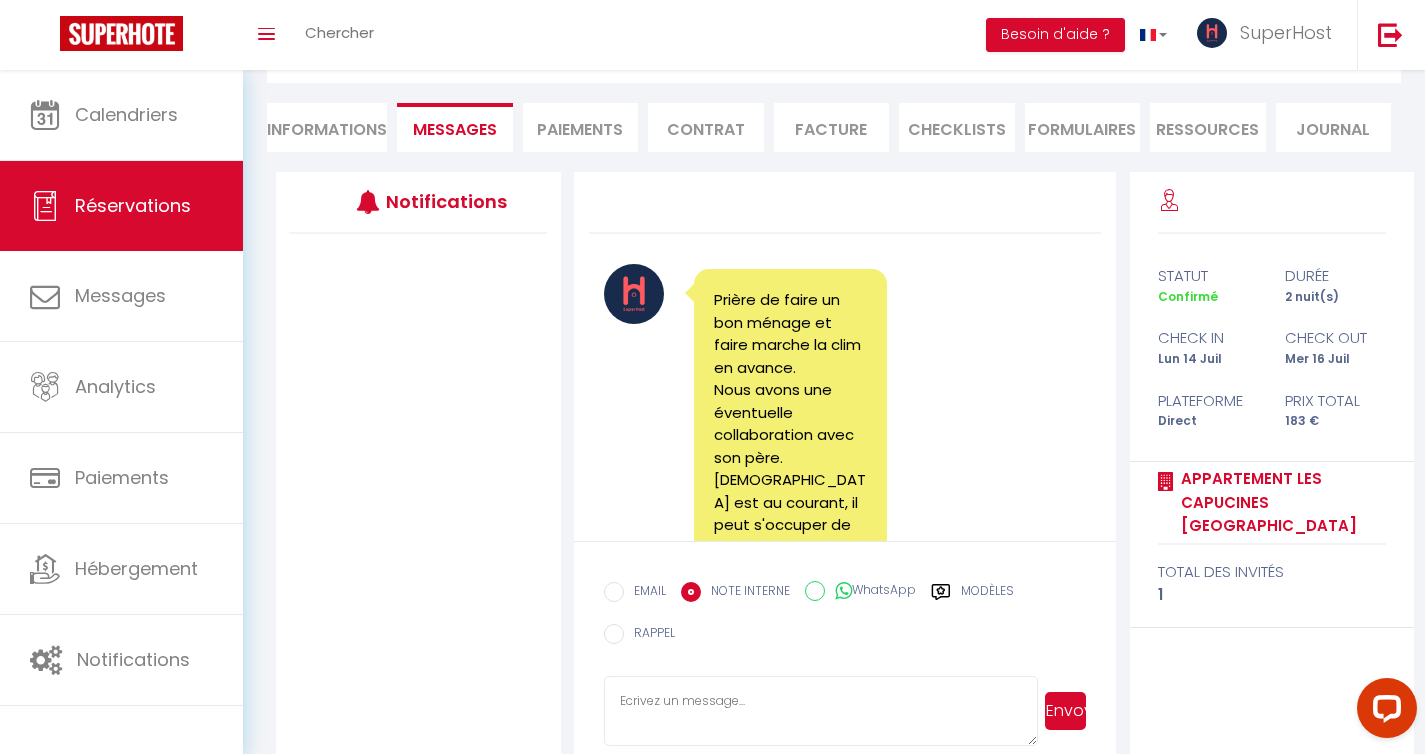 click on "Prière de faire un bon ménage et faire marche la clim en avance.
Nous avons une éventuelle collaboration avec son père.
[DEMOGRAPHIC_DATA] est au courant, il peut s'occuper de cette résa
[GEOGRAPHIC_DATA]" at bounding box center [790, 458] 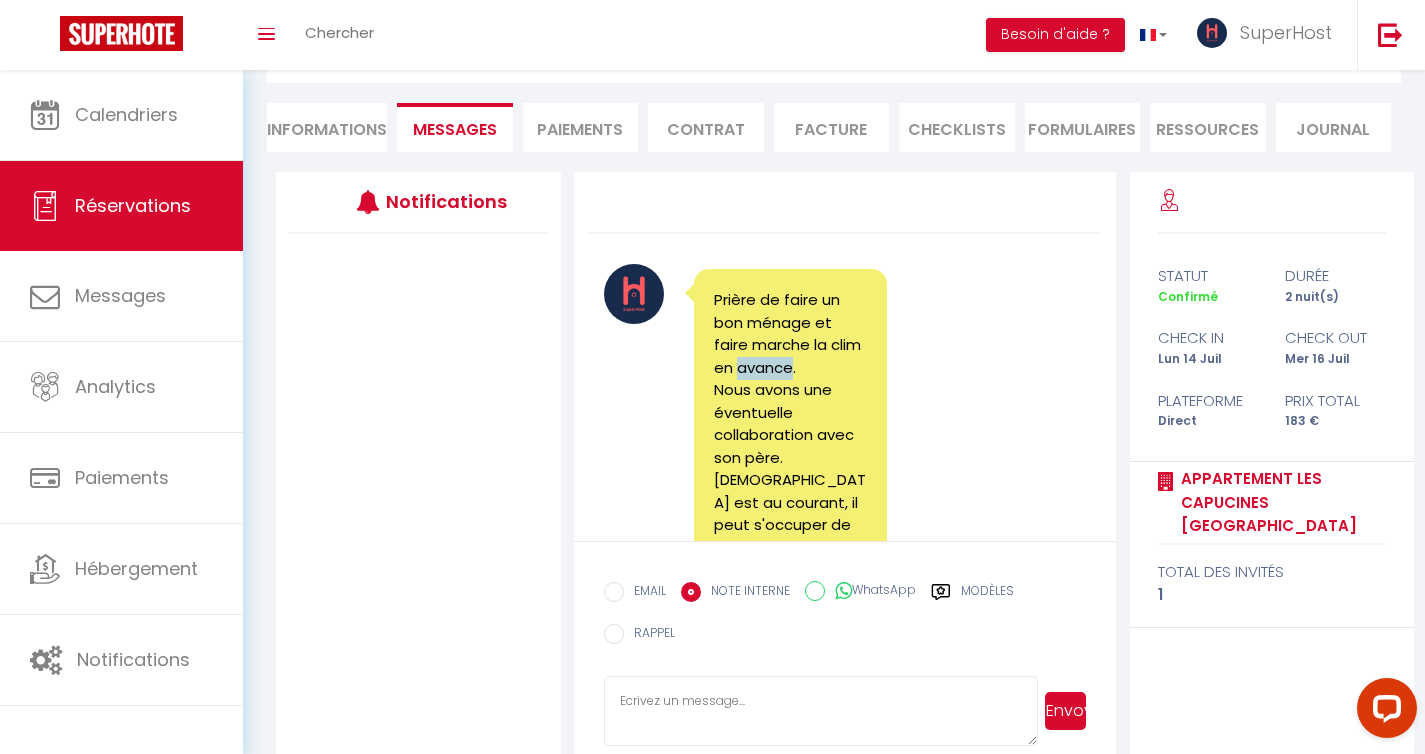 click on "Prière de faire un bon ménage et faire marche la clim en avance.
Nous avons une éventuelle collaboration avec son père.
[DEMOGRAPHIC_DATA] est au courant, il peut s'occuper de cette résa
[GEOGRAPHIC_DATA]" at bounding box center [790, 458] 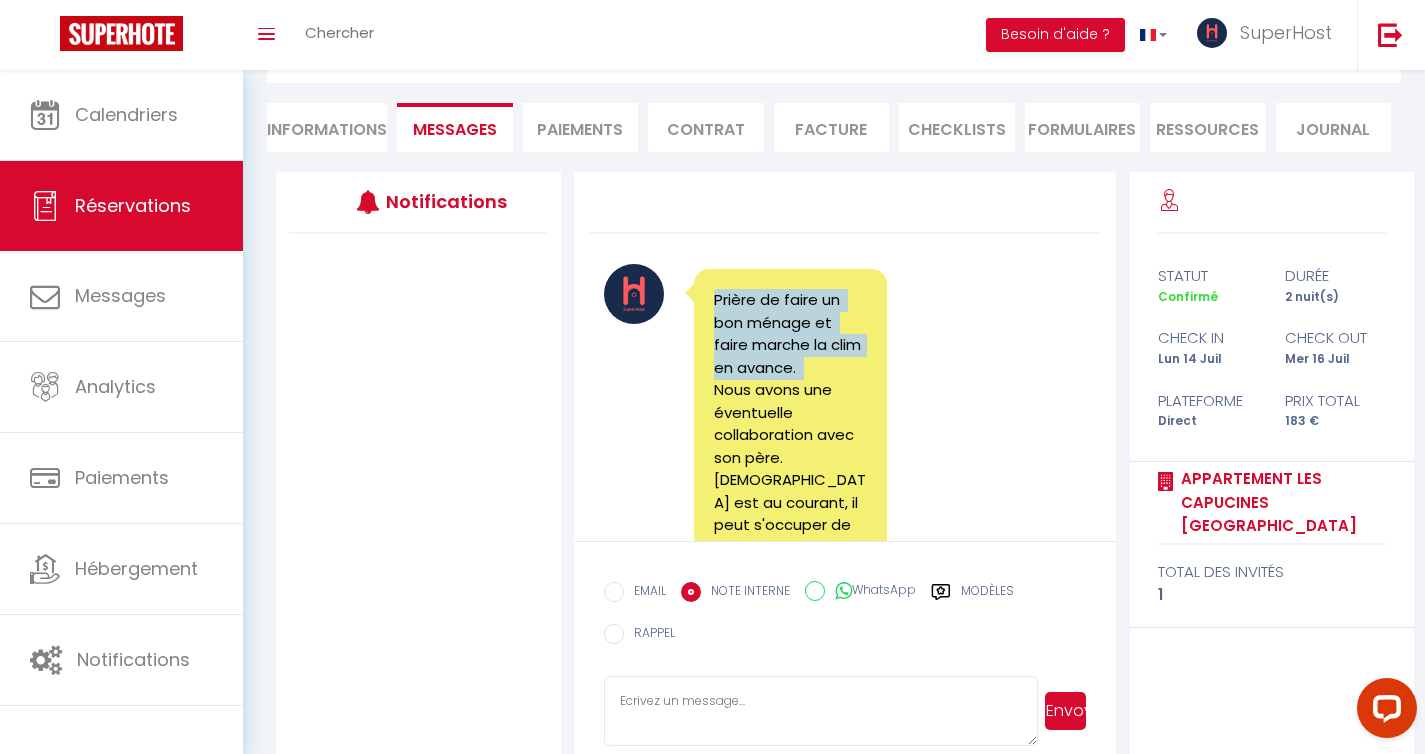 click on "Prière de faire un bon ménage et faire marche la clim en avance.
Nous avons une éventuelle collaboration avec son père.
[DEMOGRAPHIC_DATA] est au courant, il peut s'occuper de cette résa
[GEOGRAPHIC_DATA]" at bounding box center (790, 458) 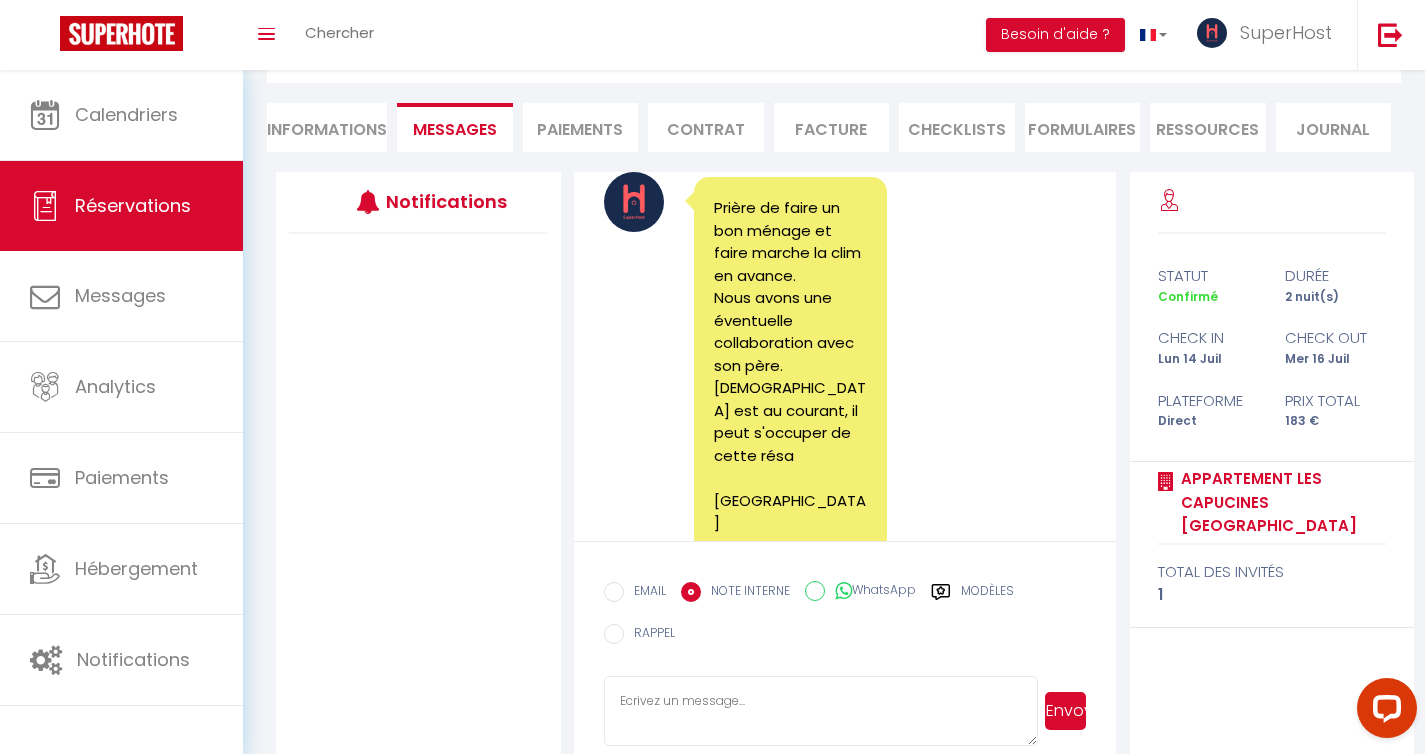 click on "Note Sms       Prière de faire un bon ménage et faire marche la clim en avance.
Nous avons une éventuelle collaboration avec son père.
[DEMOGRAPHIC_DATA] est au courant, il peut s'occuper de cette résa
Merci   [DATE] 18:38:50 - note" at bounding box center (845, 377) 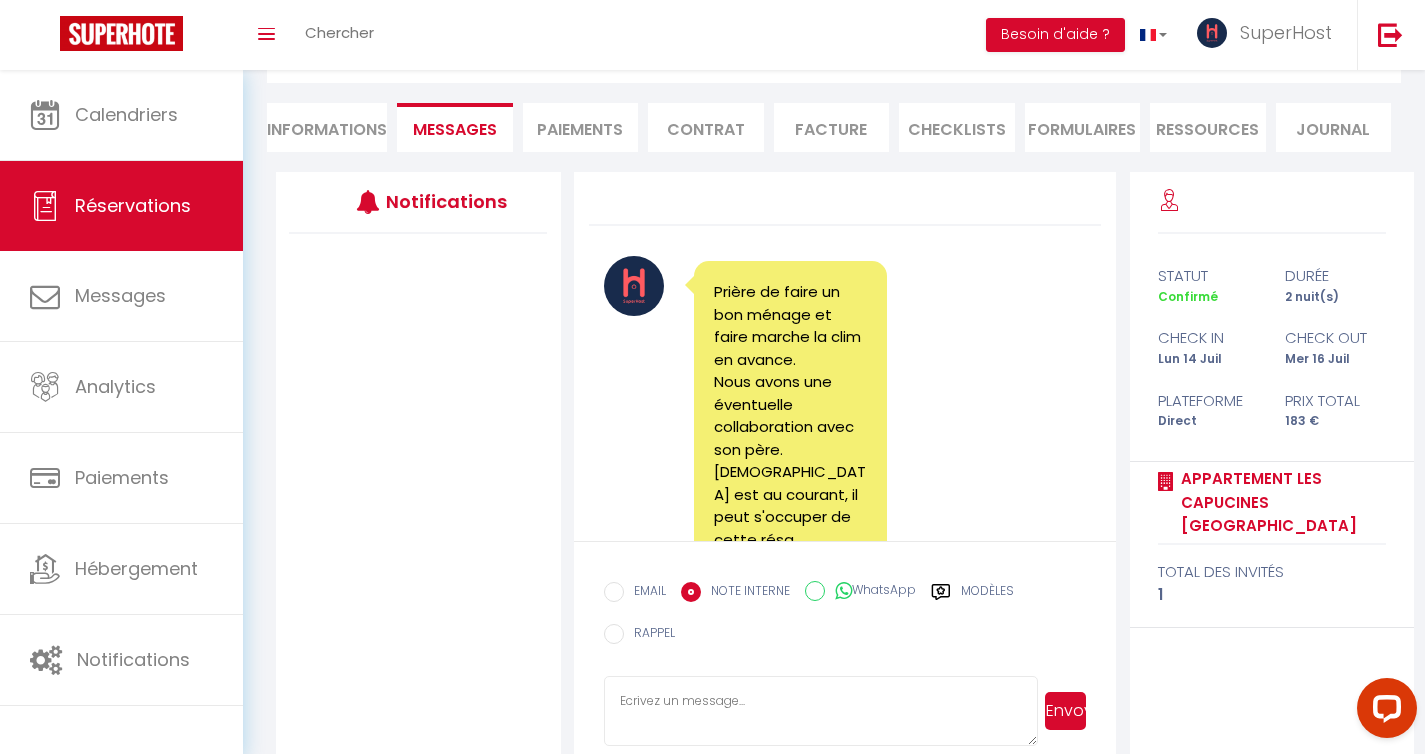 scroll, scrollTop: 0, scrollLeft: 0, axis: both 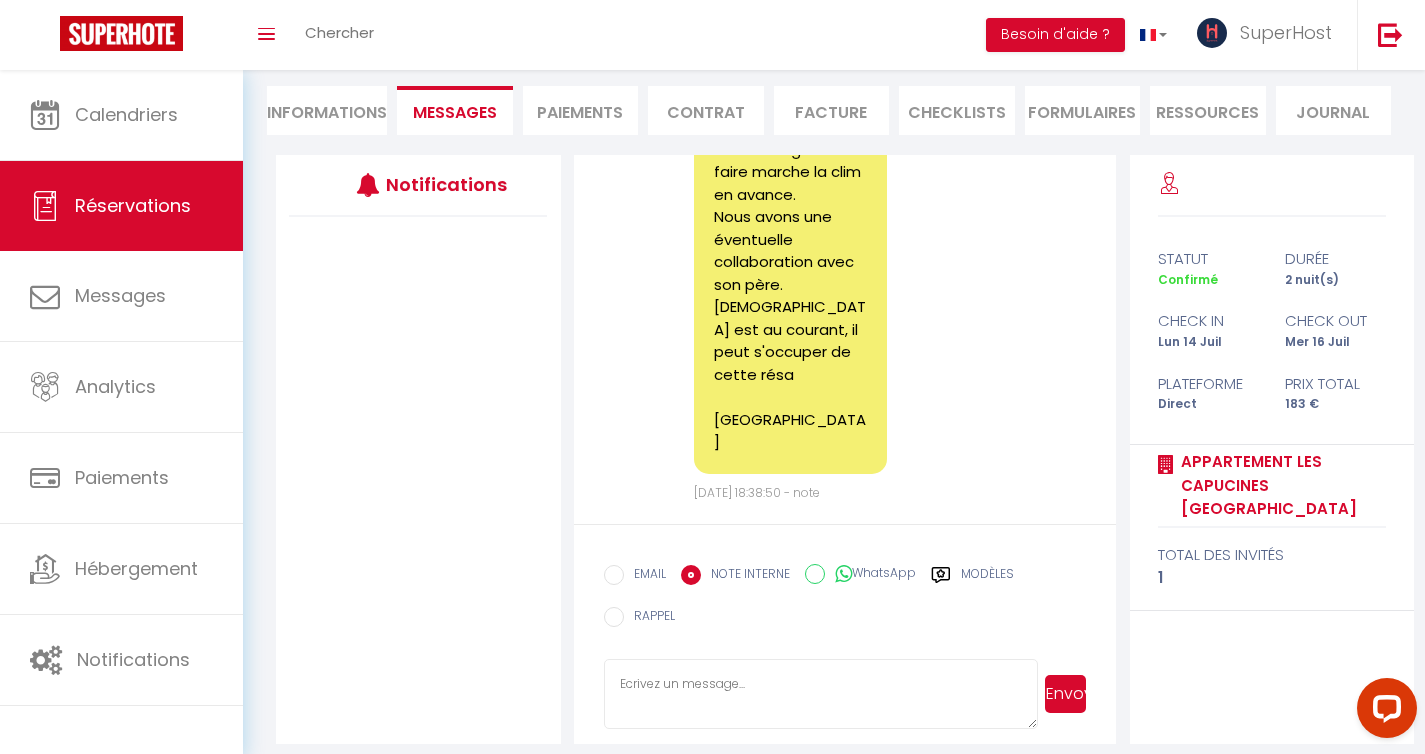click on "EMAIL" at bounding box center [614, 575] 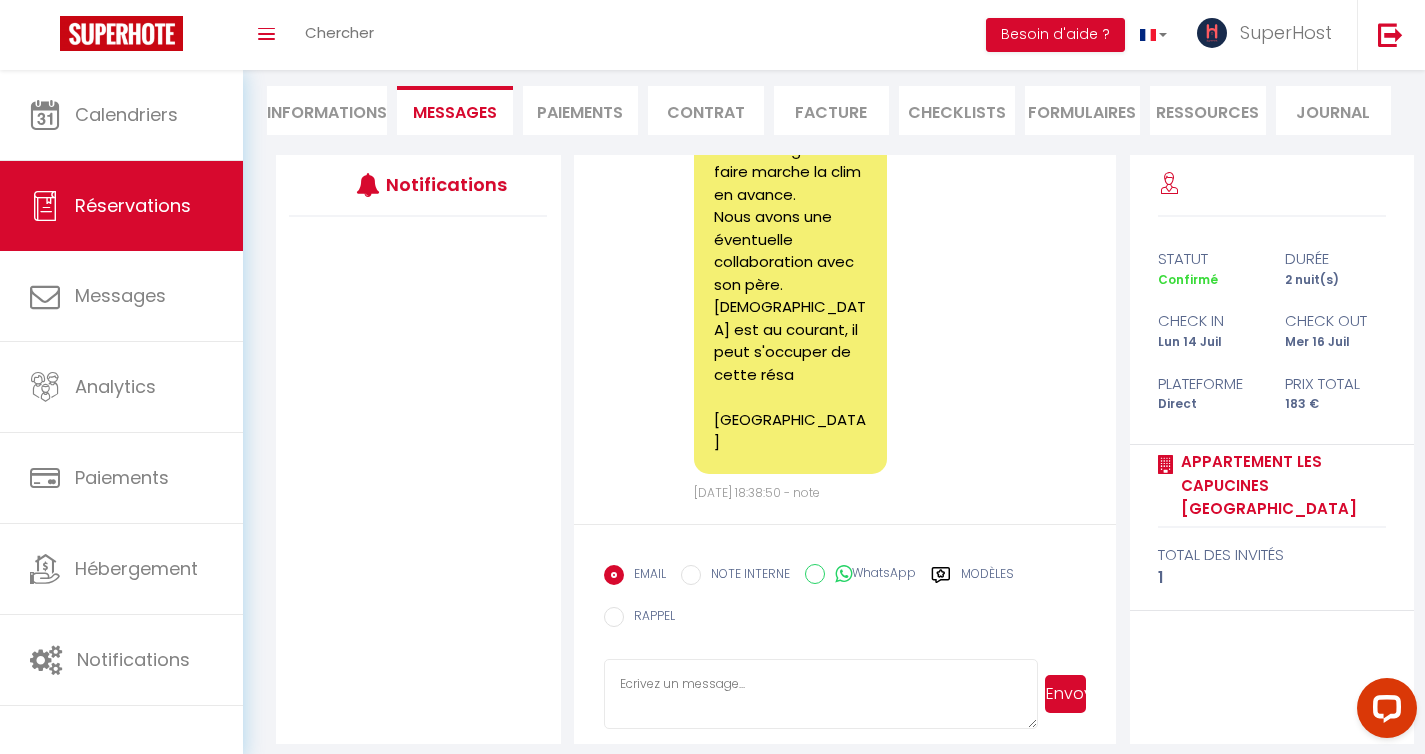 click on "WhatsApp" at bounding box center (815, 574) 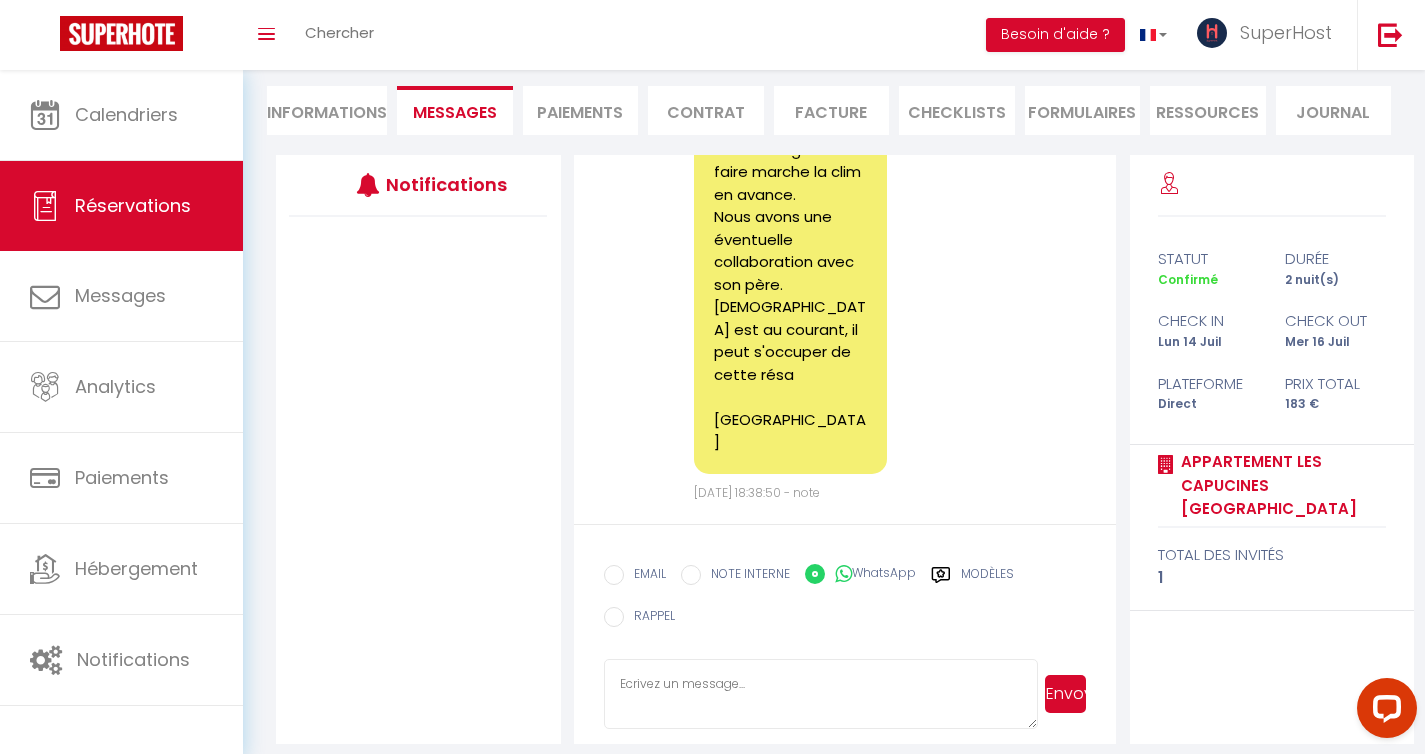 click on "NOTE INTERNE" at bounding box center [691, 575] 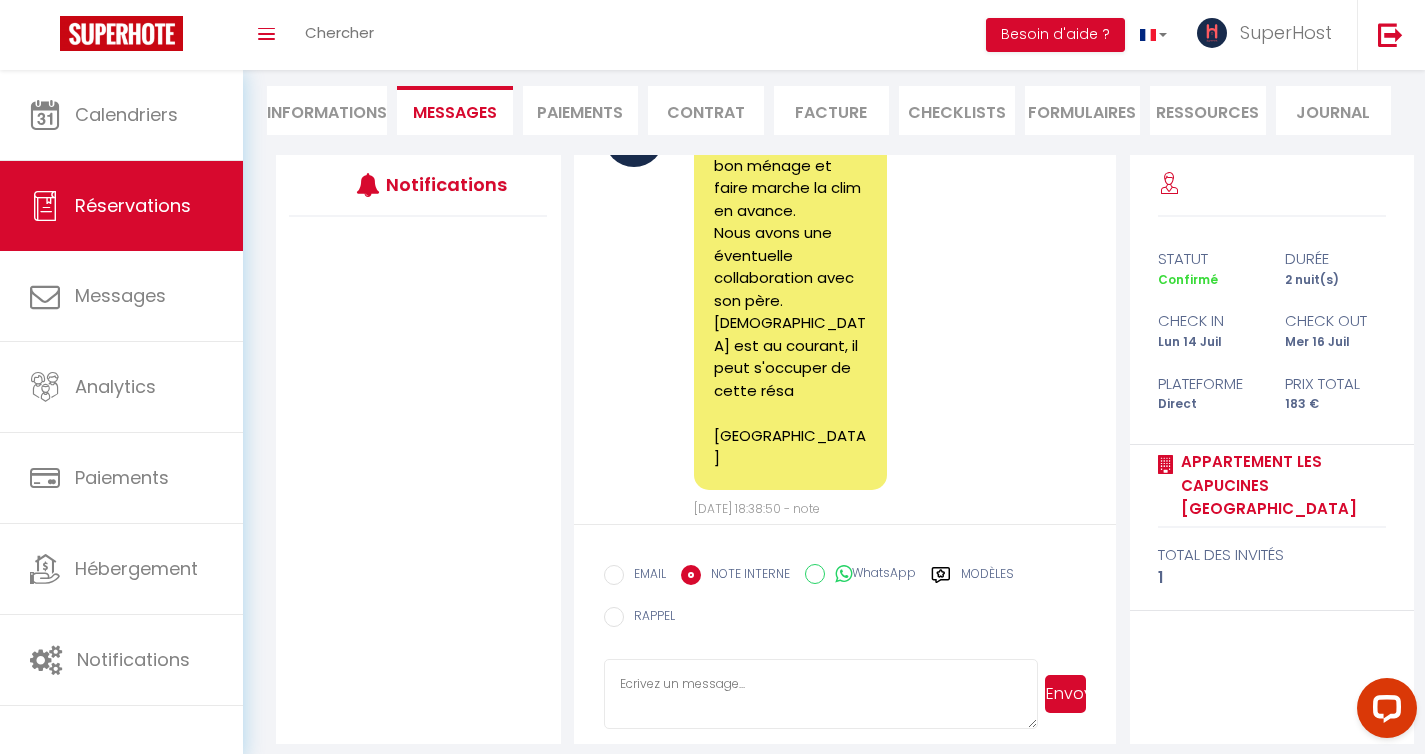 scroll, scrollTop: 156, scrollLeft: 0, axis: vertical 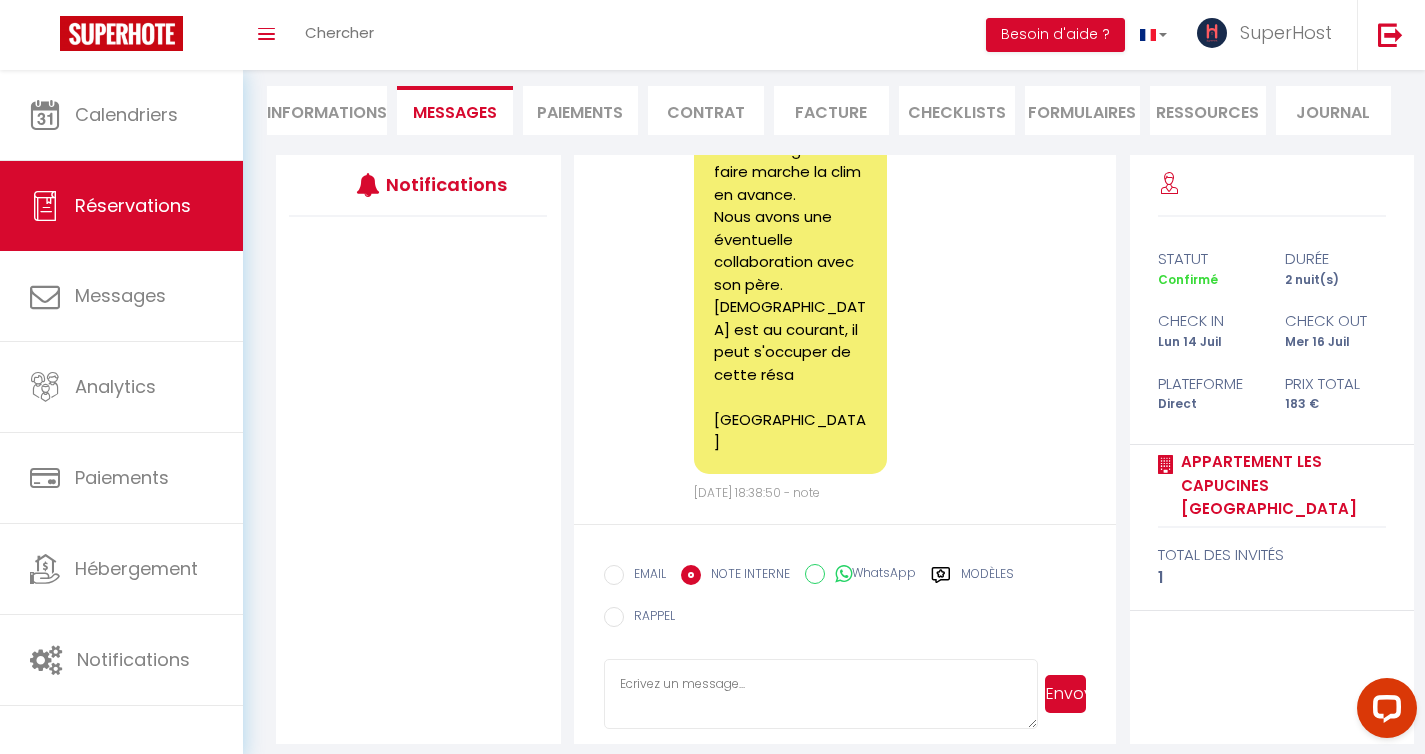 click on "[DATE] 18:38:50 - note" at bounding box center (757, 492) 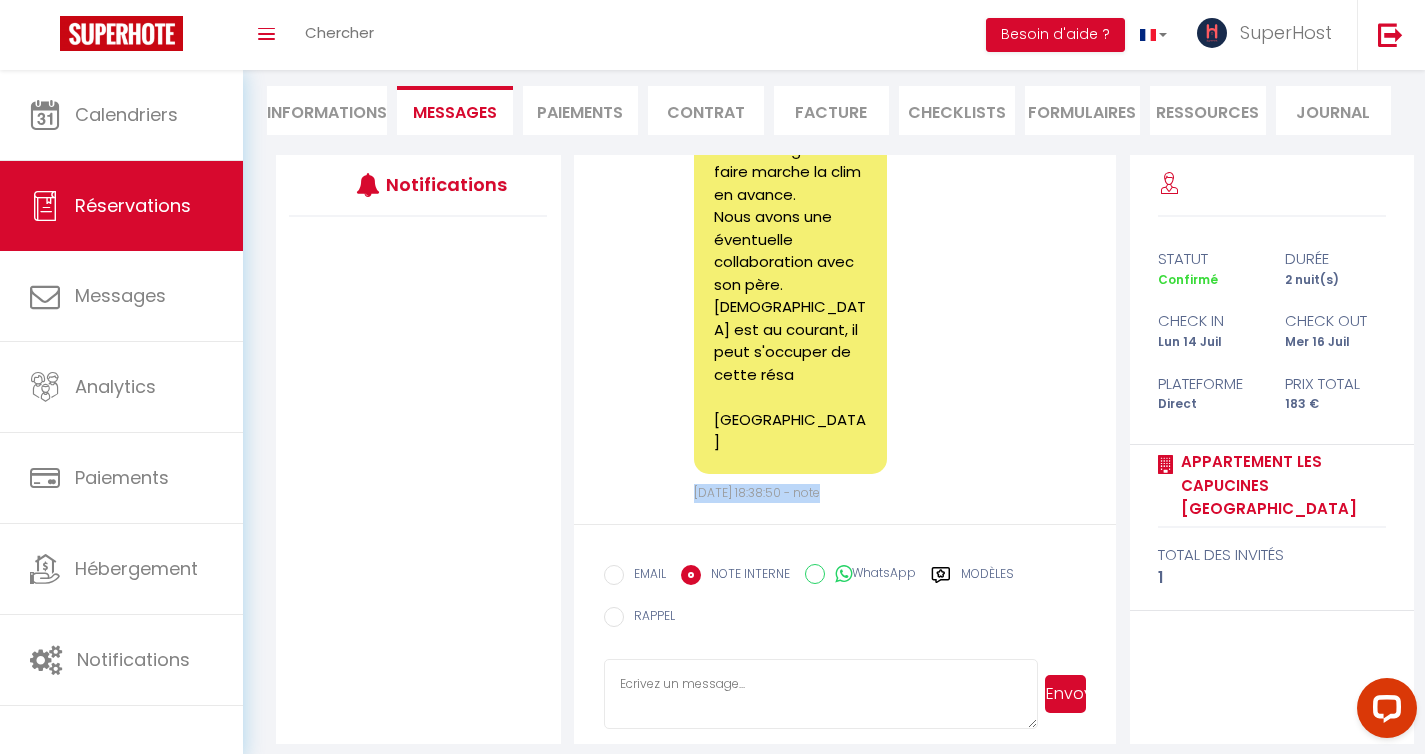 click on "[DATE] 18:38:50 - note" at bounding box center [757, 492] 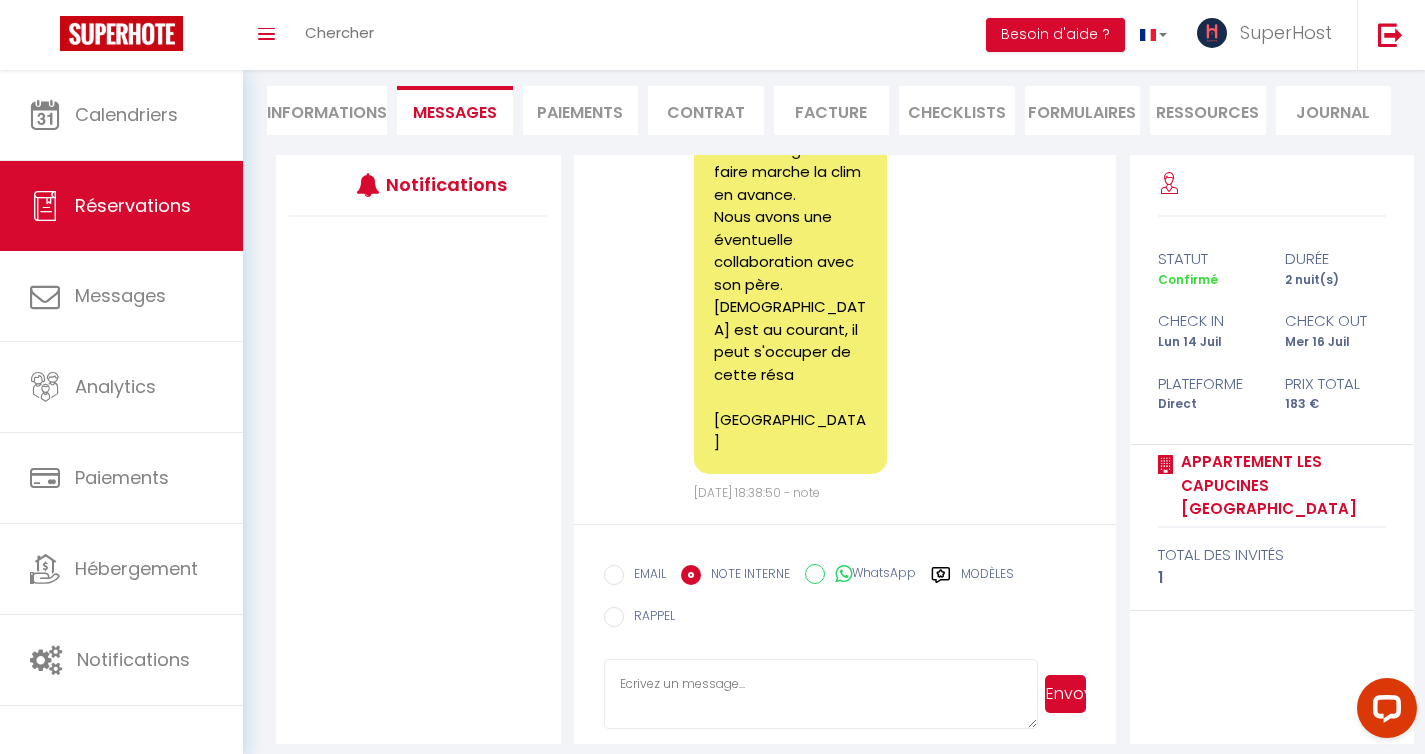 click on "Note Sms       Prière de faire un bon ménage et faire marche la clim en avance.
Nous avons une éventuelle collaboration avec son père.
[DEMOGRAPHIC_DATA] est au courant, il peut s'occuper de cette résa
Merci   [DATE] 18:38:50 - note" at bounding box center (845, 296) 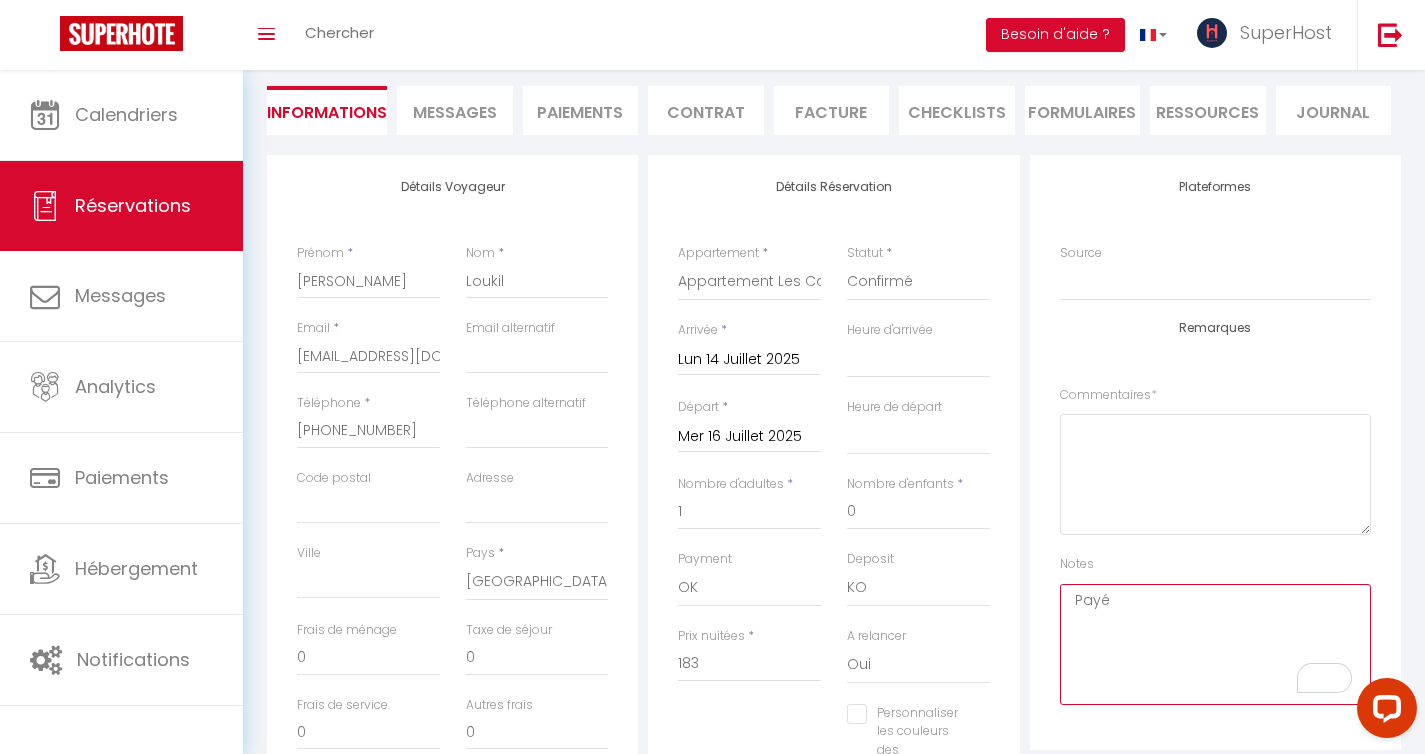 click on "Payé" at bounding box center (1215, 644) 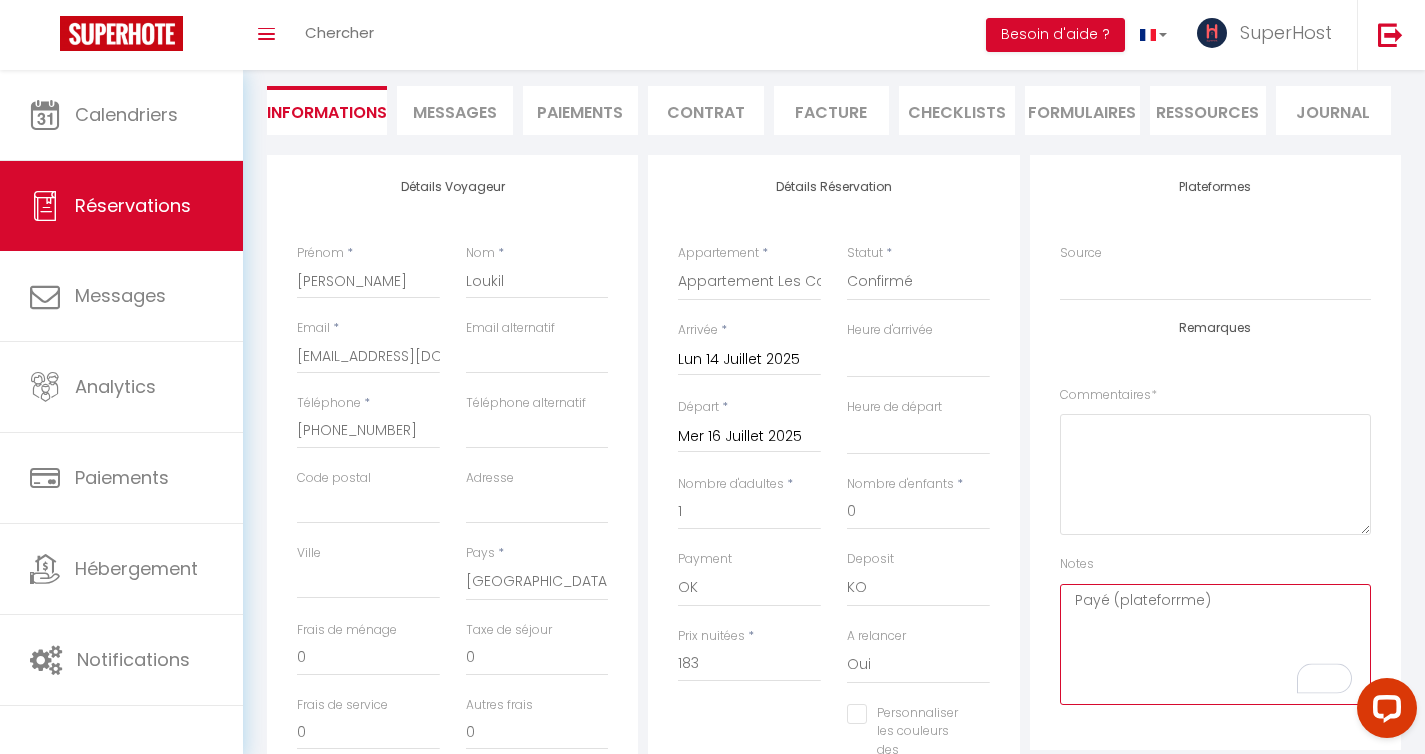 click on "Payé (plateforrme)" at bounding box center (1215, 644) 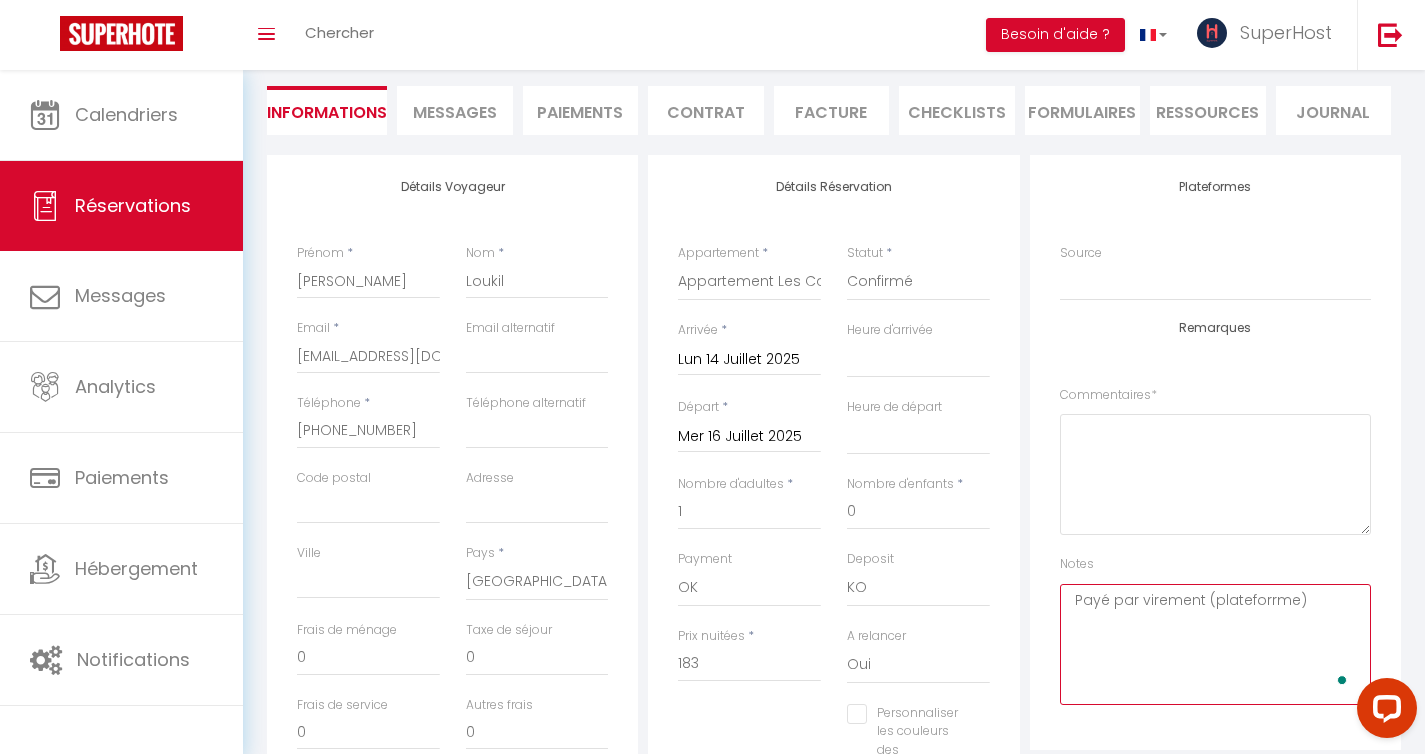 click on "Payé par virement (plateforrme)" at bounding box center [1215, 644] 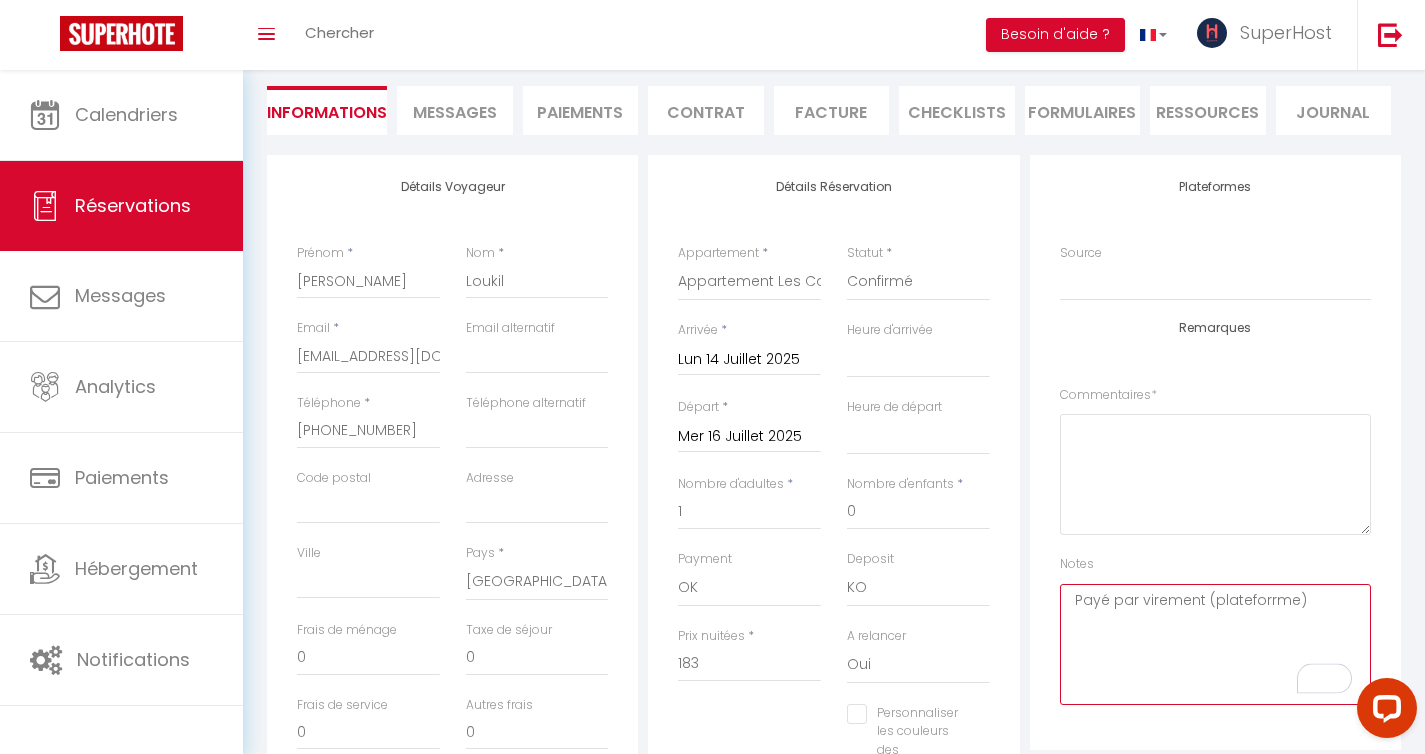 click on "Payé par virement (plateforrme)" at bounding box center [1215, 644] 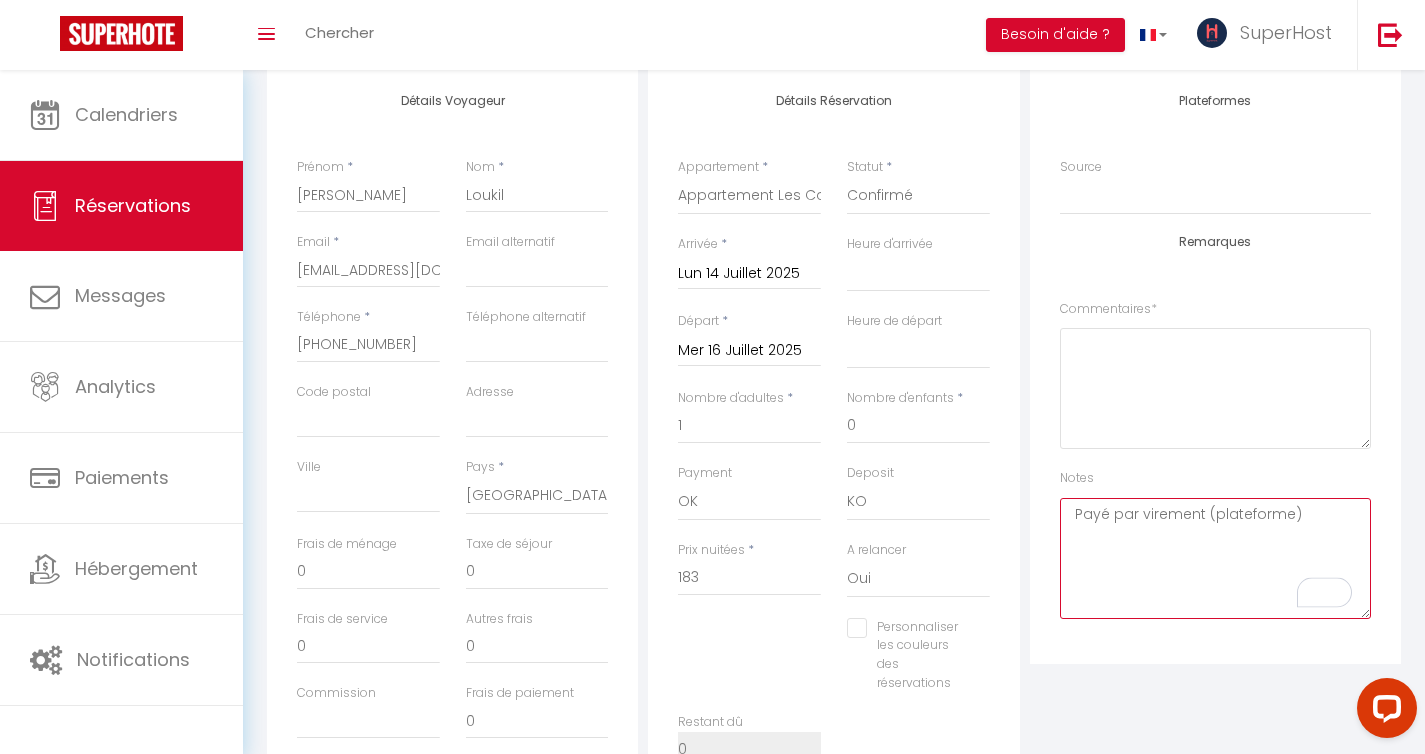 scroll, scrollTop: 291, scrollLeft: 0, axis: vertical 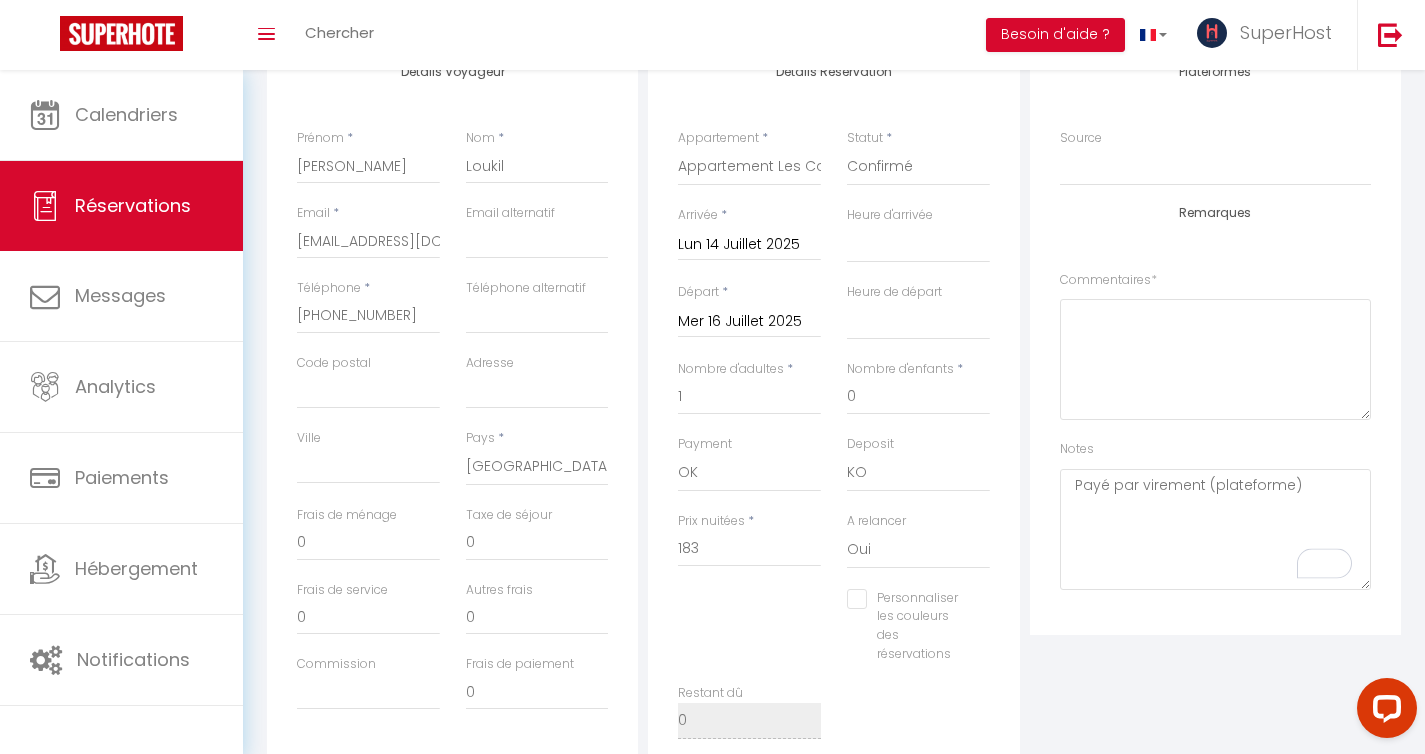 click on "Plateformes    Source
Direct
[DOMAIN_NAME]
[DOMAIN_NAME]
Chalet montagne
Expedia
Gite de [GEOGRAPHIC_DATA]
Homeaway
Homeaway iCal
[DOMAIN_NAME]
[DOMAIN_NAME]
[DOMAIN_NAME]
Ical" at bounding box center [1215, 412] 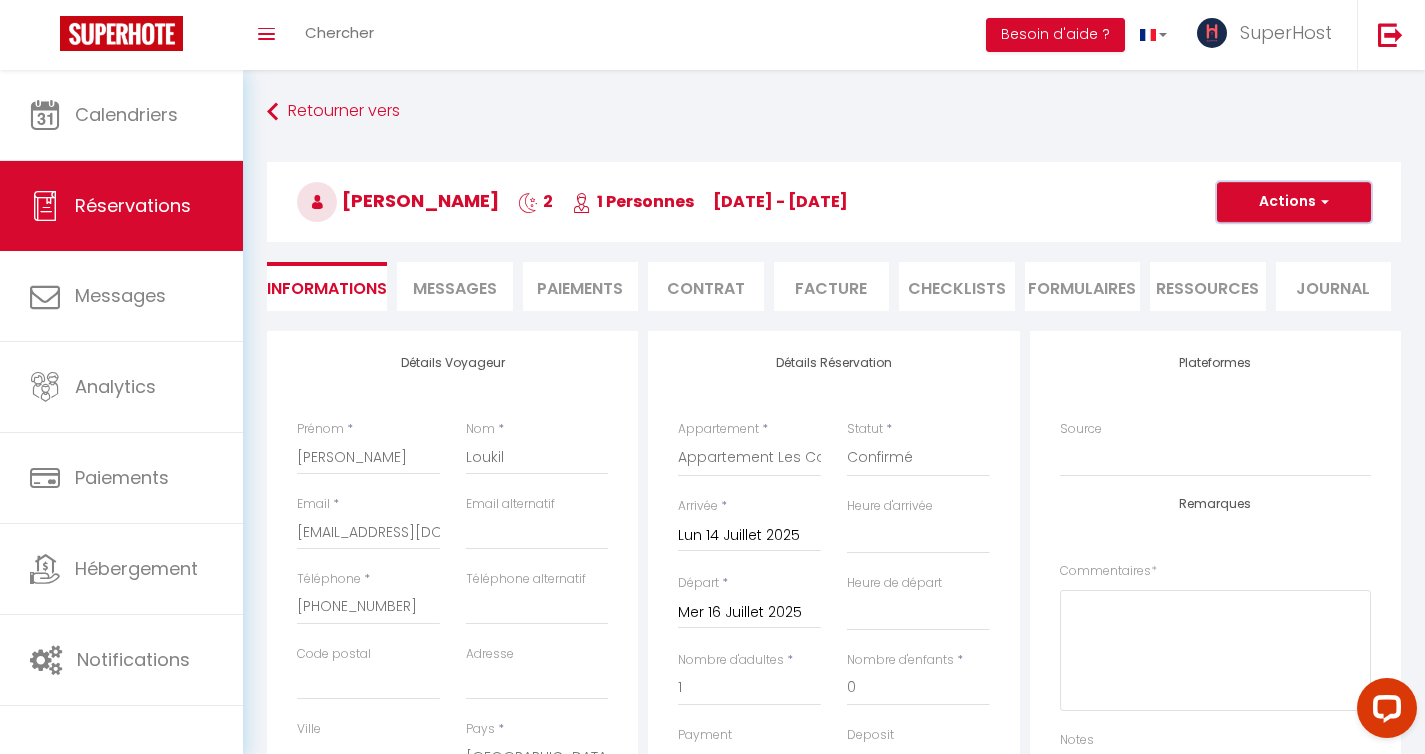 click on "Actions" at bounding box center (1294, 202) 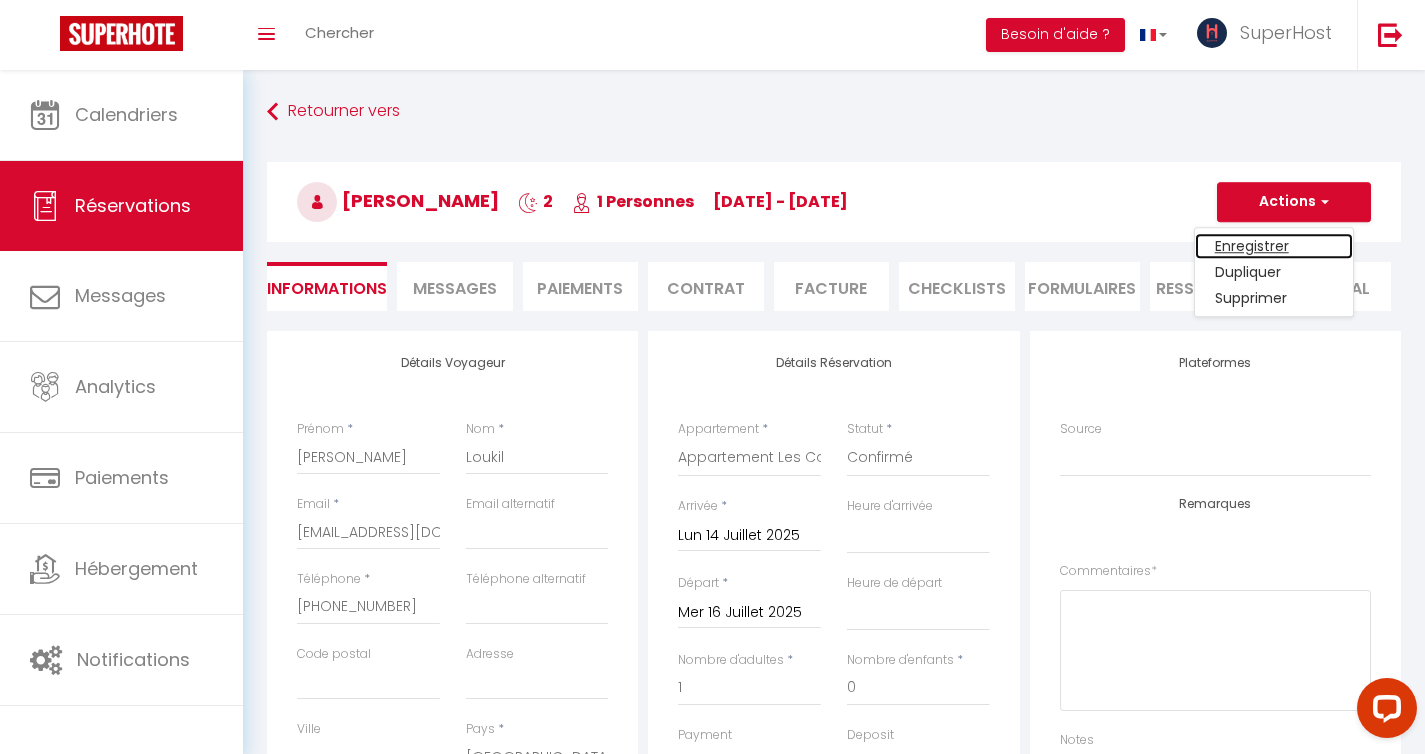 click on "Enregistrer" at bounding box center [1274, 246] 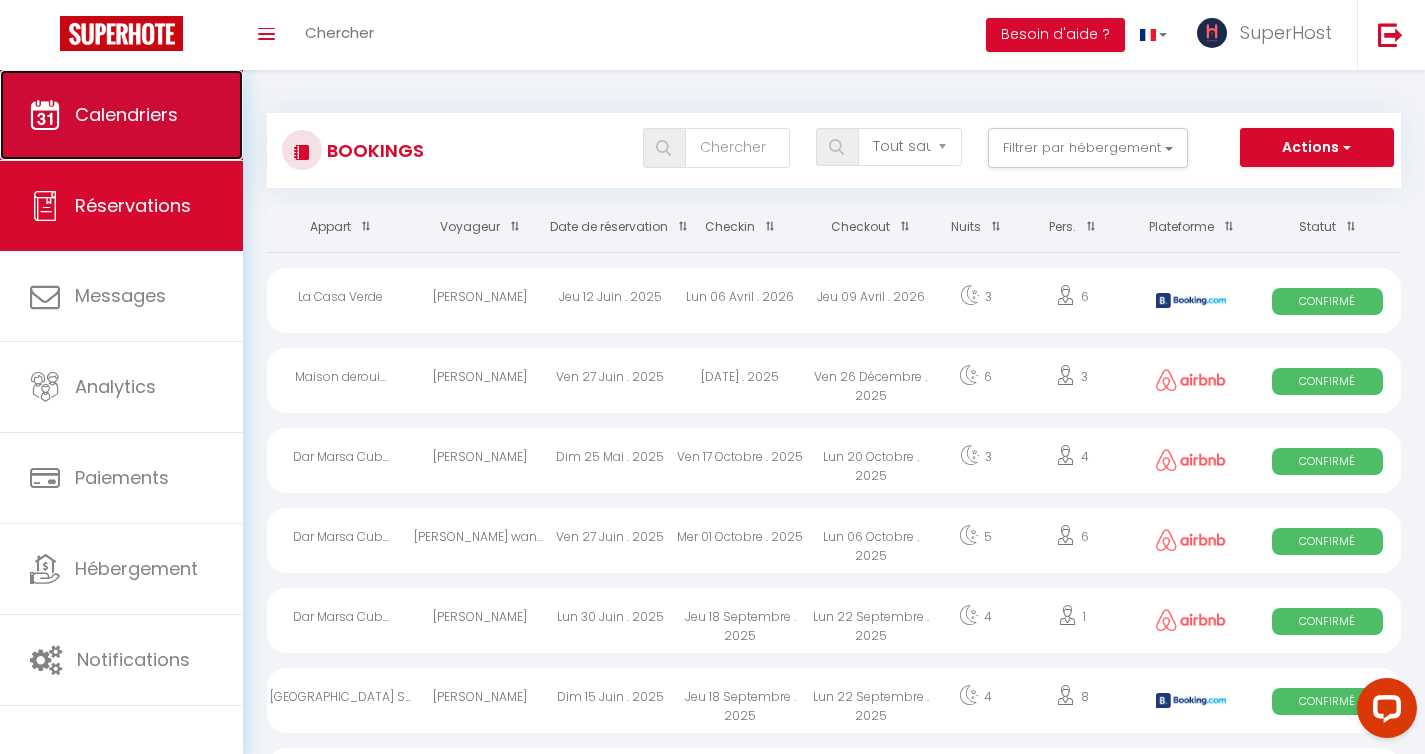 click on "Calendriers" at bounding box center (121, 115) 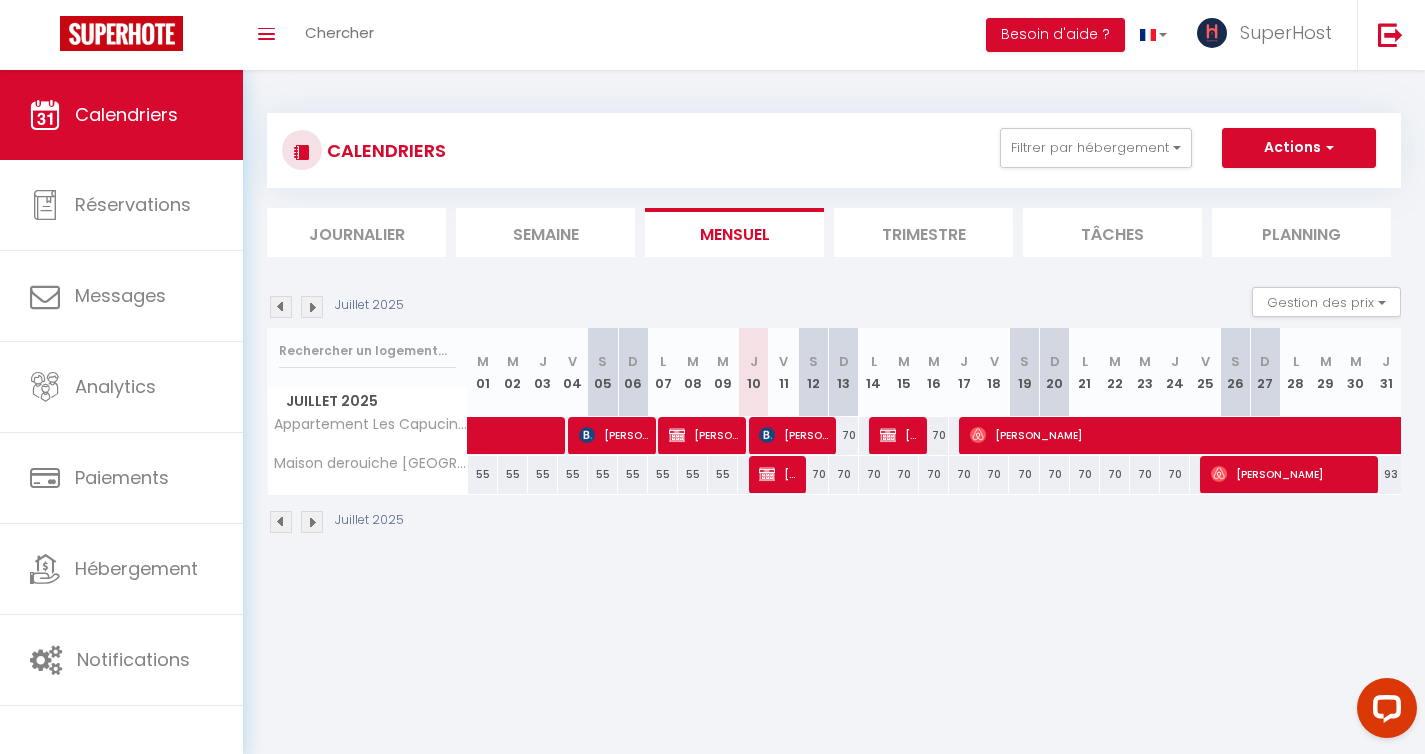 click on "Journalier" at bounding box center [356, 232] 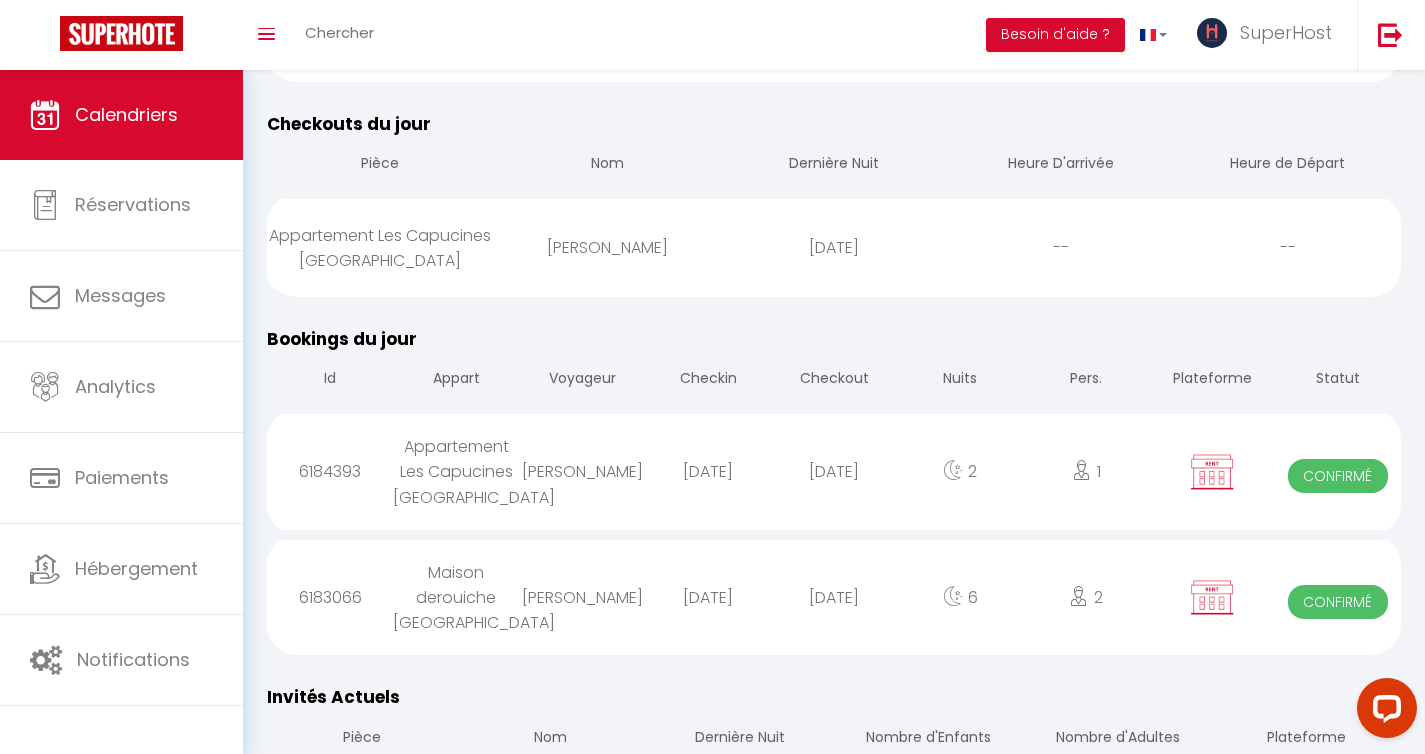 scroll, scrollTop: 544, scrollLeft: 0, axis: vertical 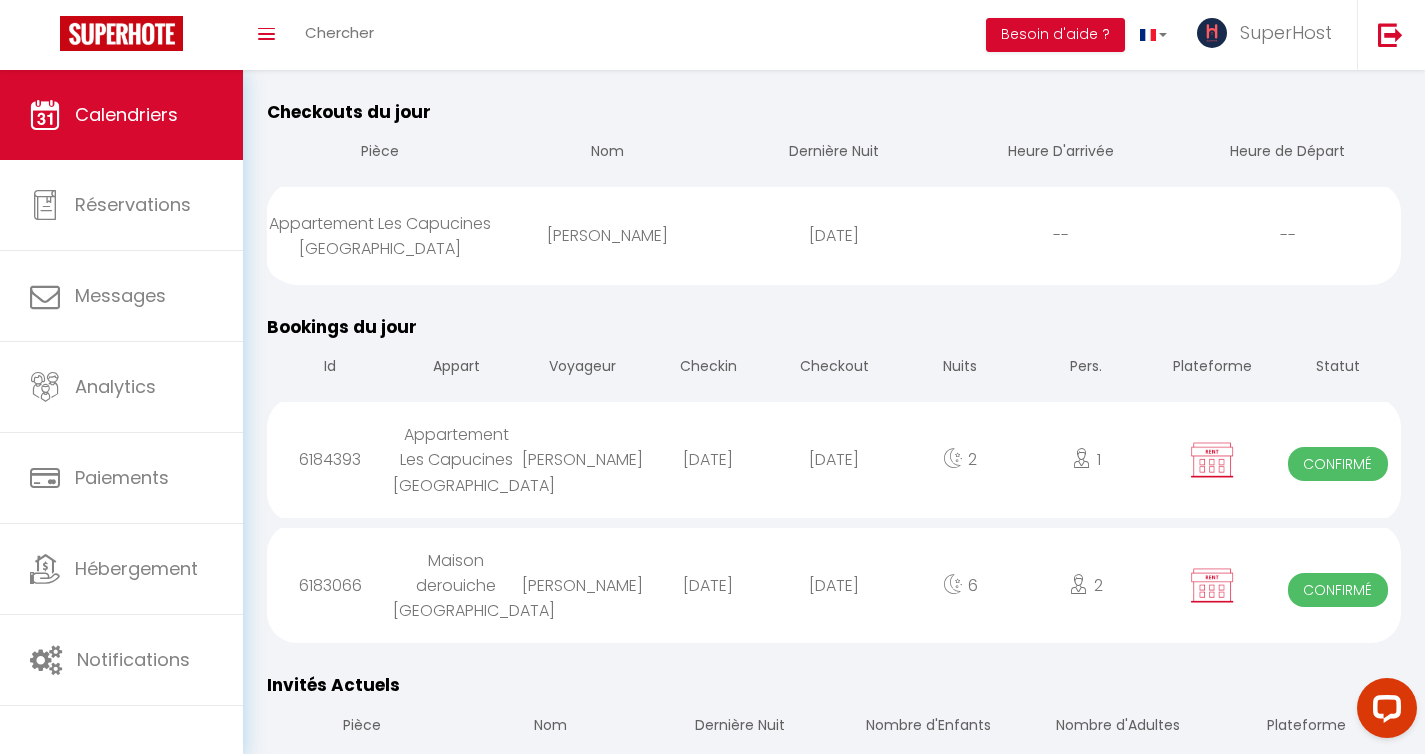 click on "[DATE]" at bounding box center [708, 585] 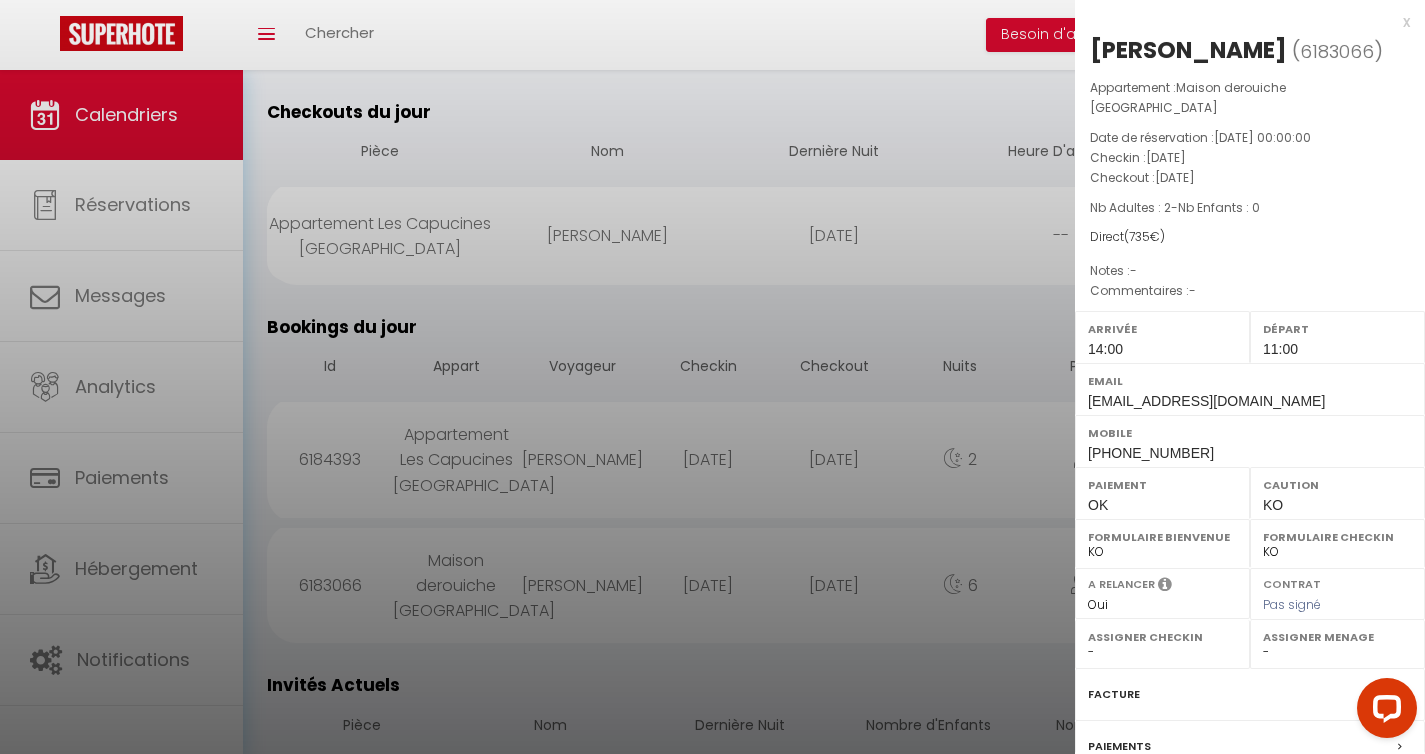 scroll, scrollTop: 700, scrollLeft: 0, axis: vertical 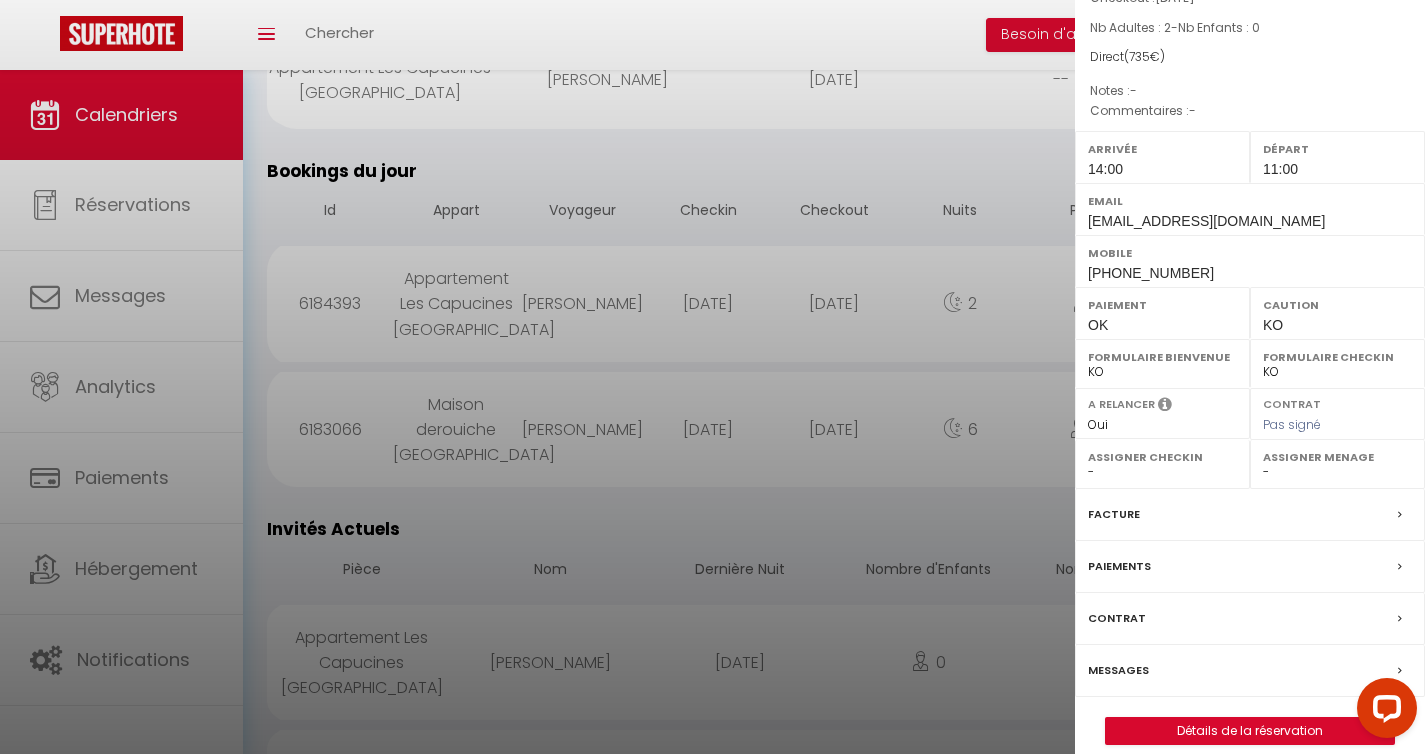 click at bounding box center [712, 377] 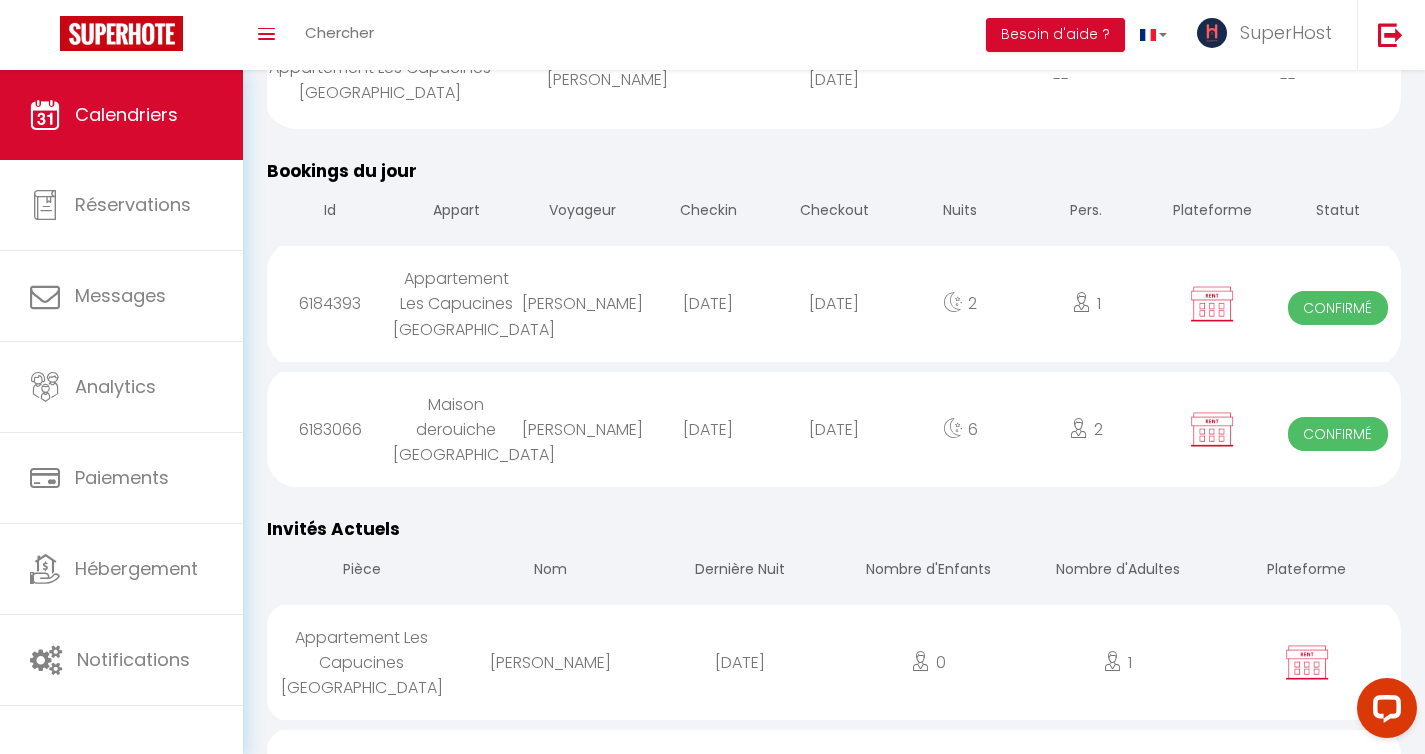 scroll, scrollTop: 735, scrollLeft: 0, axis: vertical 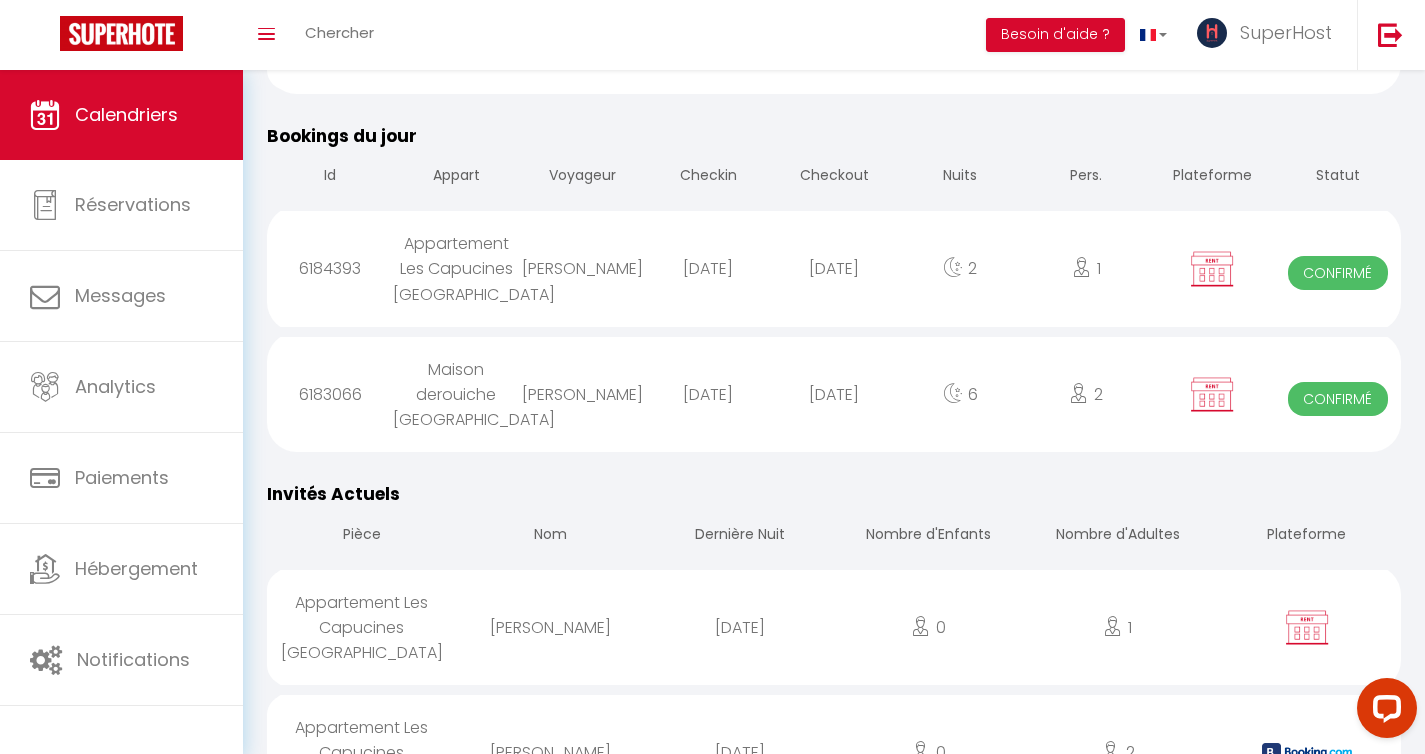 click on "[DATE]" at bounding box center (708, 394) 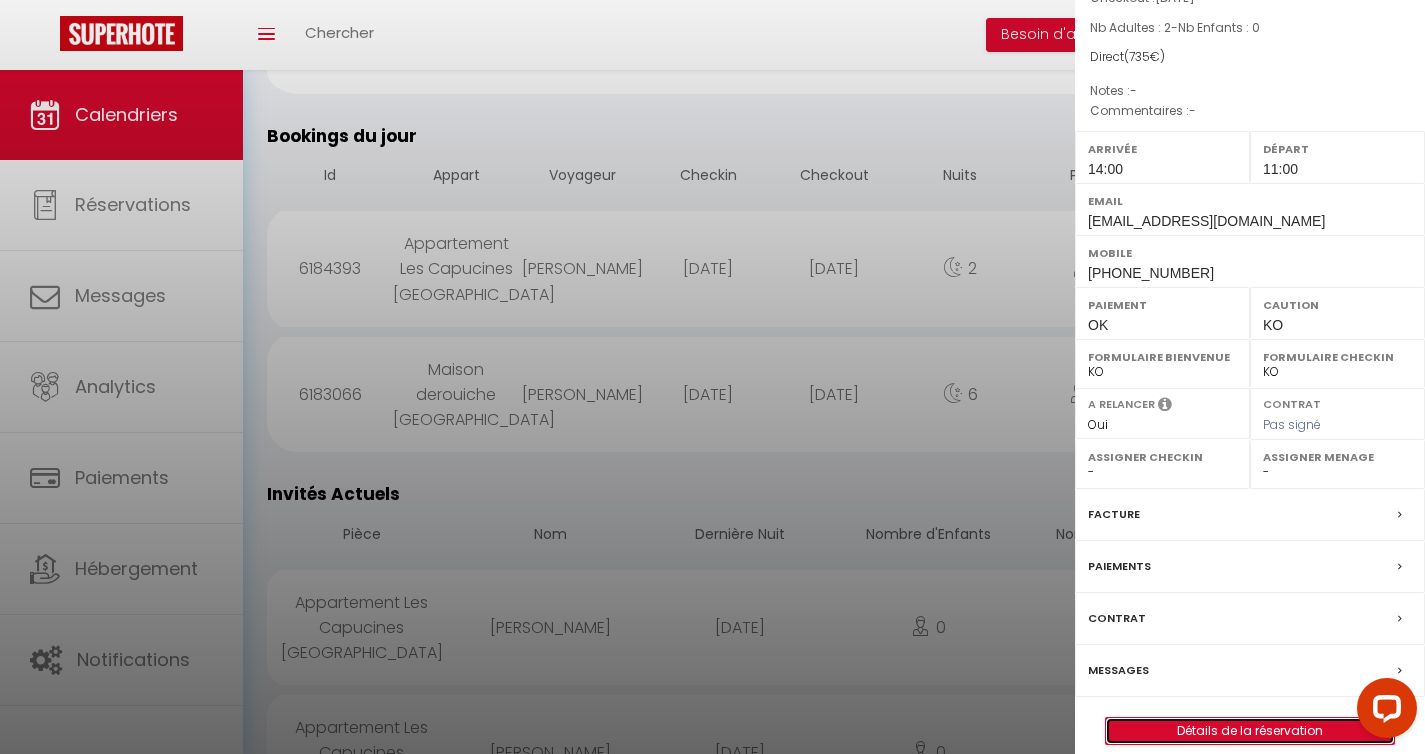 click on "Détails de la réservation" at bounding box center [1250, 731] 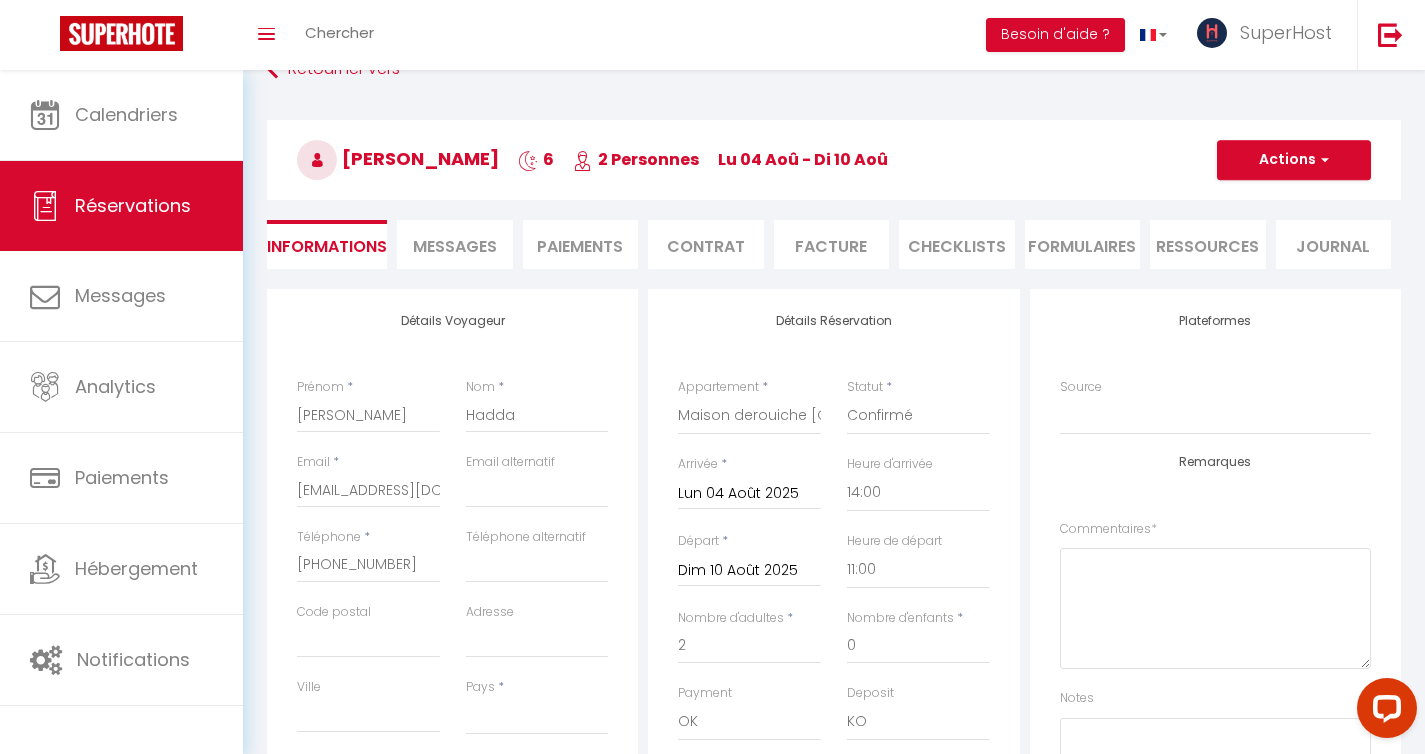scroll, scrollTop: 0, scrollLeft: 0, axis: both 